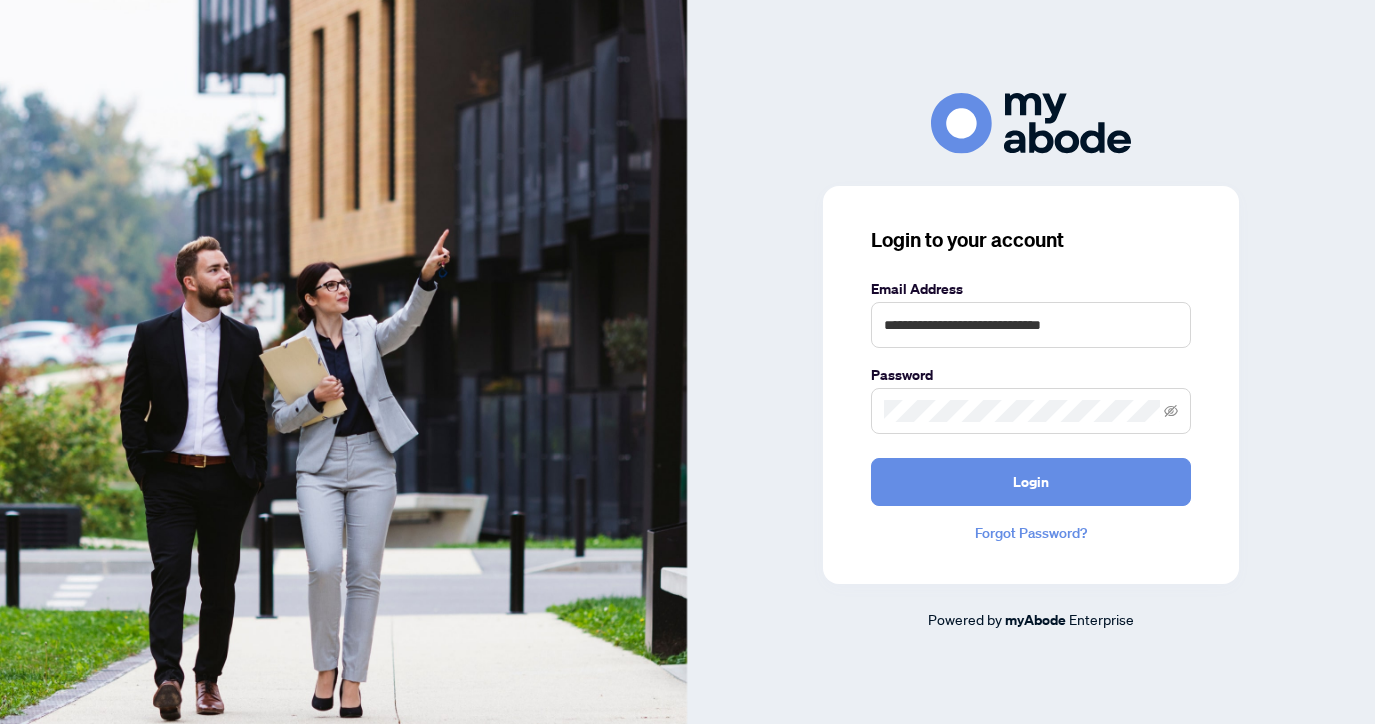 scroll, scrollTop: 0, scrollLeft: 0, axis: both 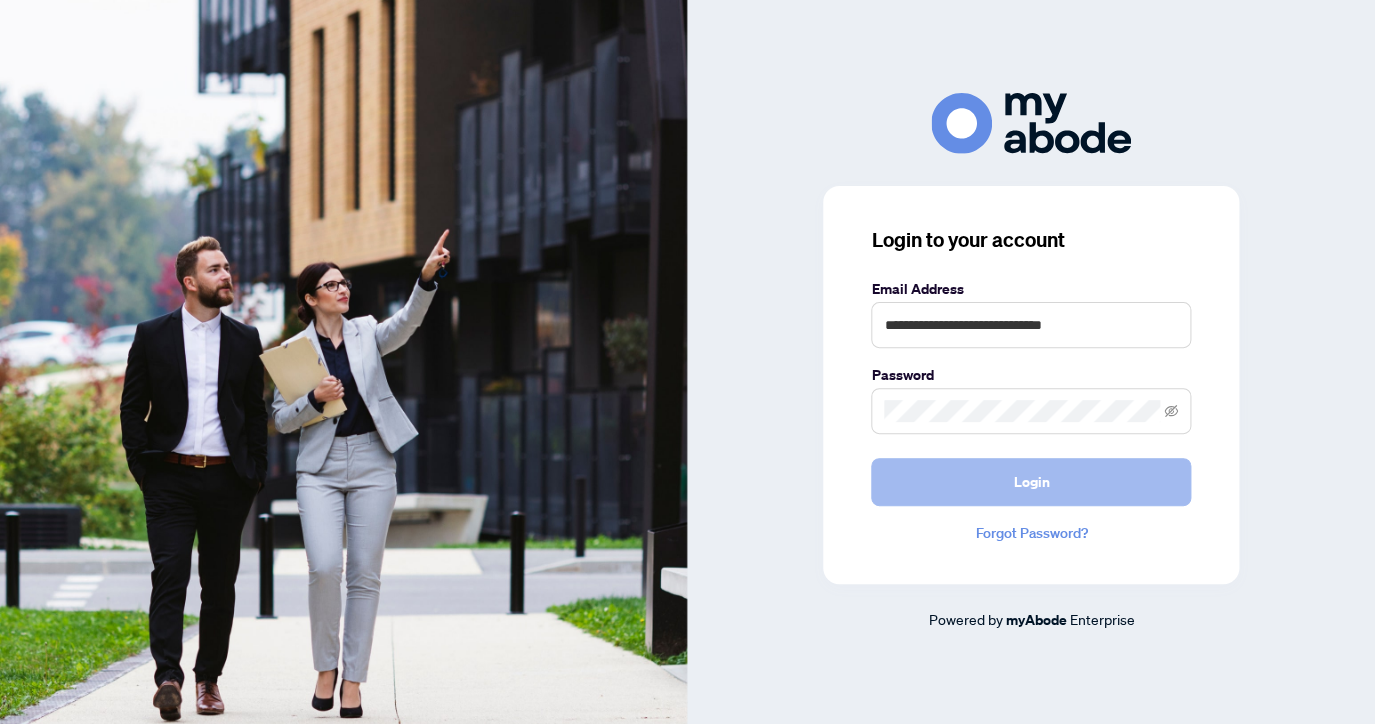 click on "Login" at bounding box center [1031, 482] 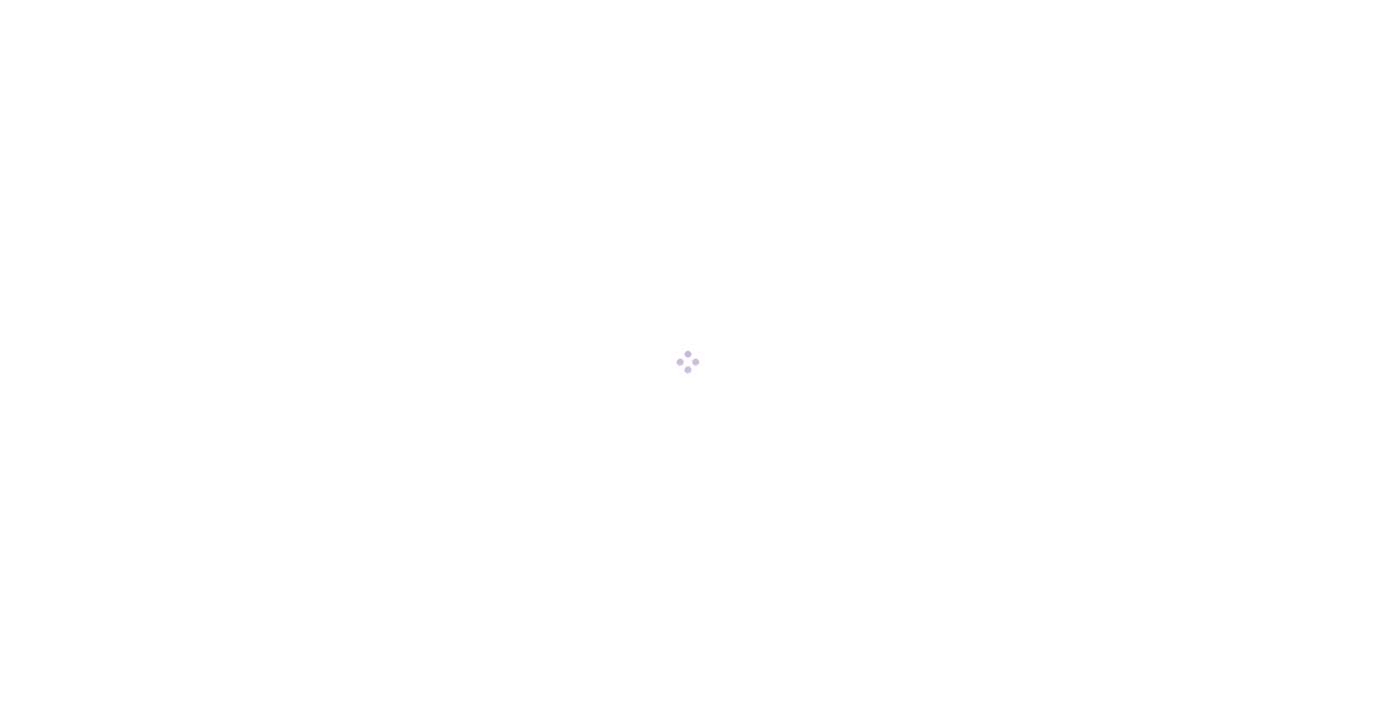 scroll, scrollTop: 0, scrollLeft: 0, axis: both 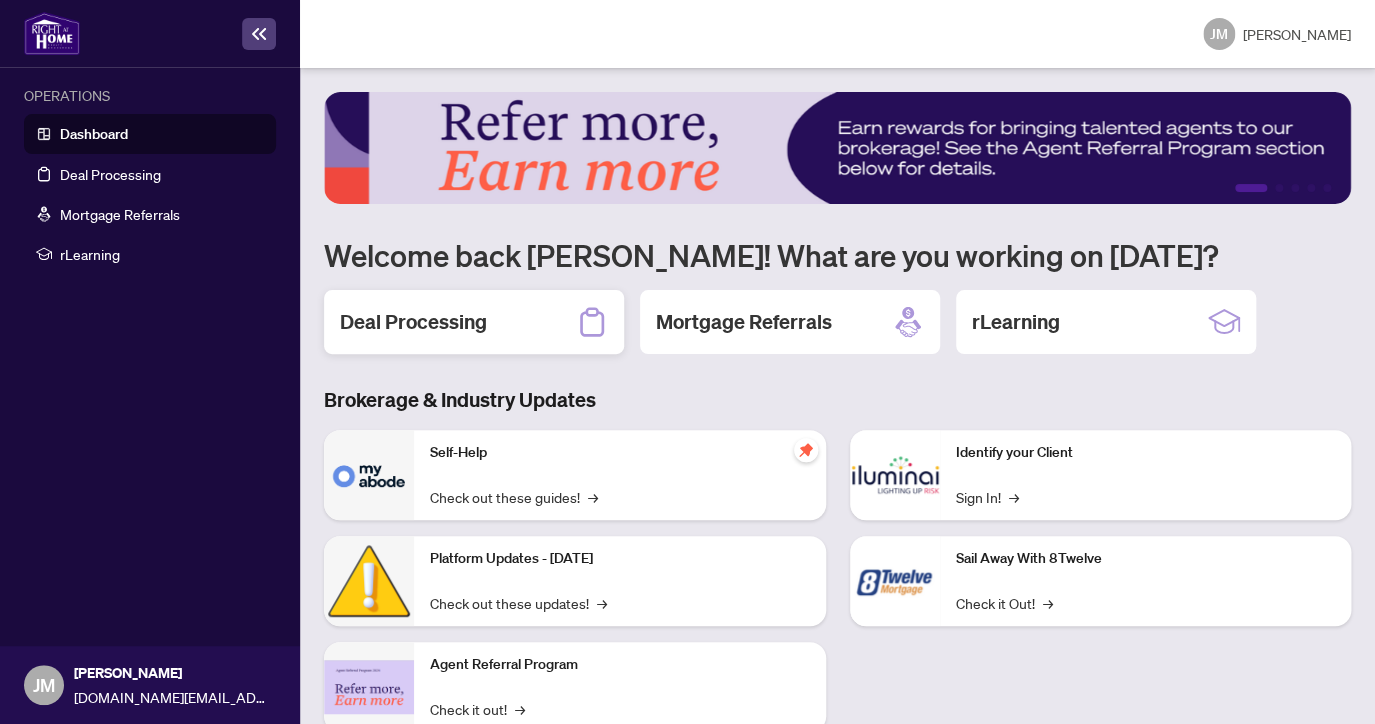 click on "Deal Processing" at bounding box center [474, 322] 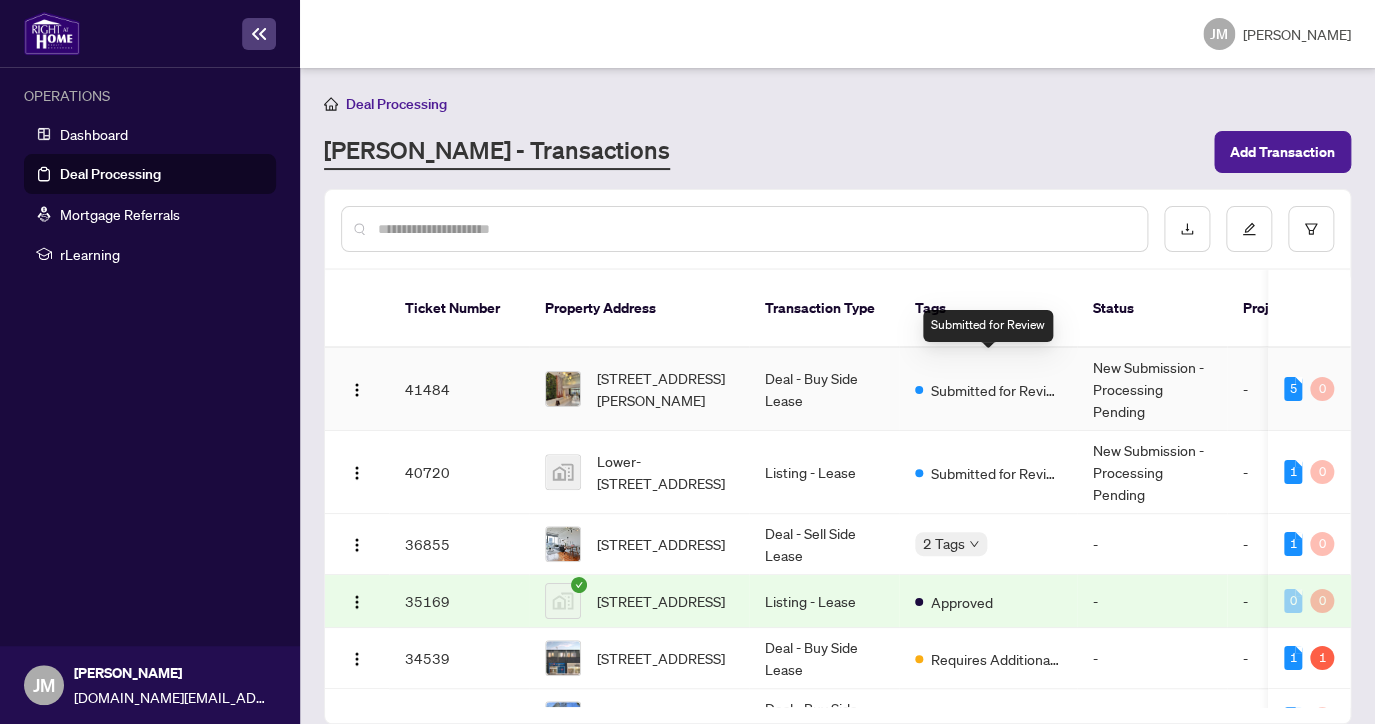 click on "Submitted for Review" at bounding box center [996, 390] 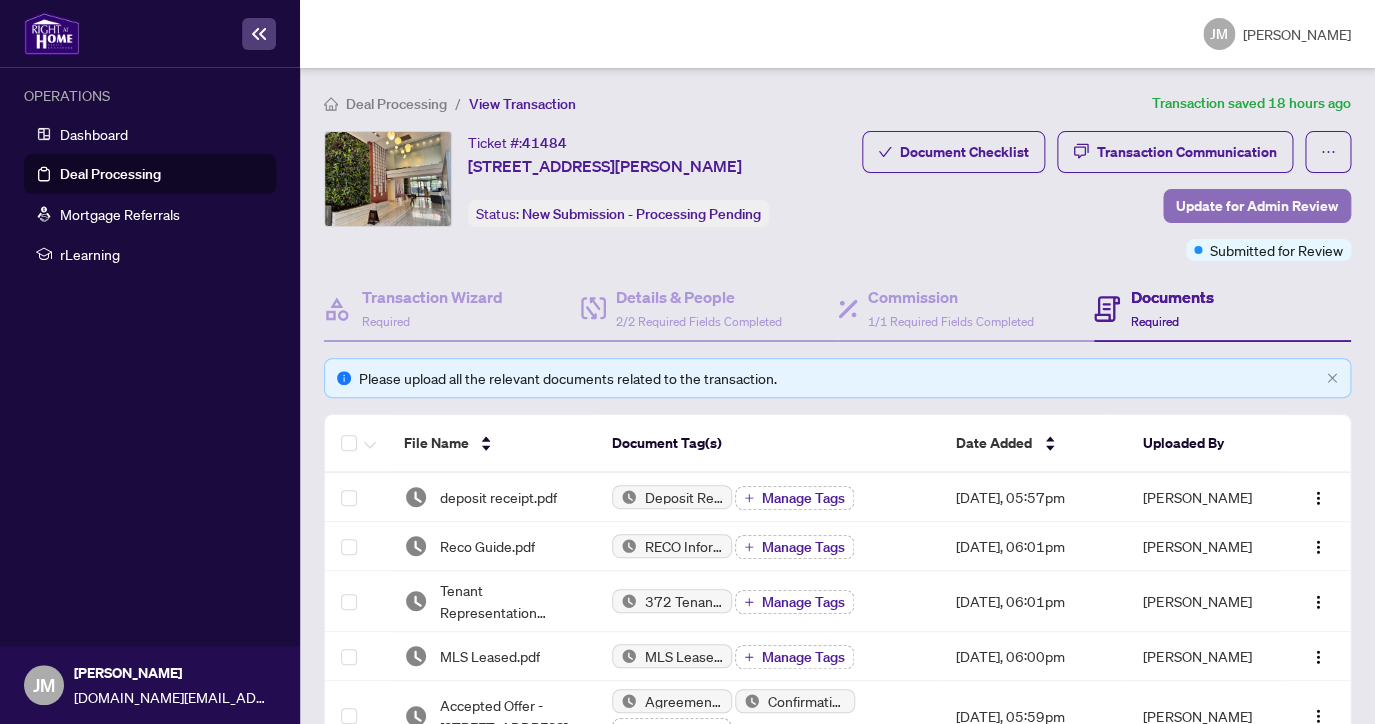 click on "Update for Admin Review" at bounding box center [1257, 206] 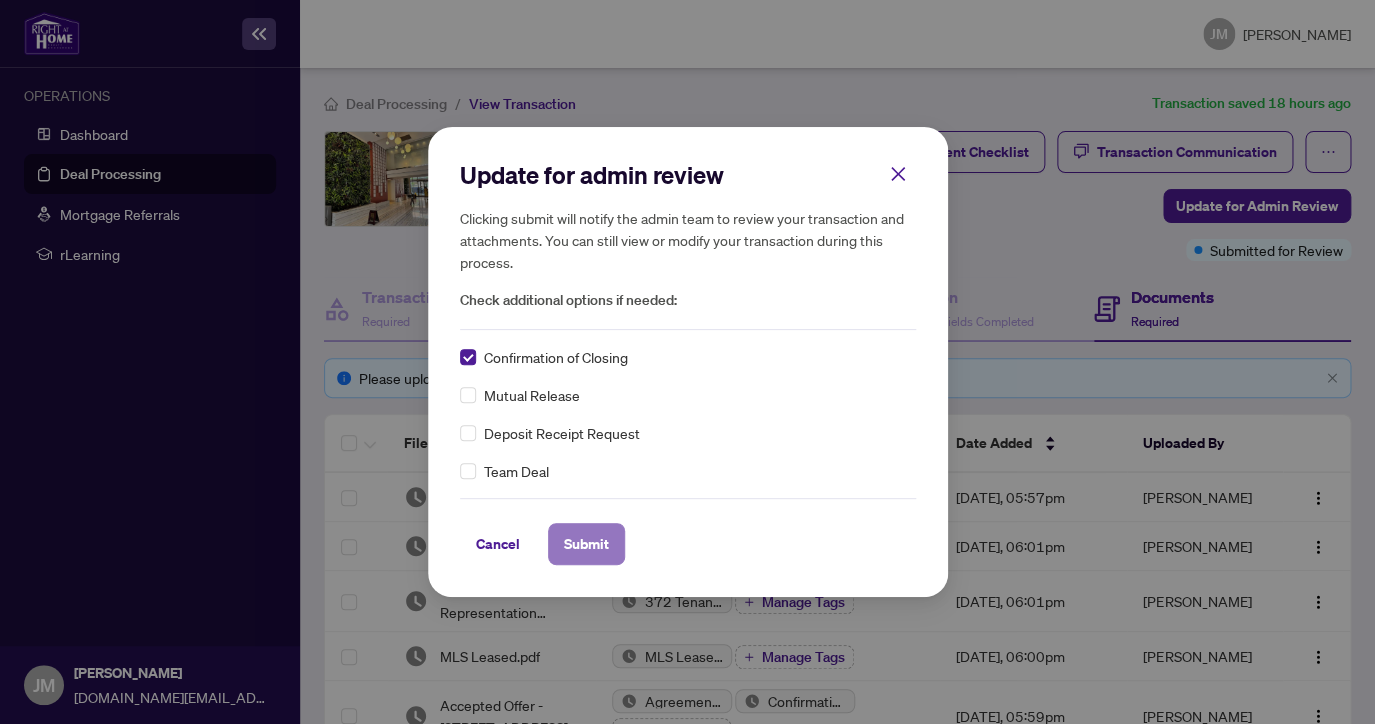 click on "Submit" at bounding box center [586, 544] 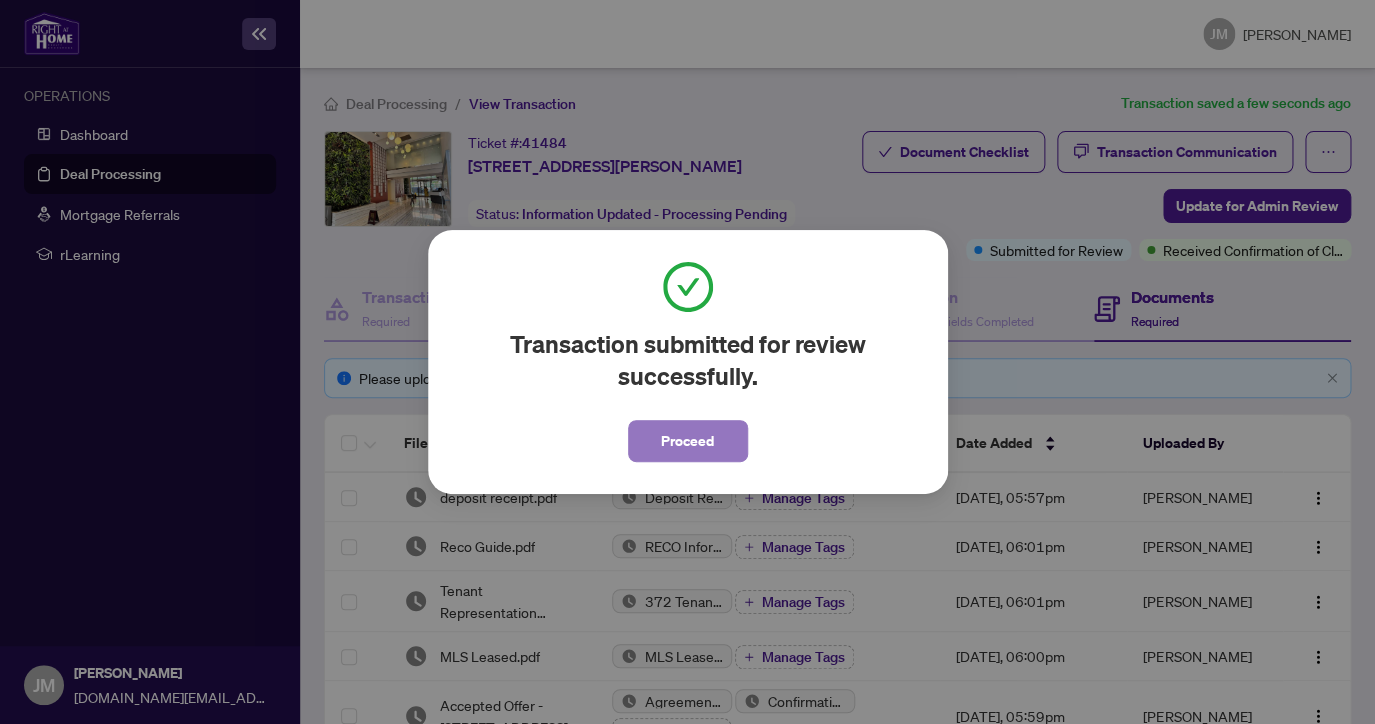 click on "Proceed" at bounding box center (687, 441) 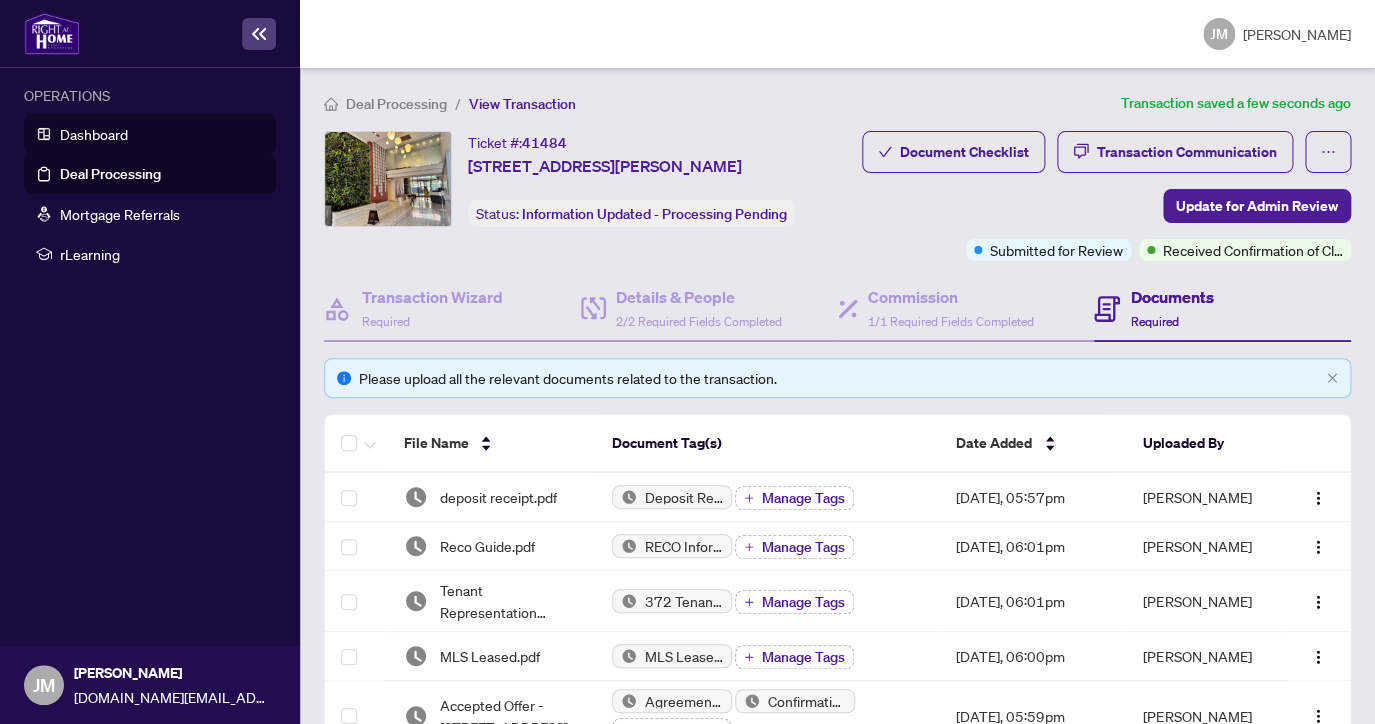 click on "Dashboard" at bounding box center (94, 134) 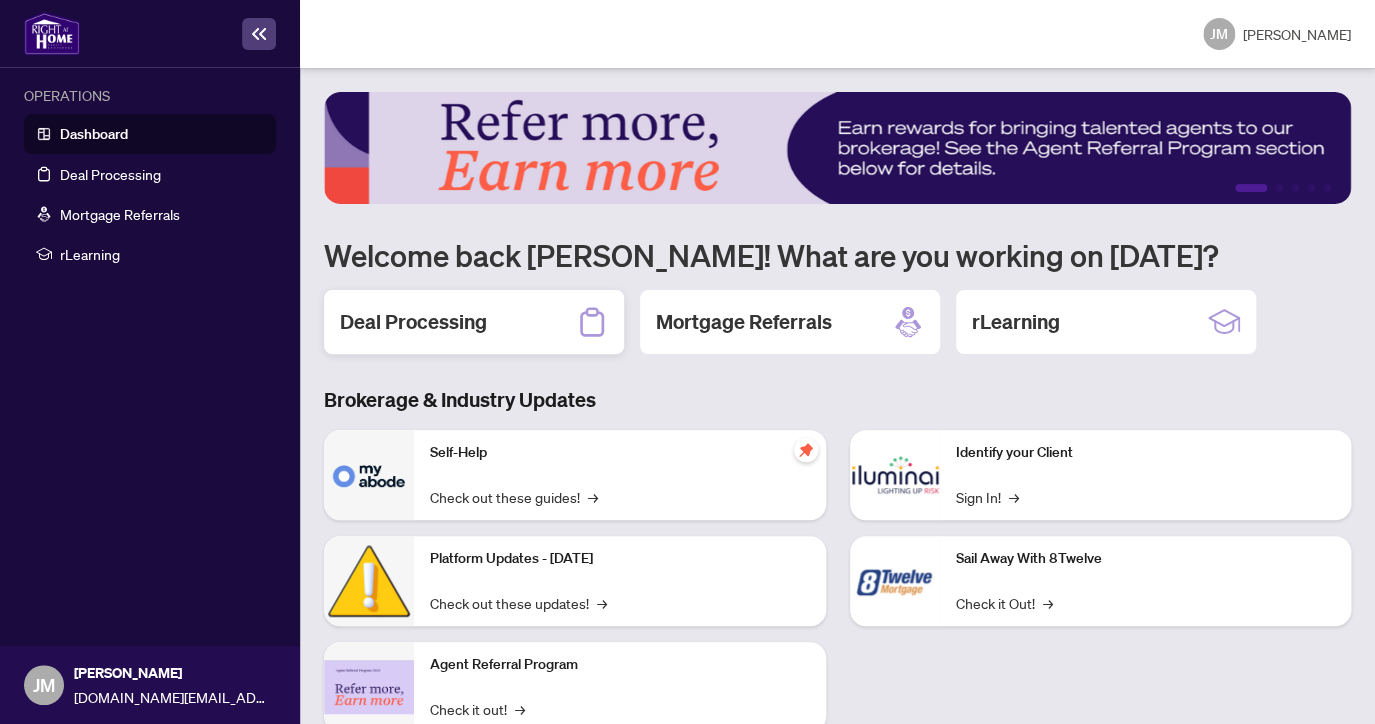 click on "Deal Processing" at bounding box center (413, 322) 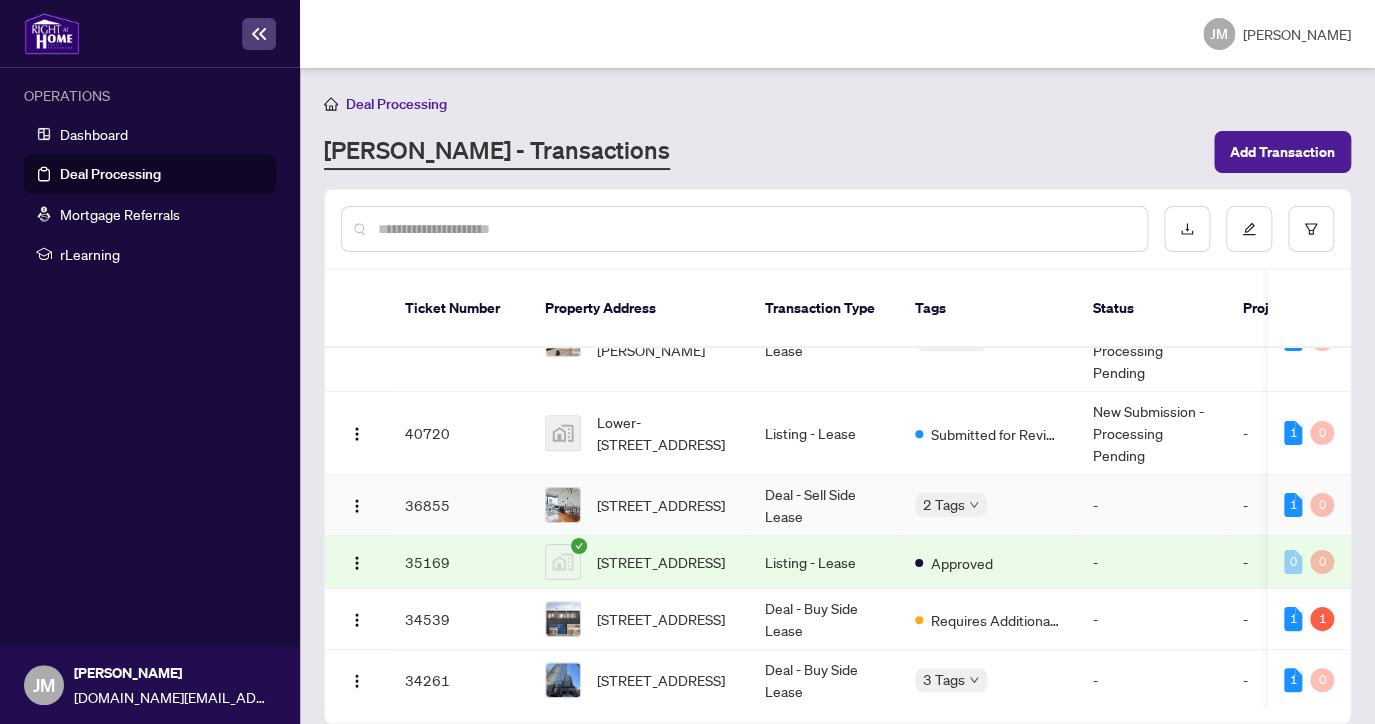 scroll, scrollTop: 69, scrollLeft: 0, axis: vertical 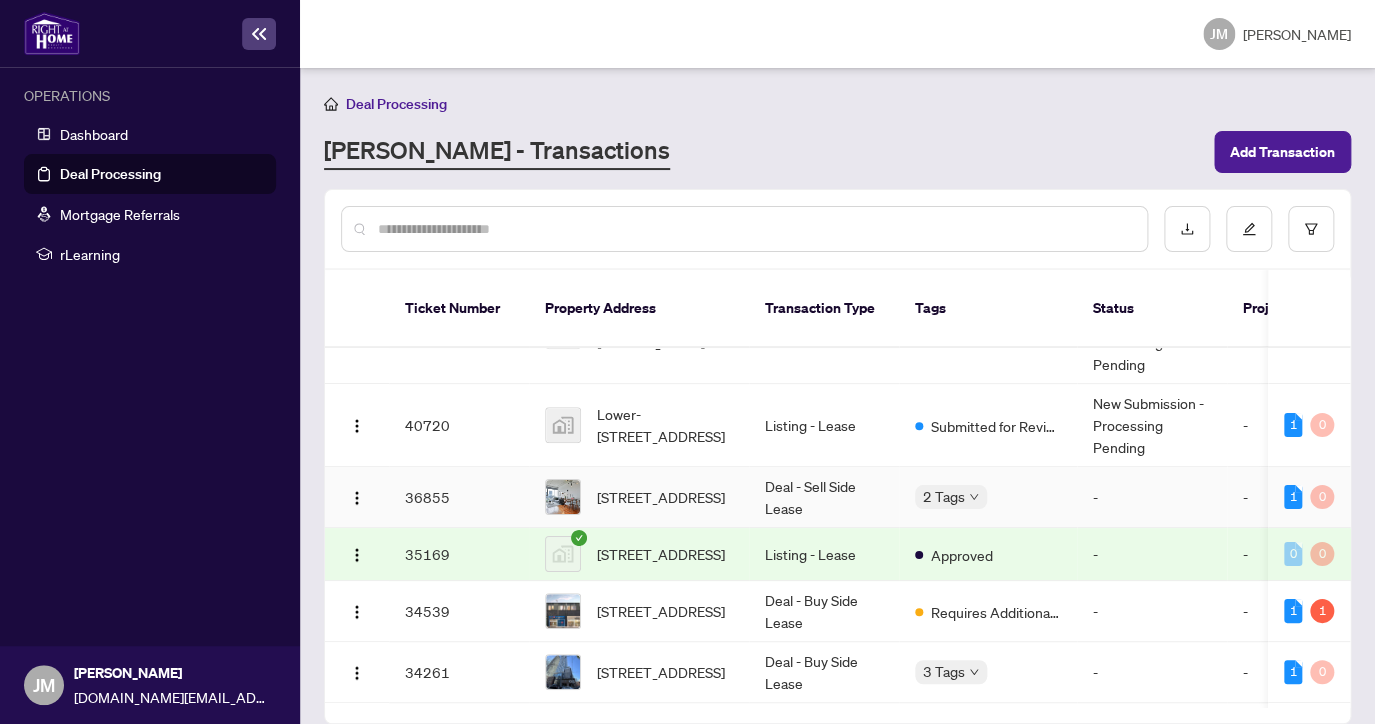 click on "[STREET_ADDRESS]" at bounding box center [661, 497] 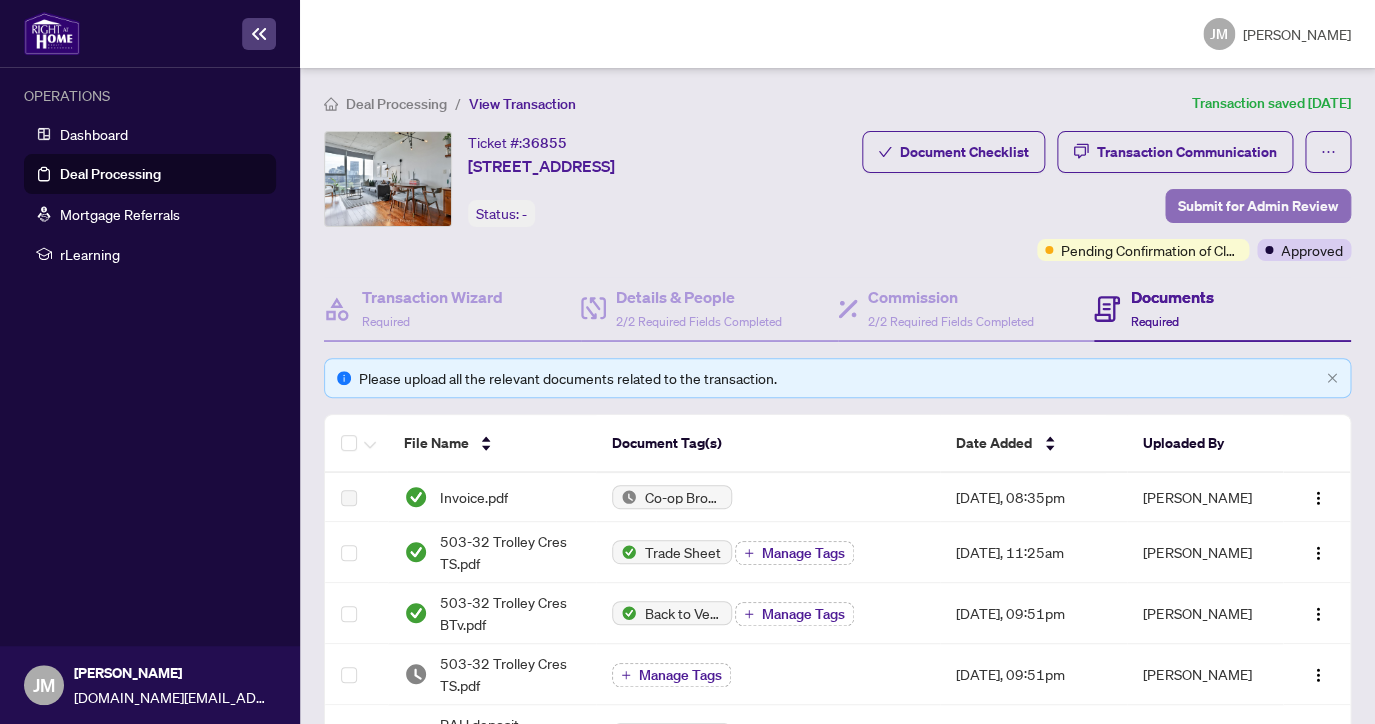click on "Submit for Admin Review" at bounding box center (1258, 206) 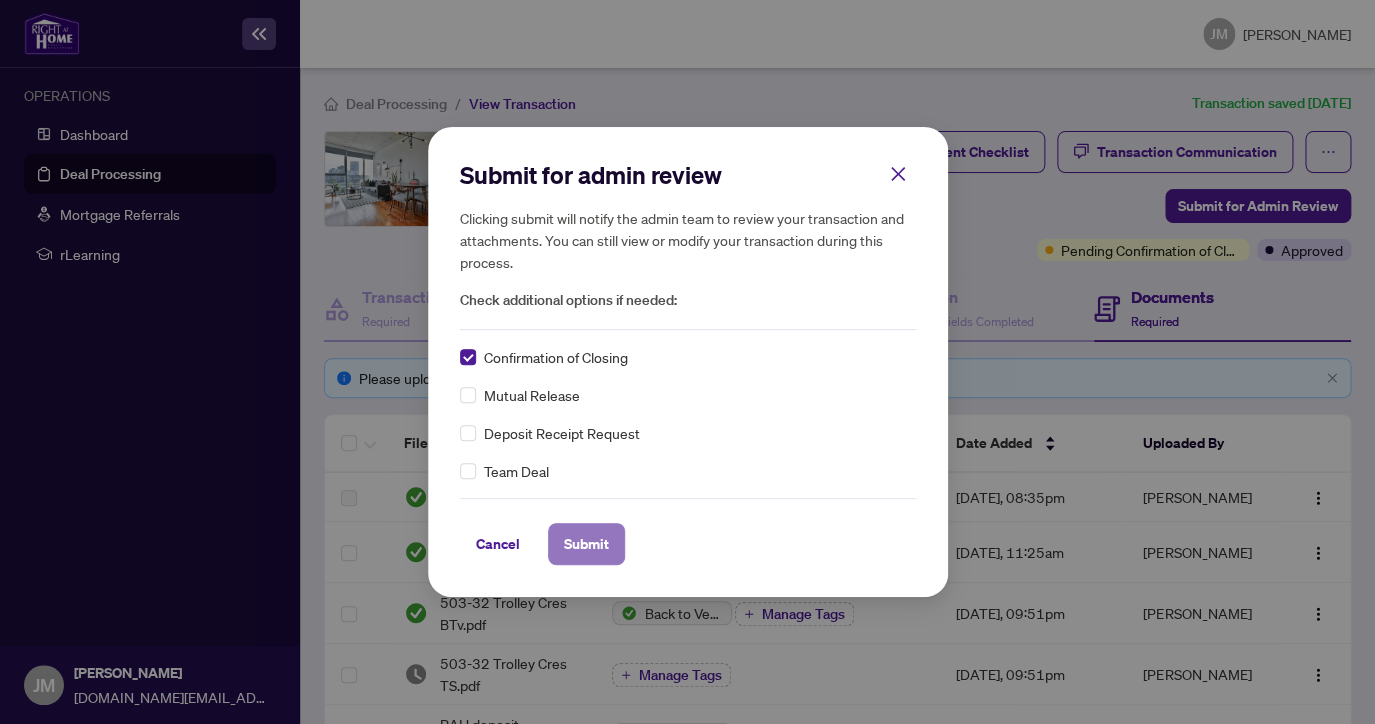 click on "Submit" at bounding box center [586, 544] 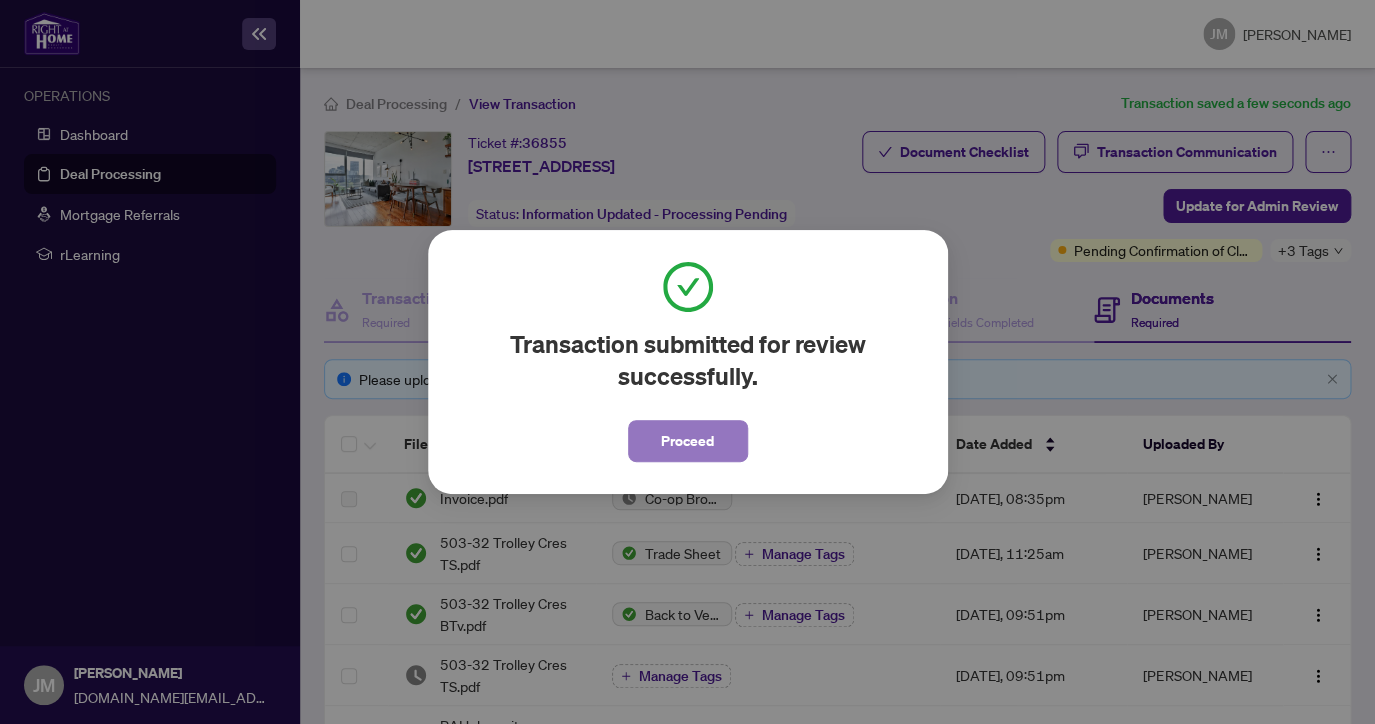 click on "Proceed" at bounding box center (687, 441) 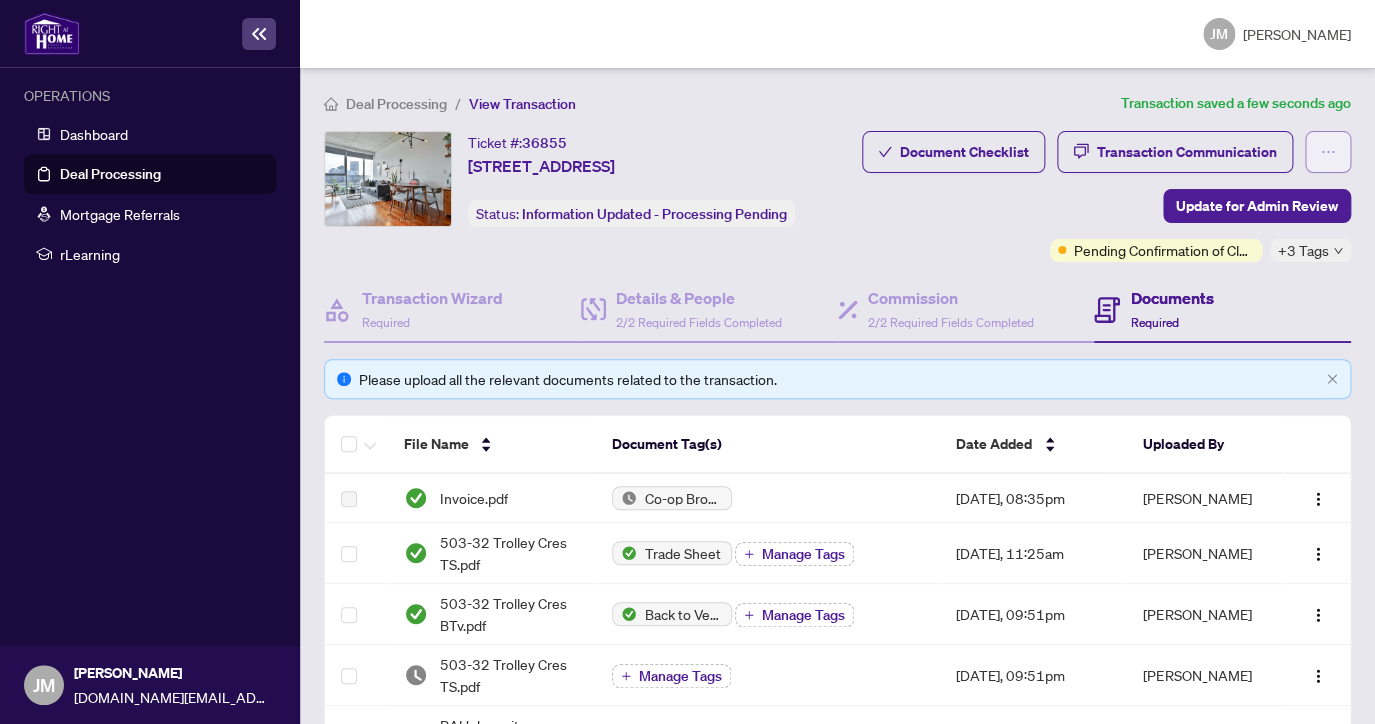 click at bounding box center [1328, 152] 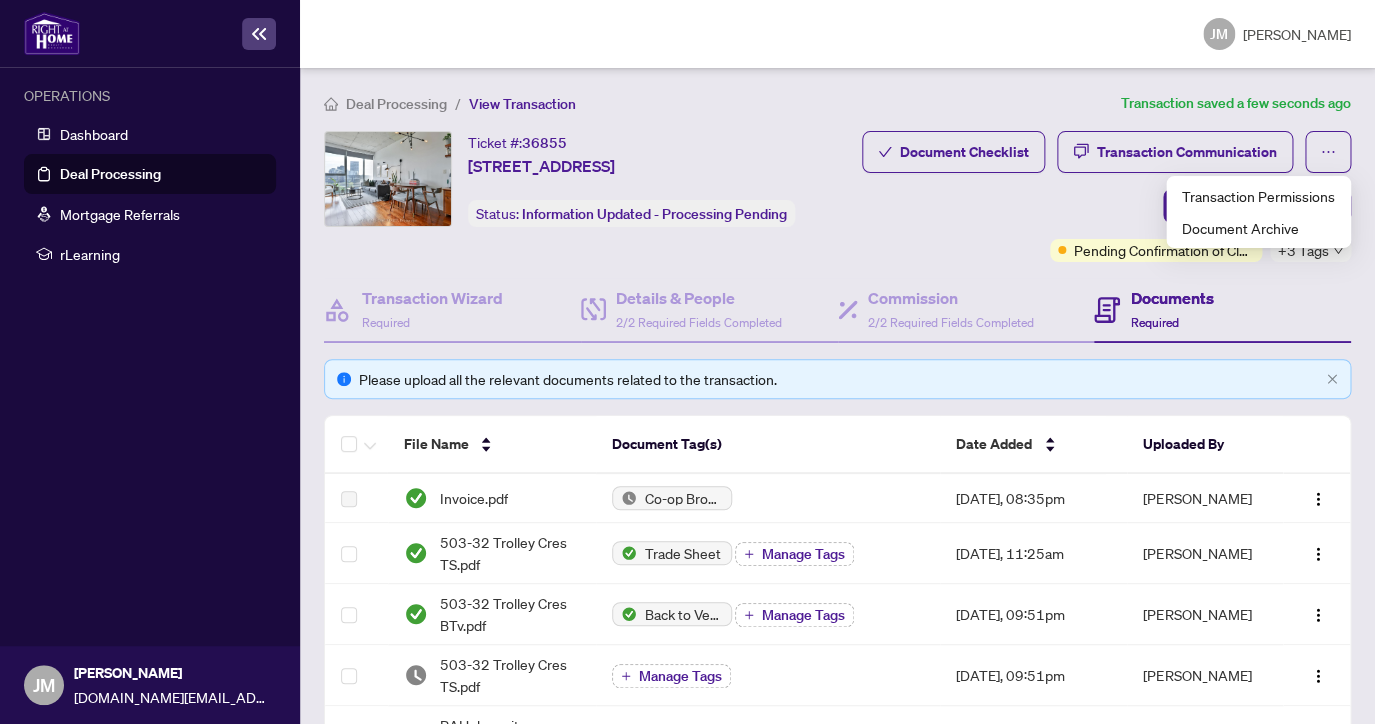 click on "Document Checklist Transaction Communication Update for Admin Review Pending Confirmation of Closing +3 Tags" at bounding box center (1106, 196) 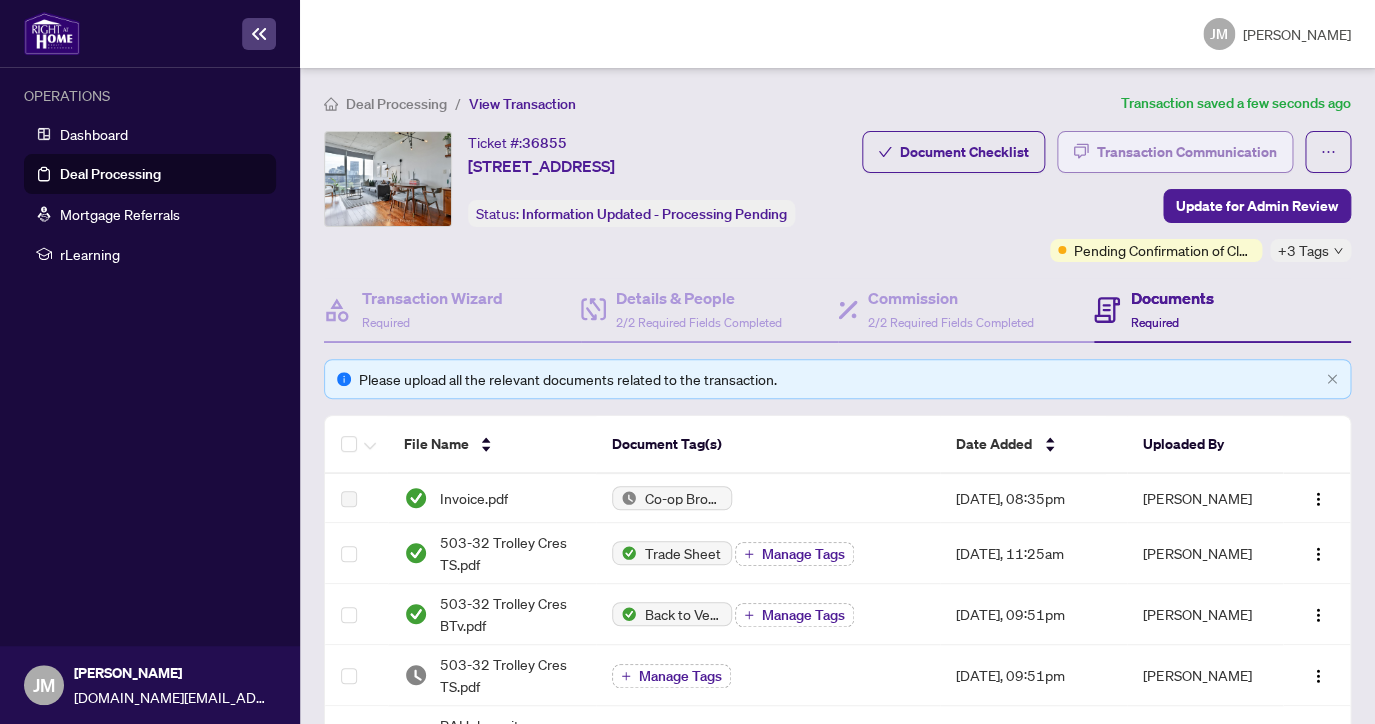 click on "Transaction Communication" at bounding box center (1187, 152) 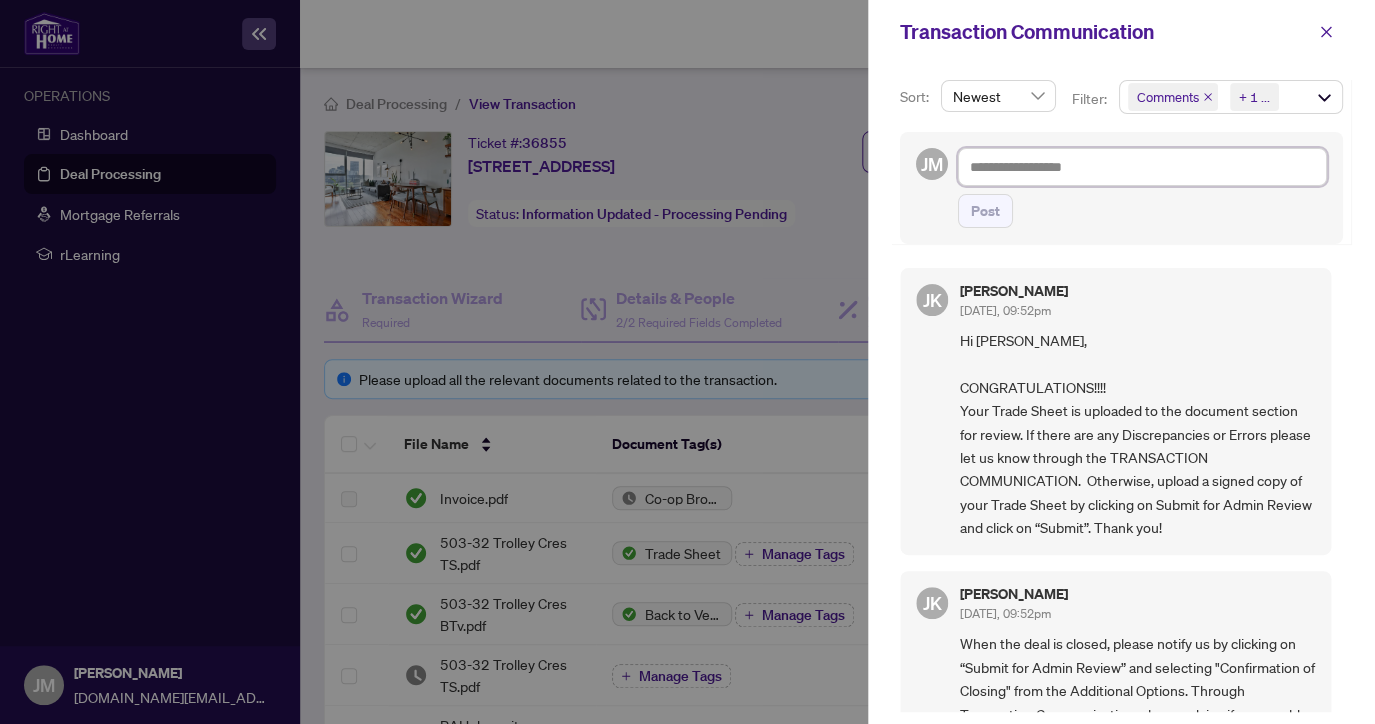 click at bounding box center [1142, 167] 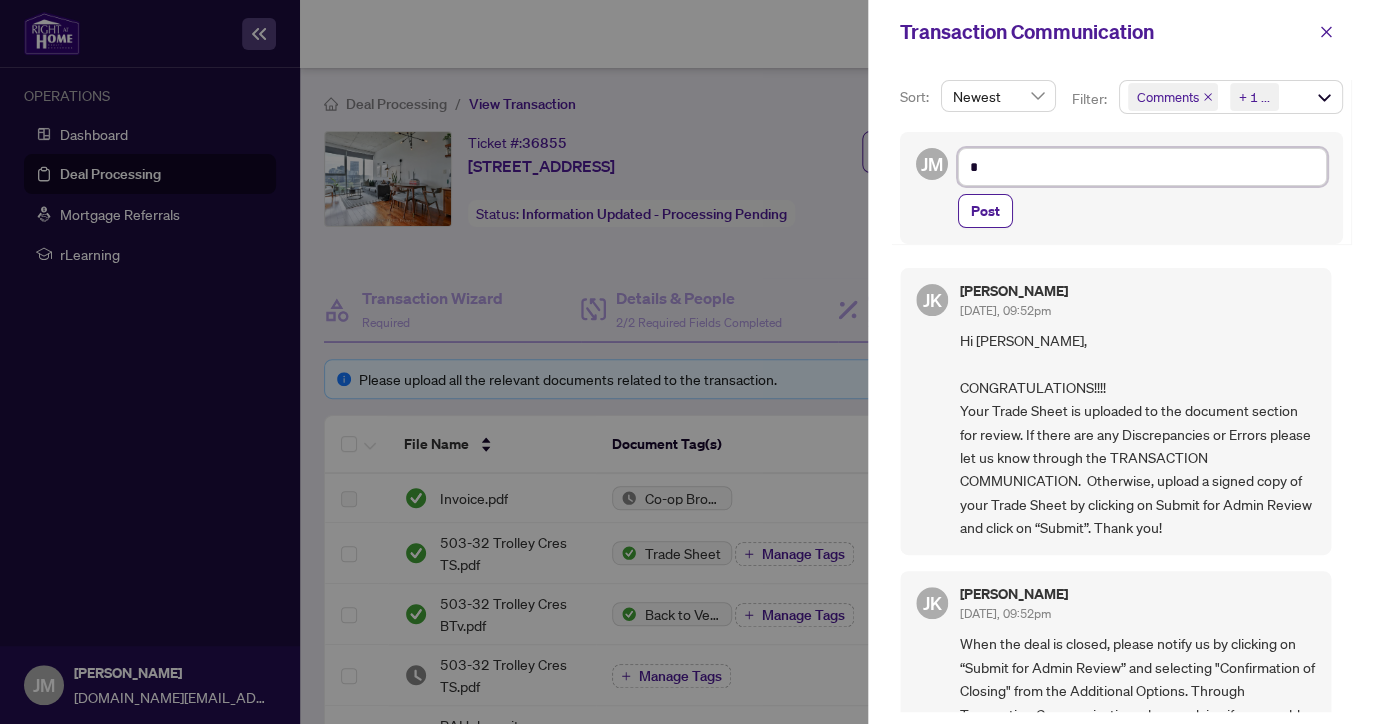 type 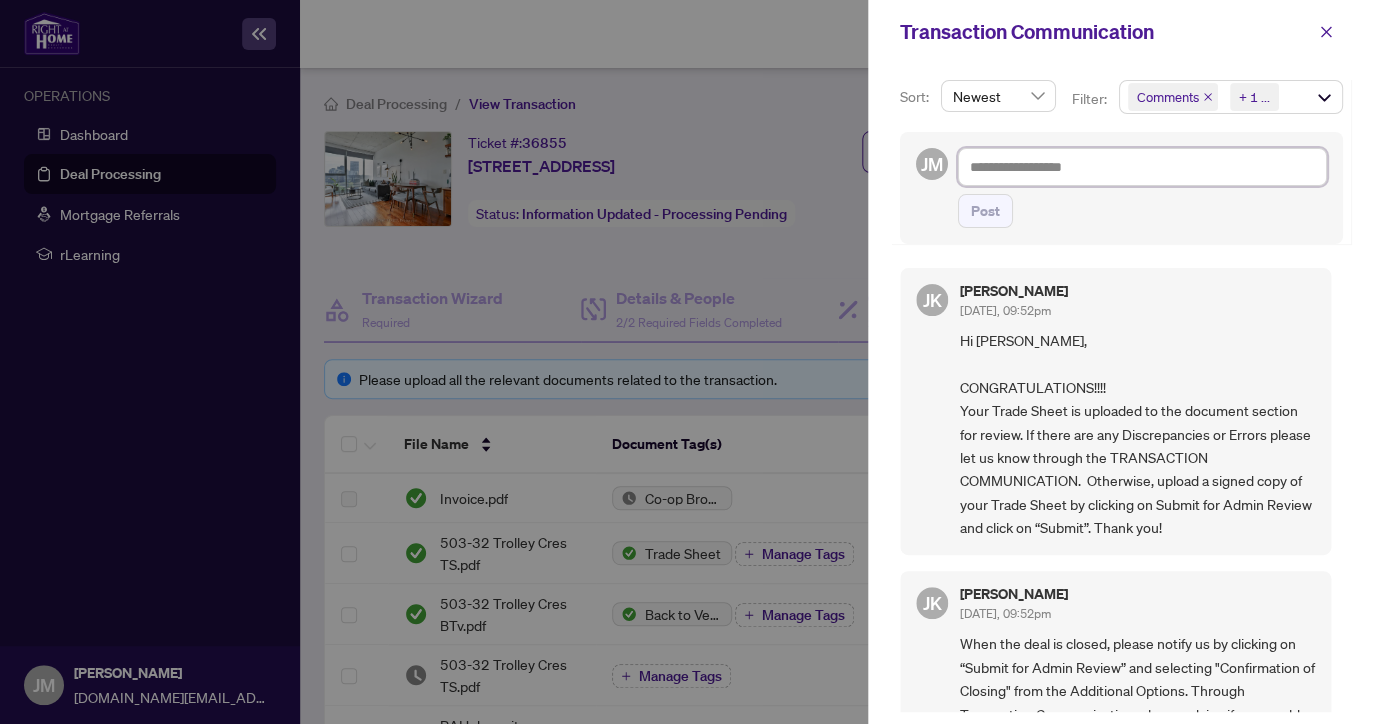type on "*" 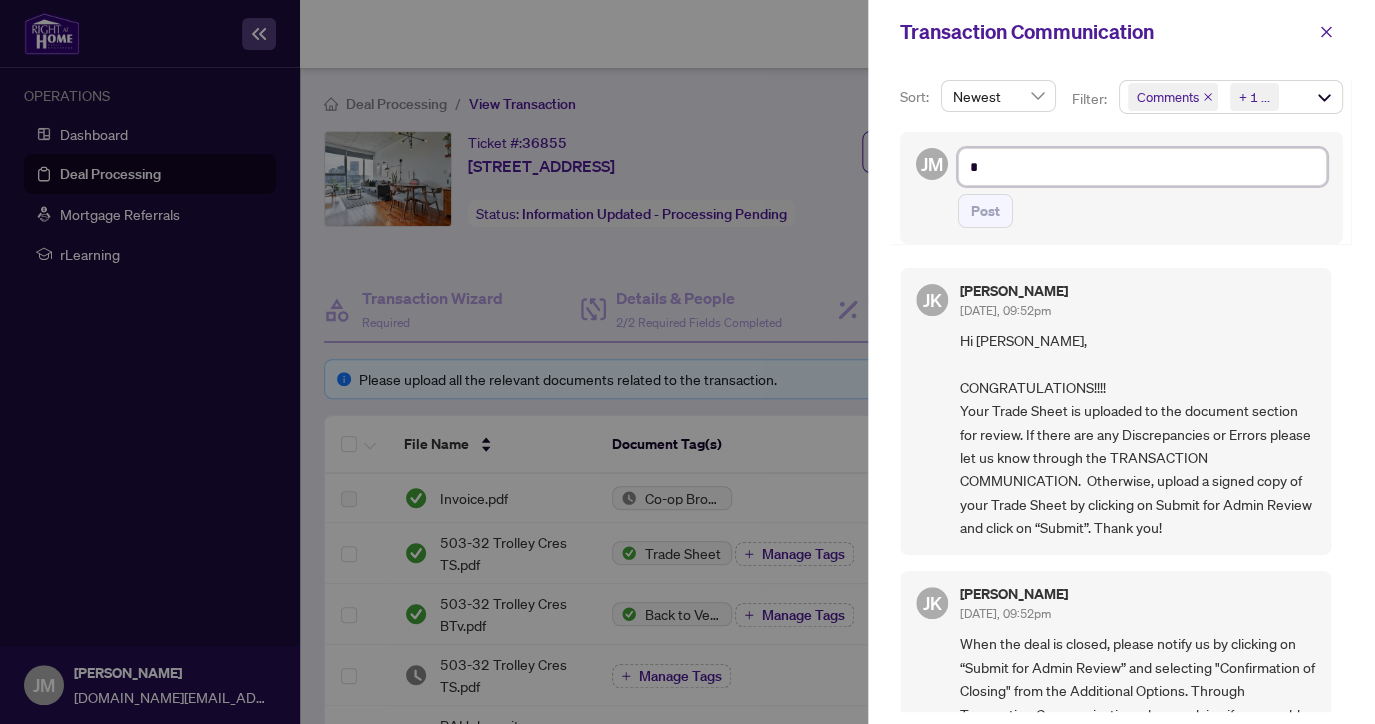type on "**" 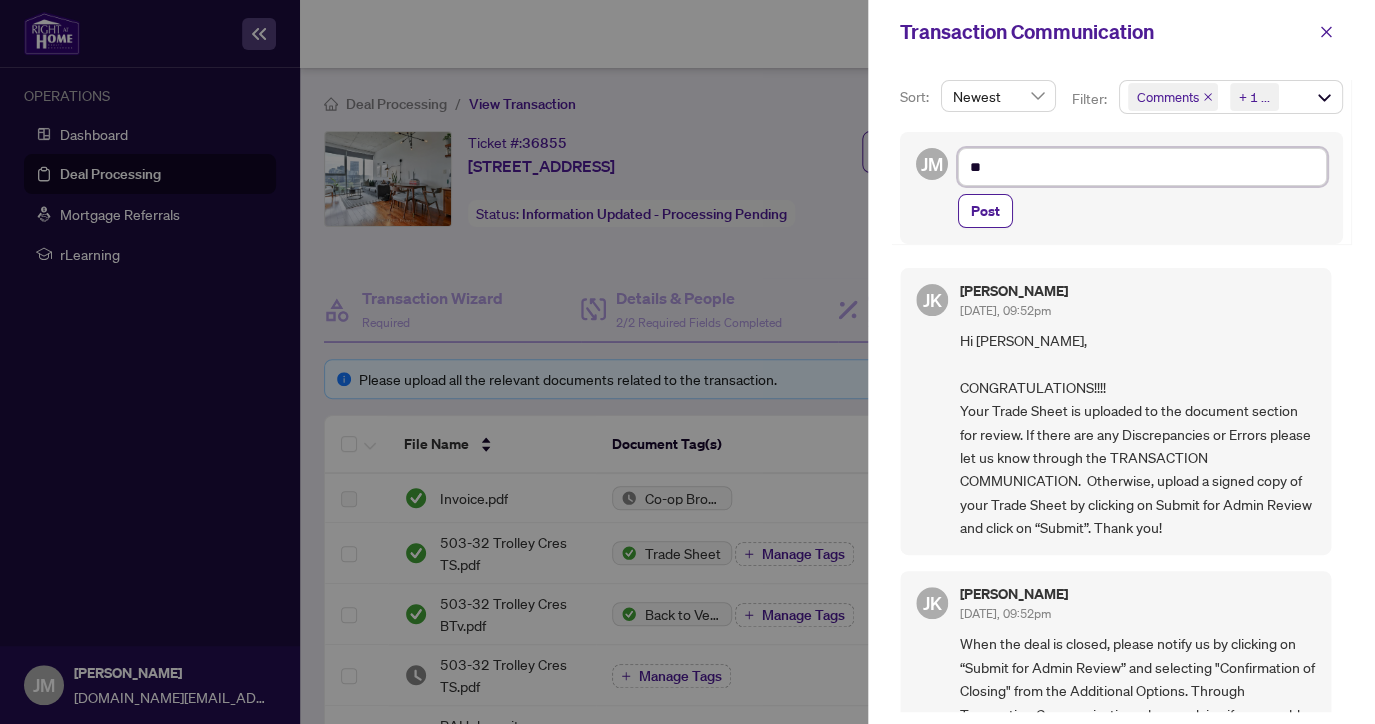 type on "**" 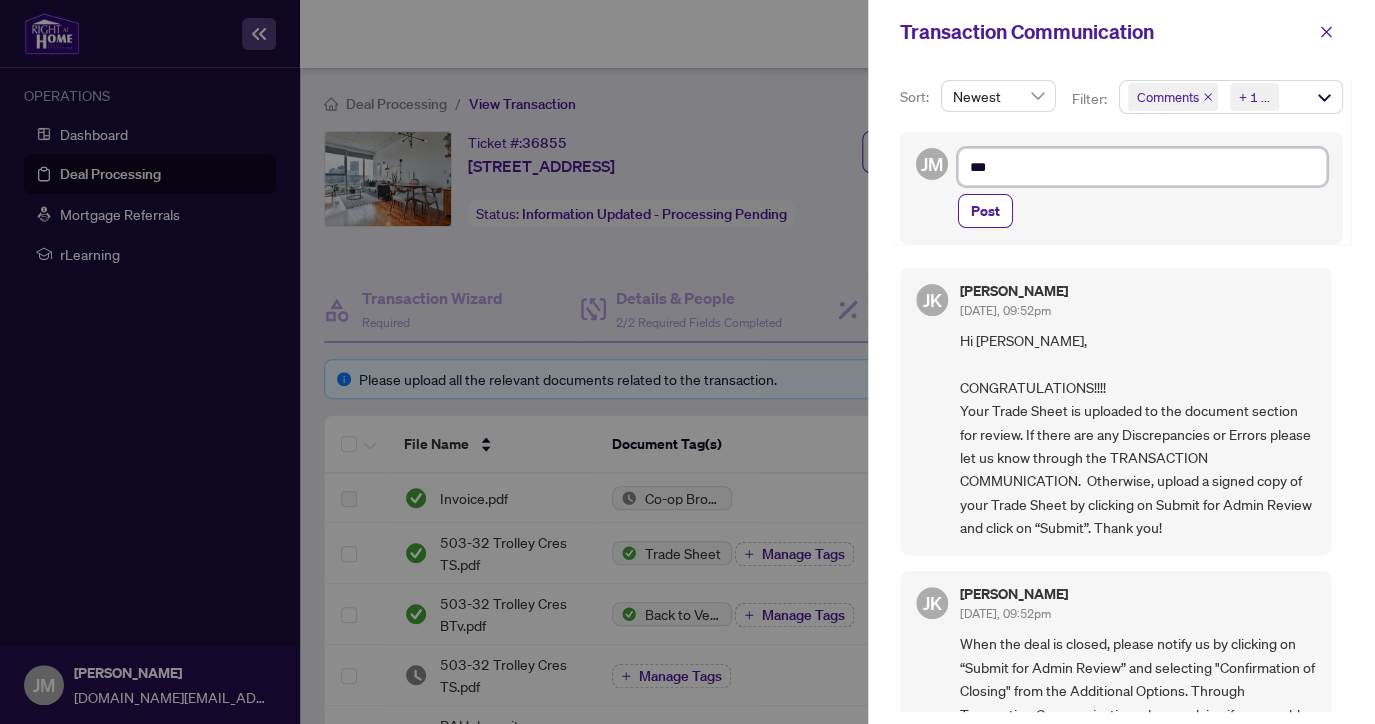 type on "****" 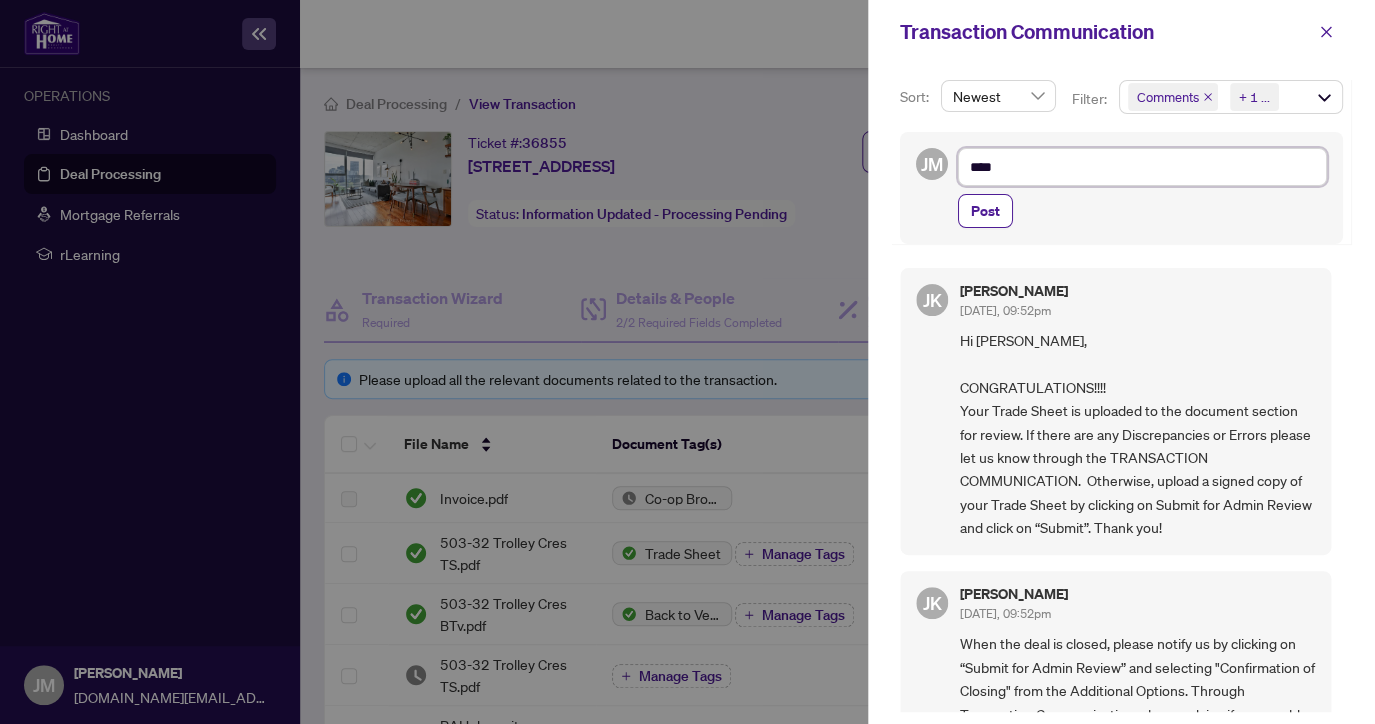type on "*****" 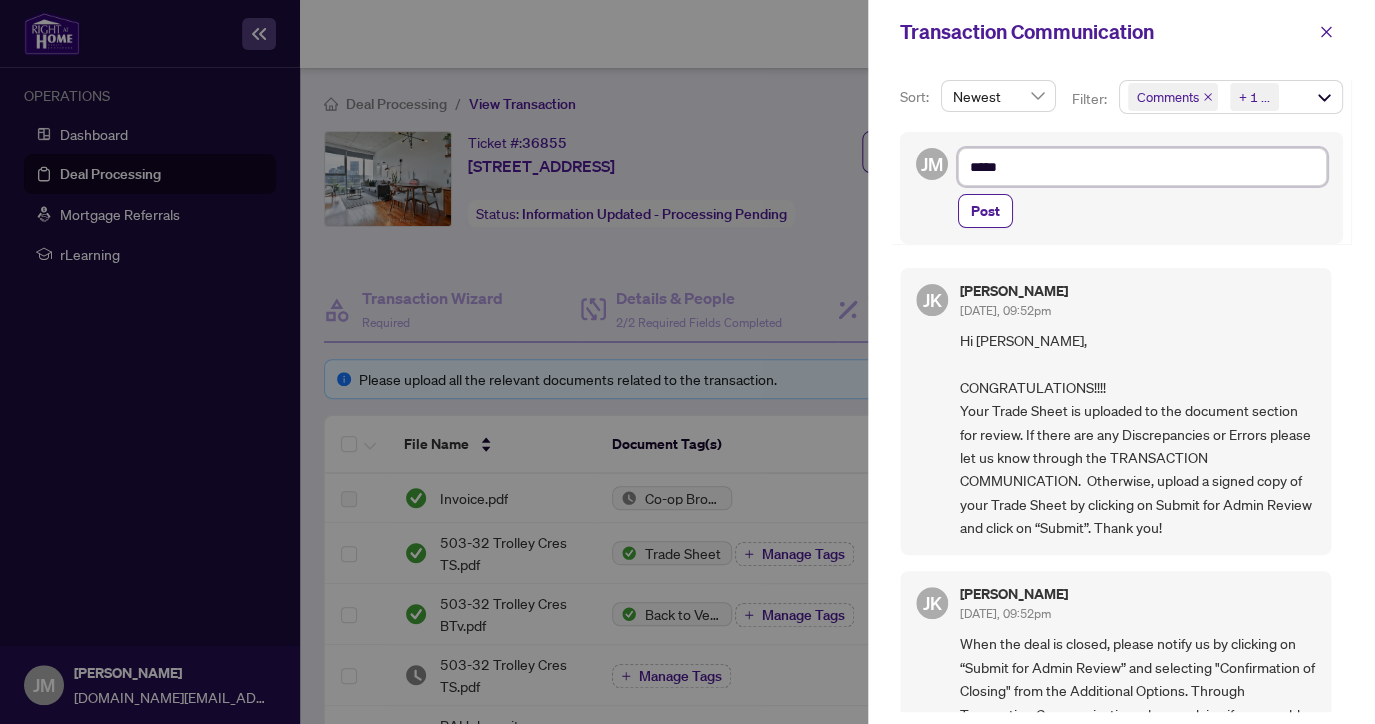 type on "******" 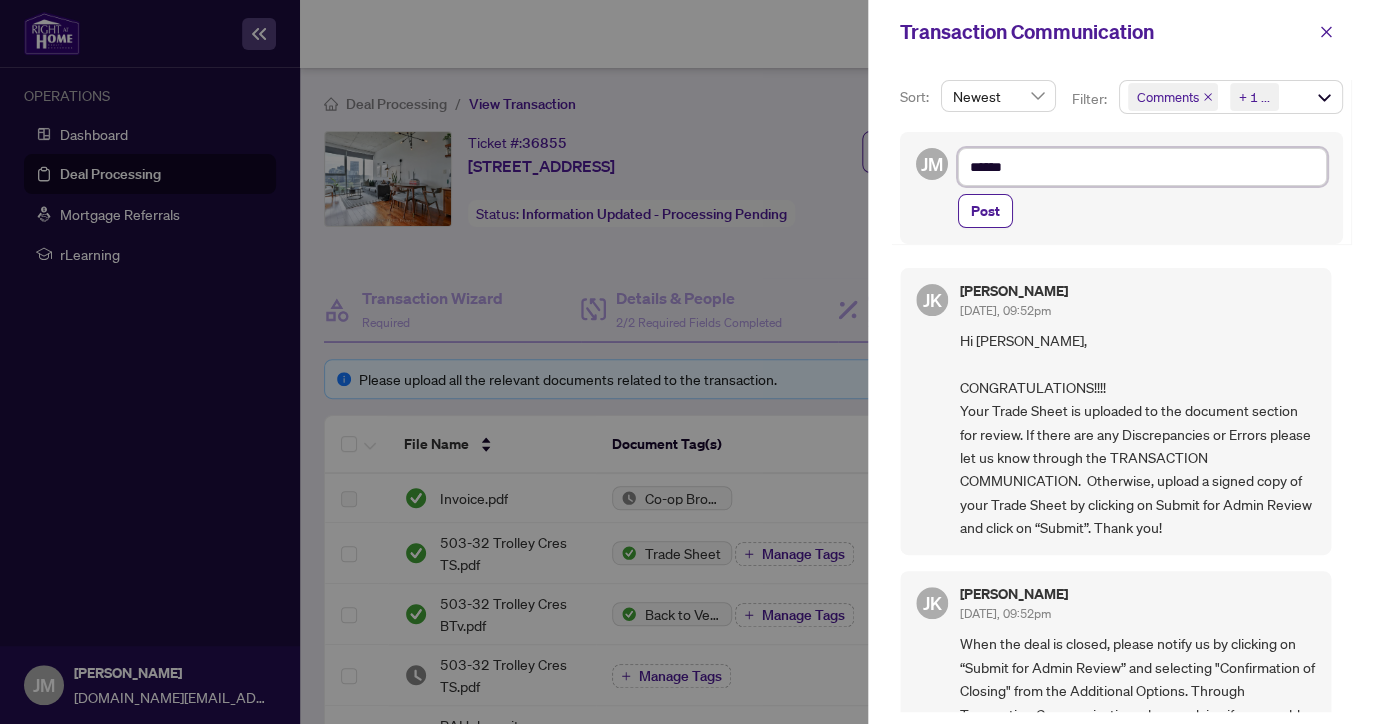 type on "*******" 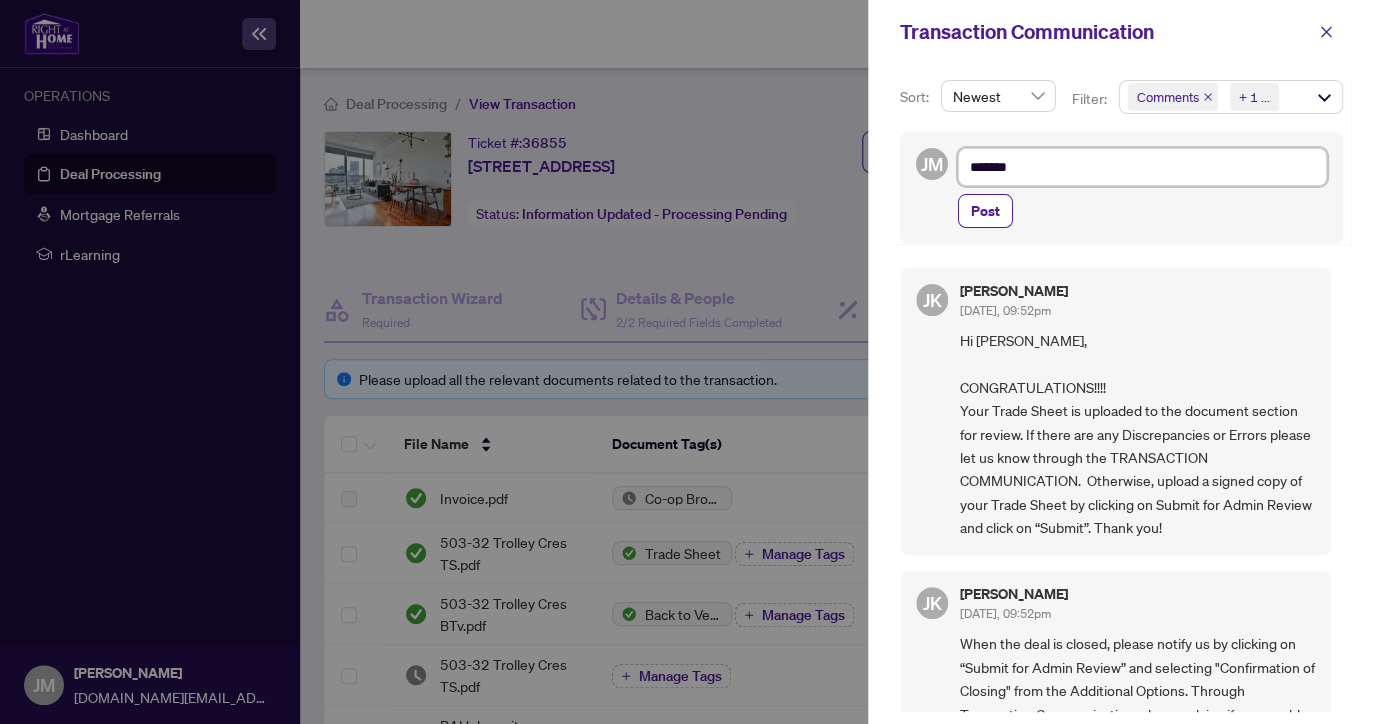 type on "********" 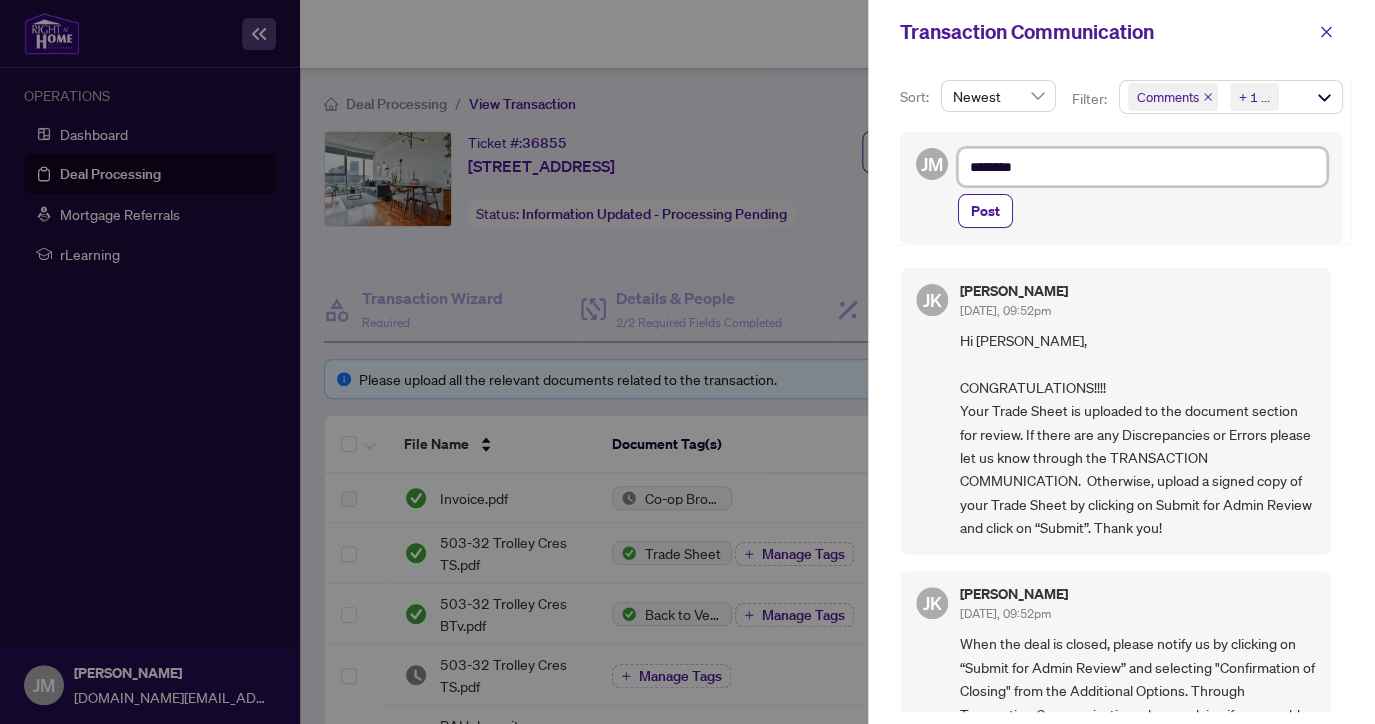 type on "*******" 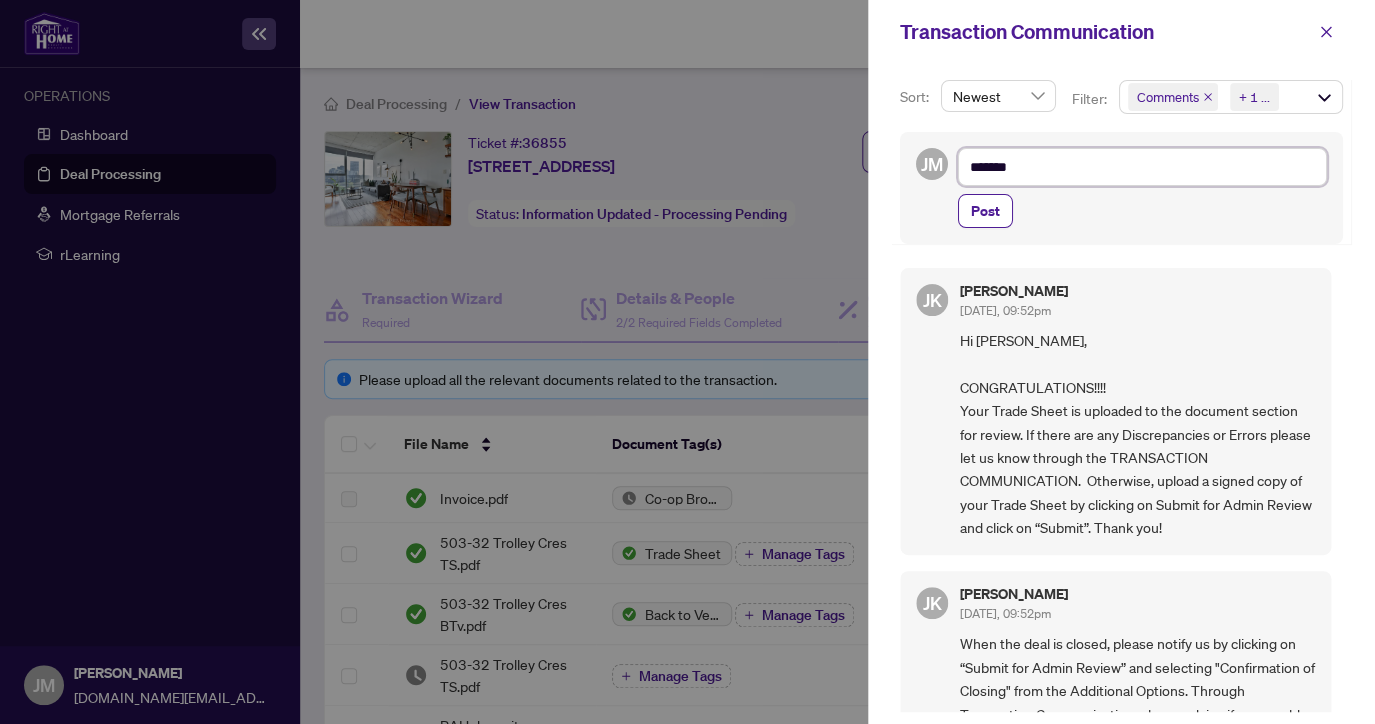 type on "******" 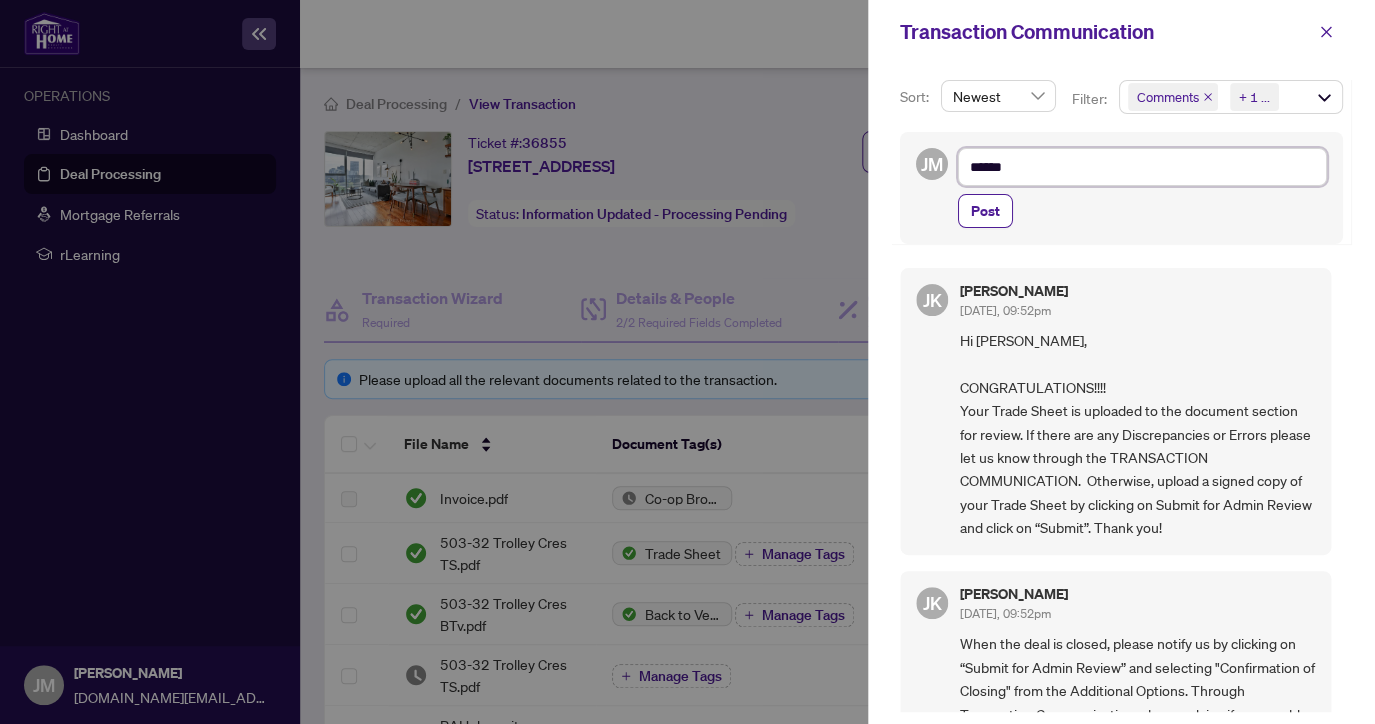type on "*****" 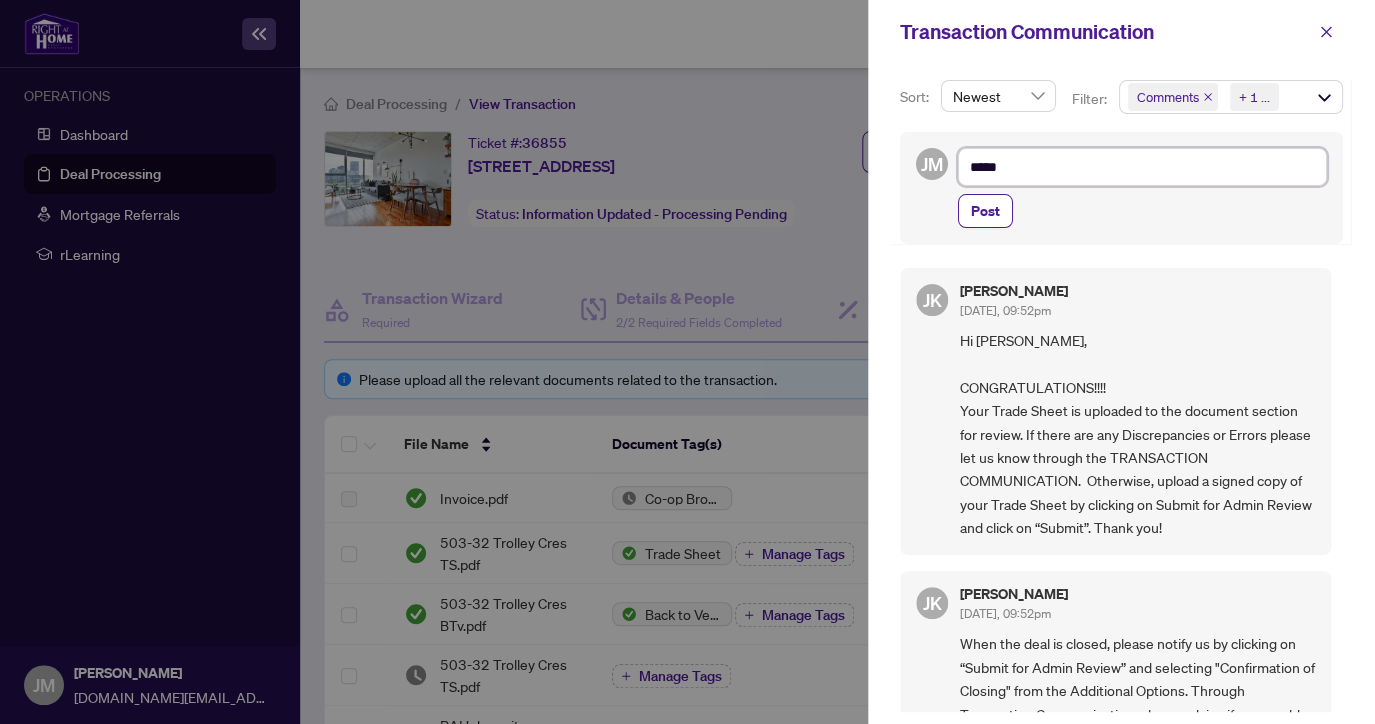 type on "******" 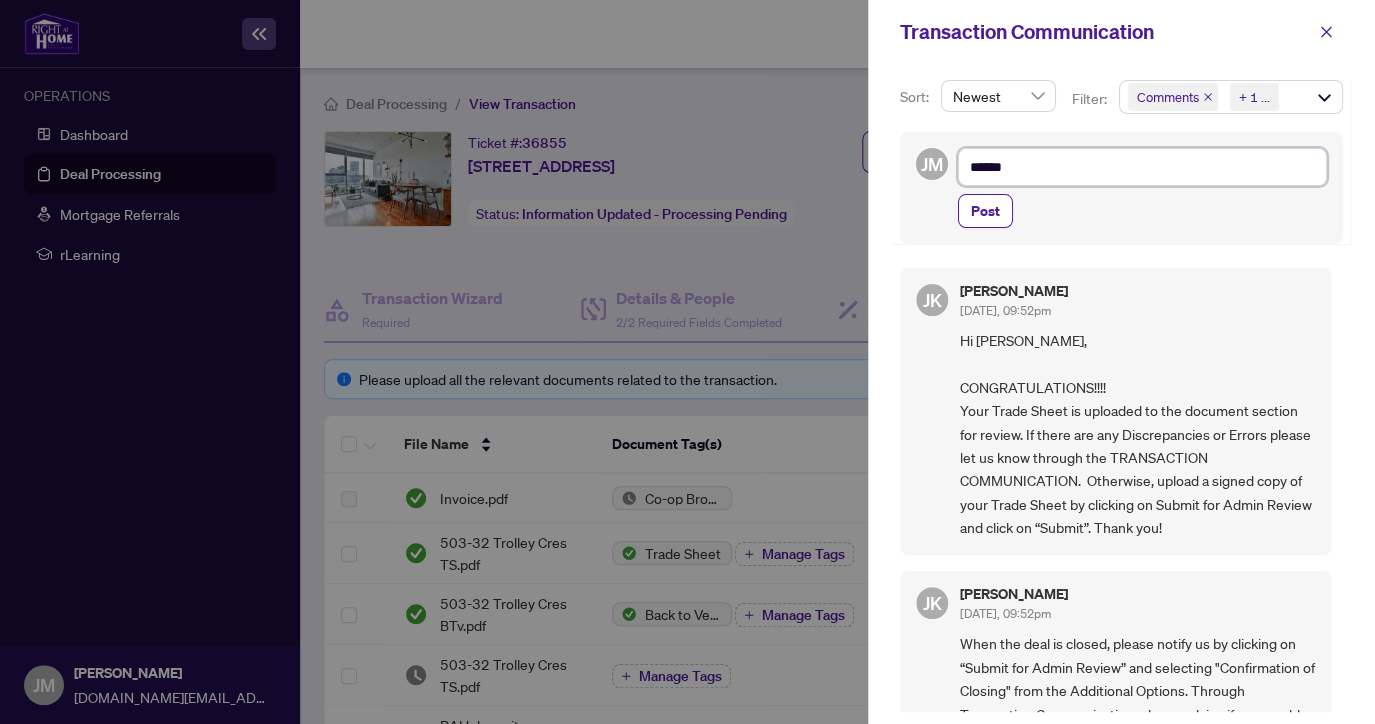 type on "*******" 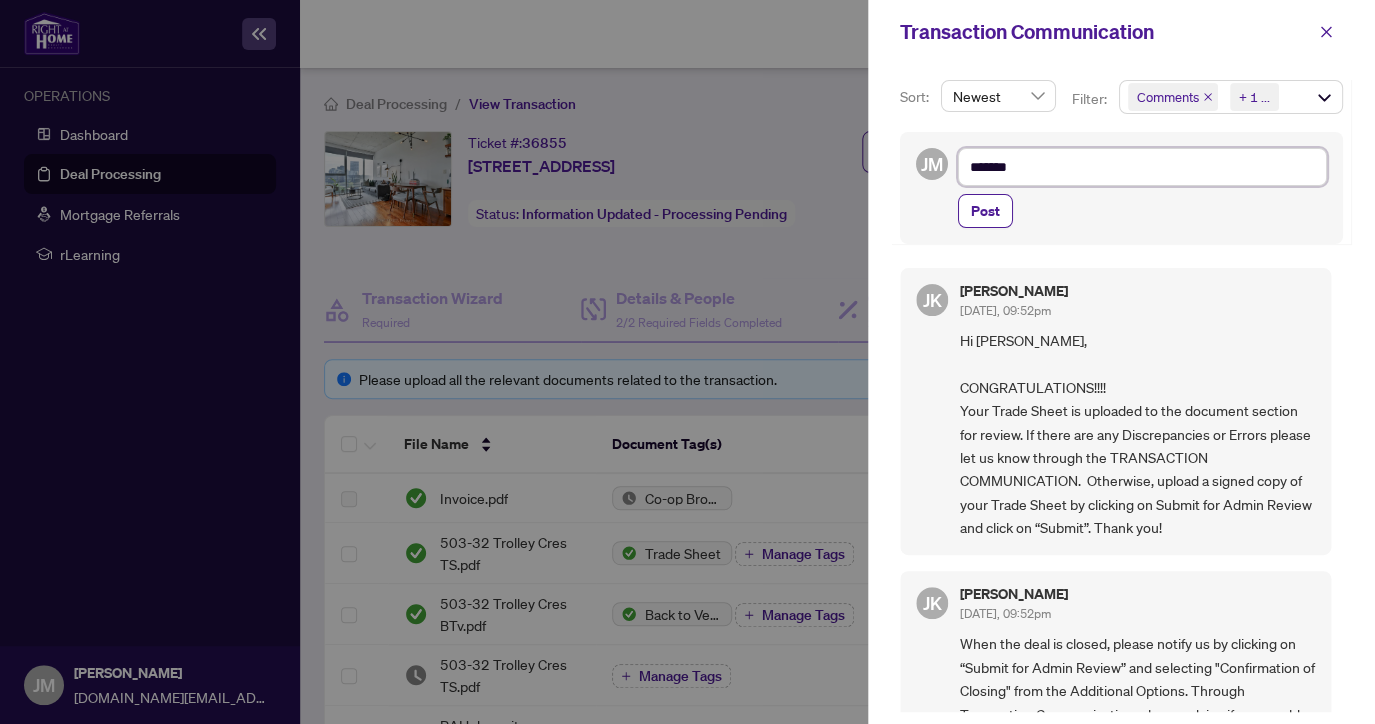 type on "********" 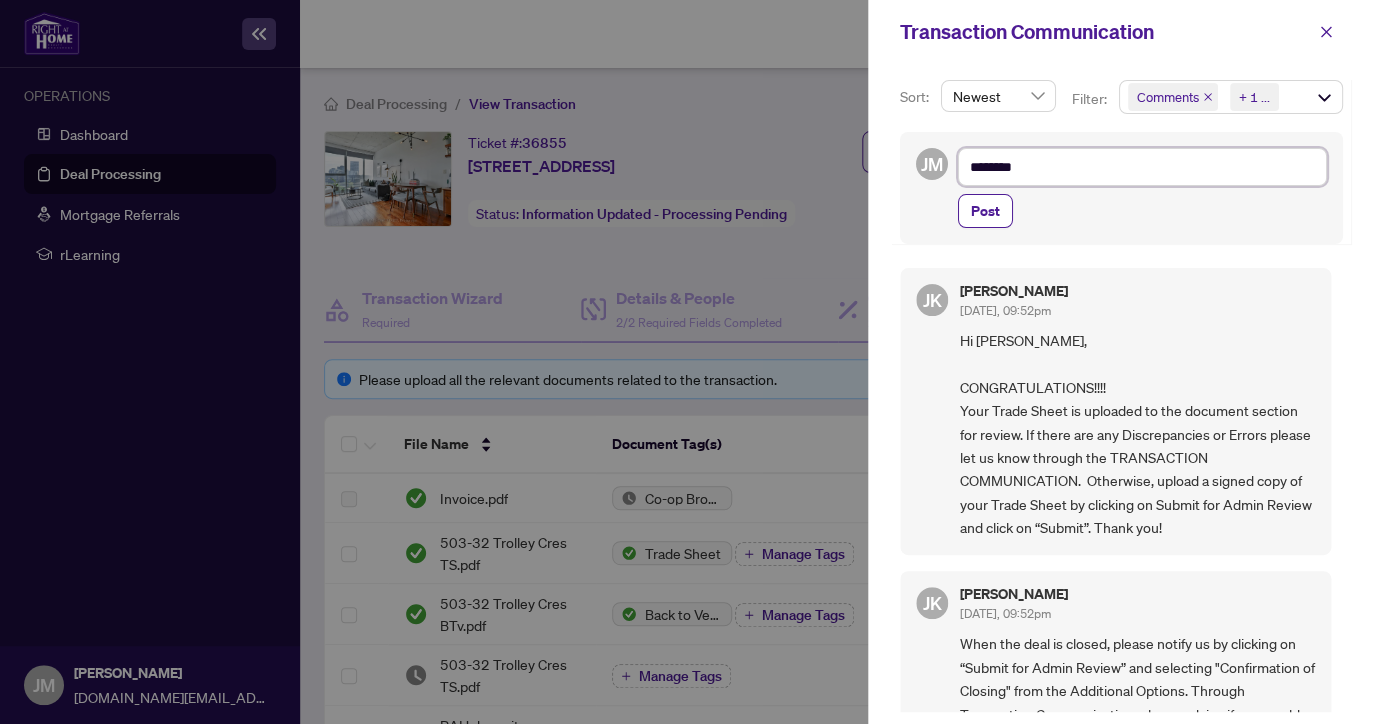type on "*********" 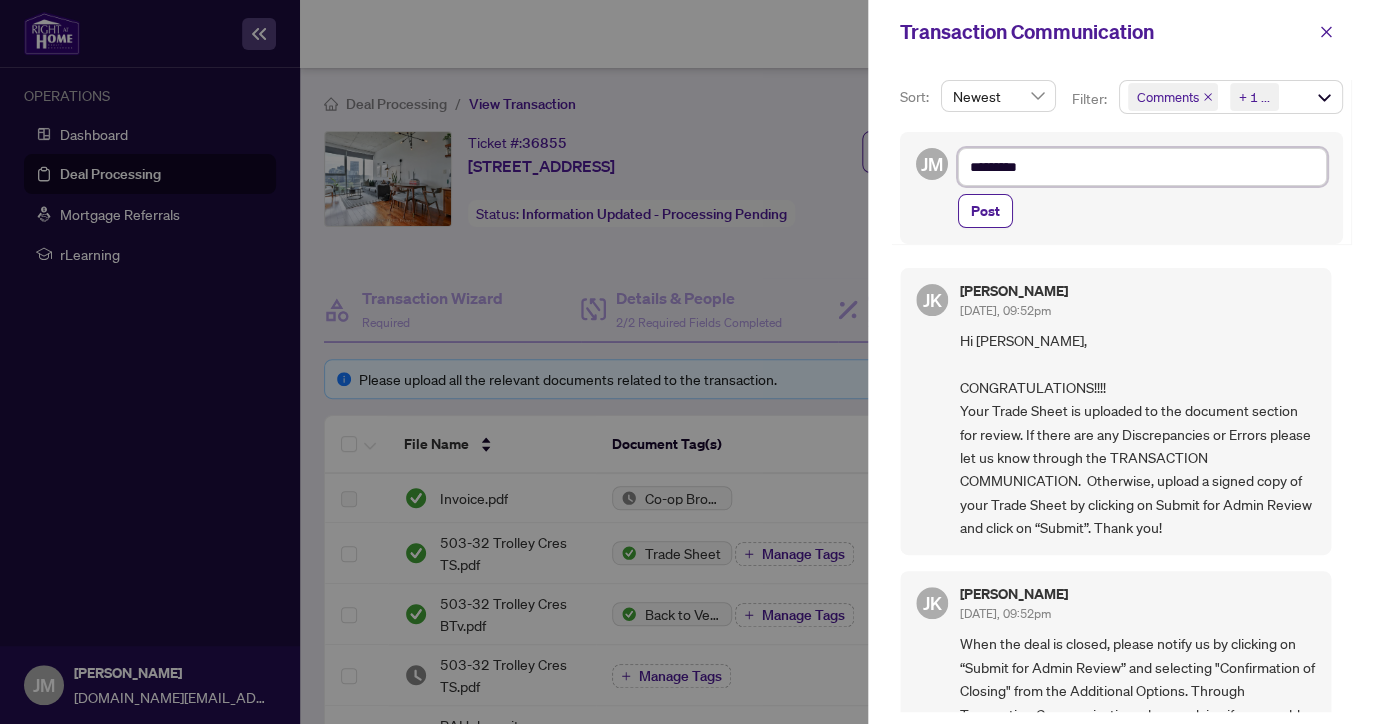 type on "*********" 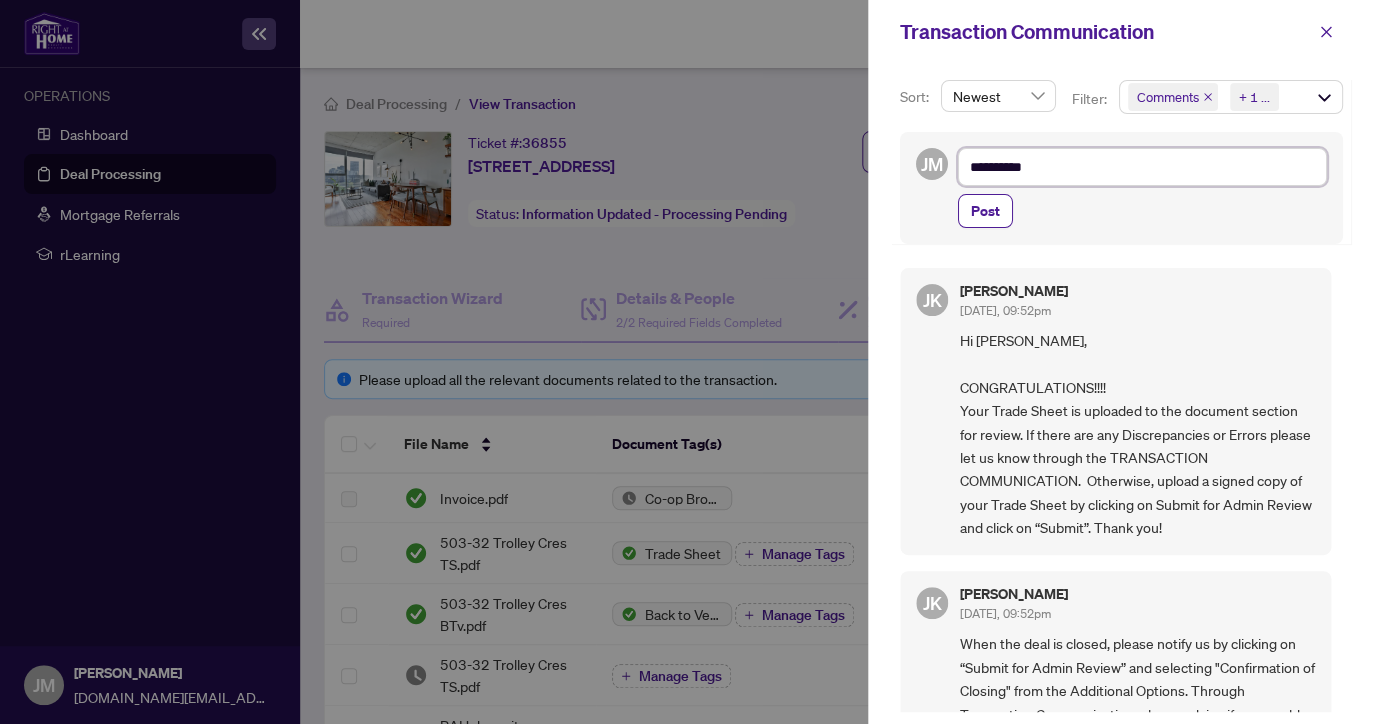 type on "*********" 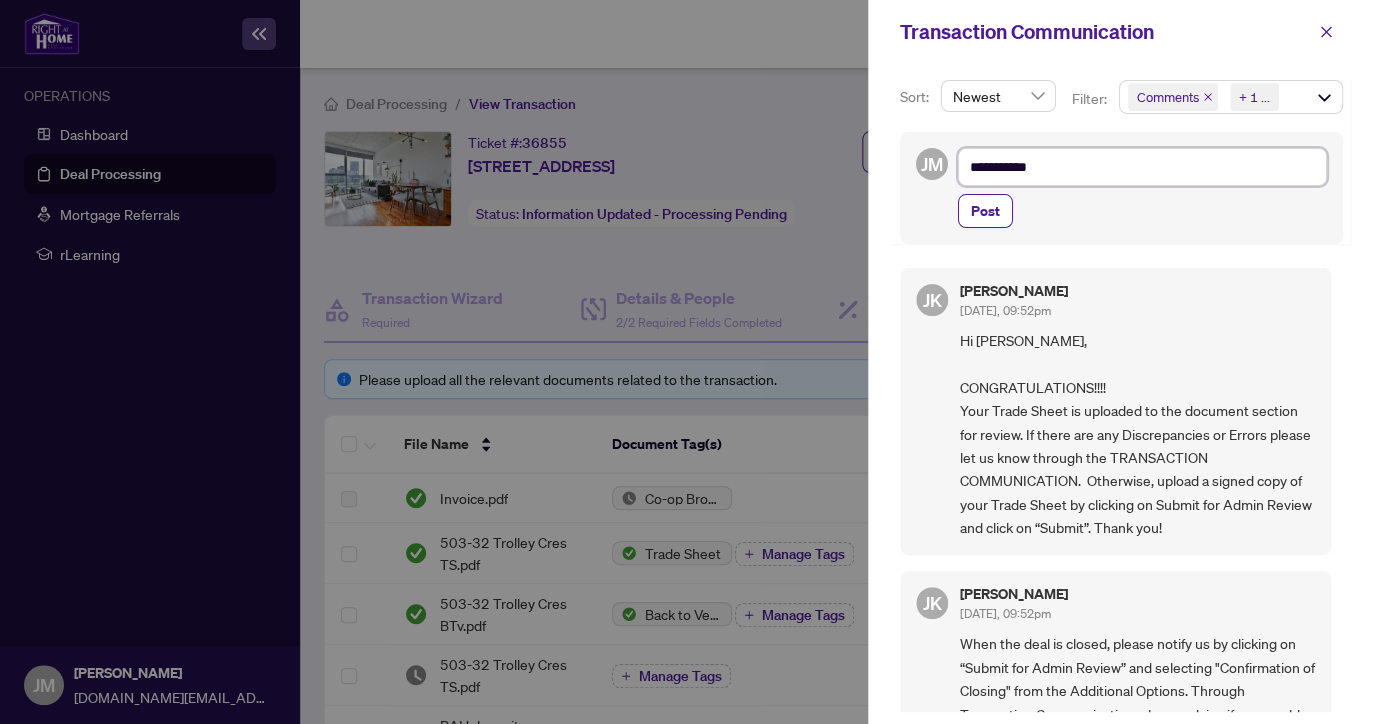 type on "**********" 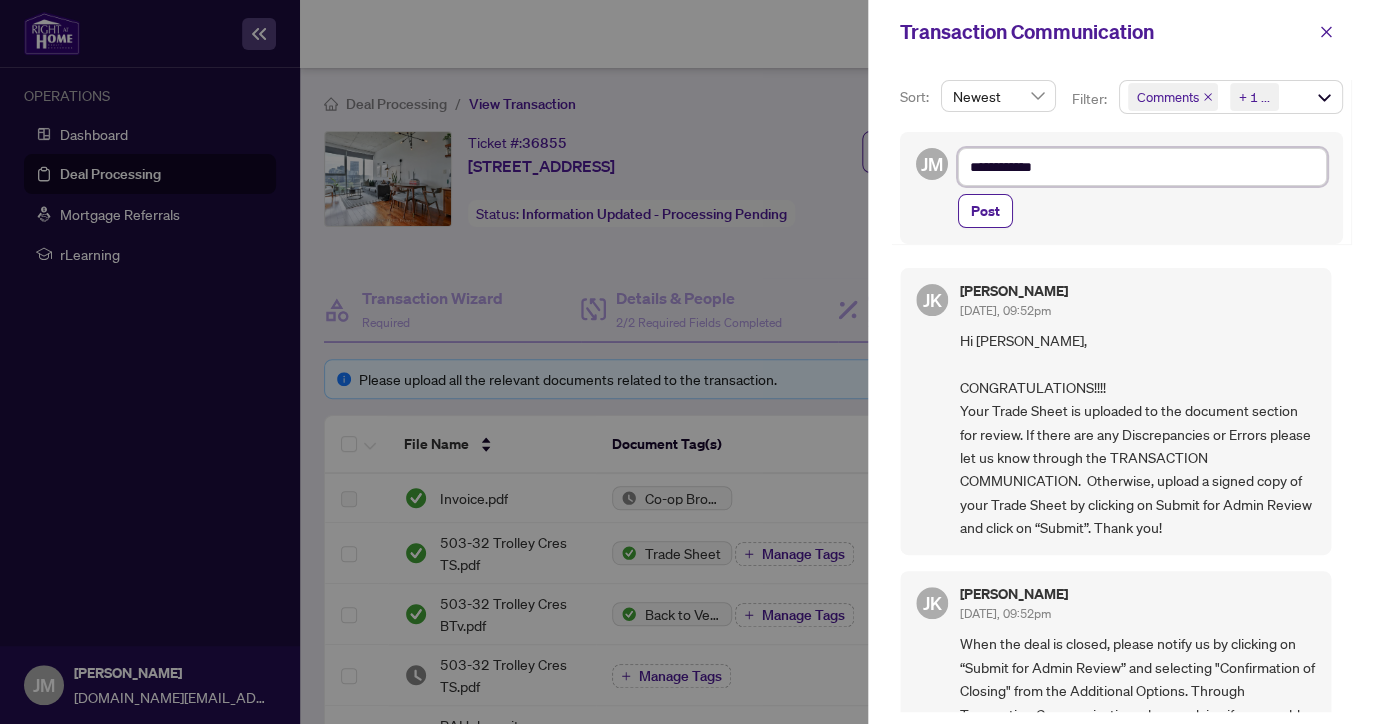 type on "**********" 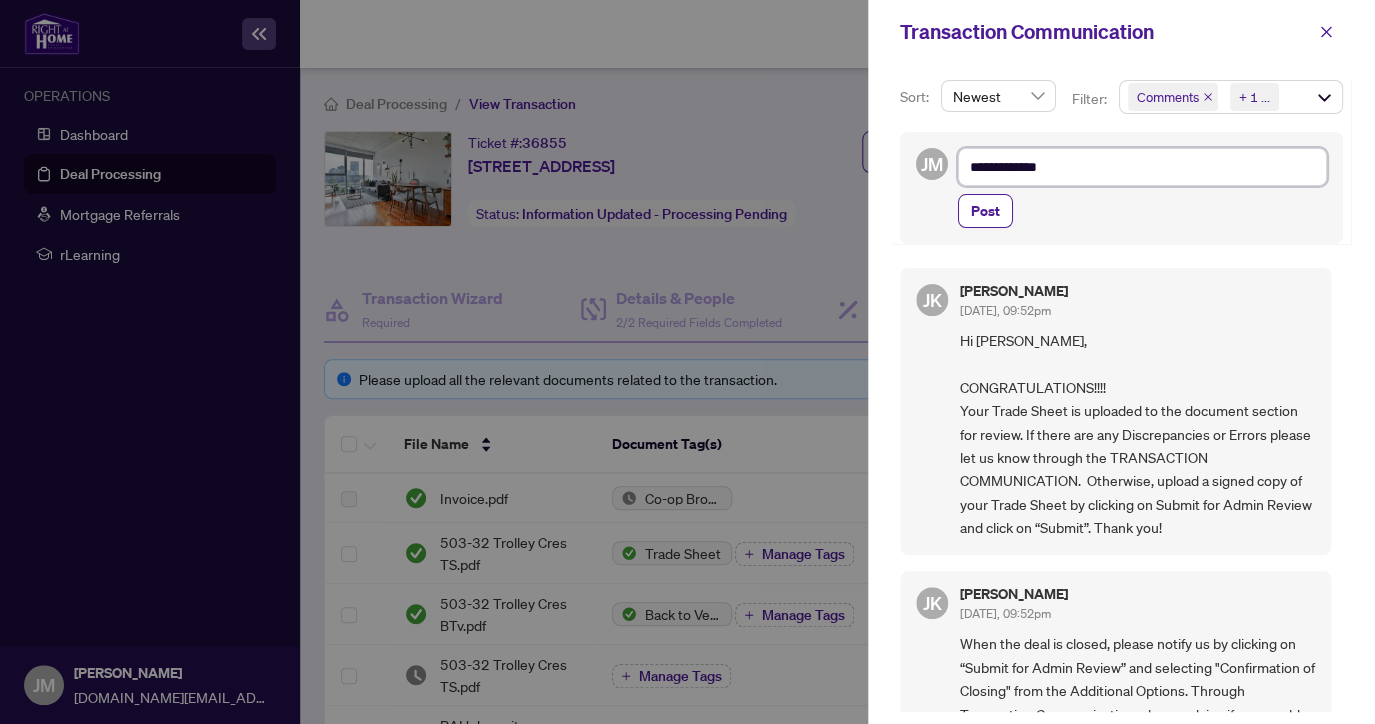 type on "**********" 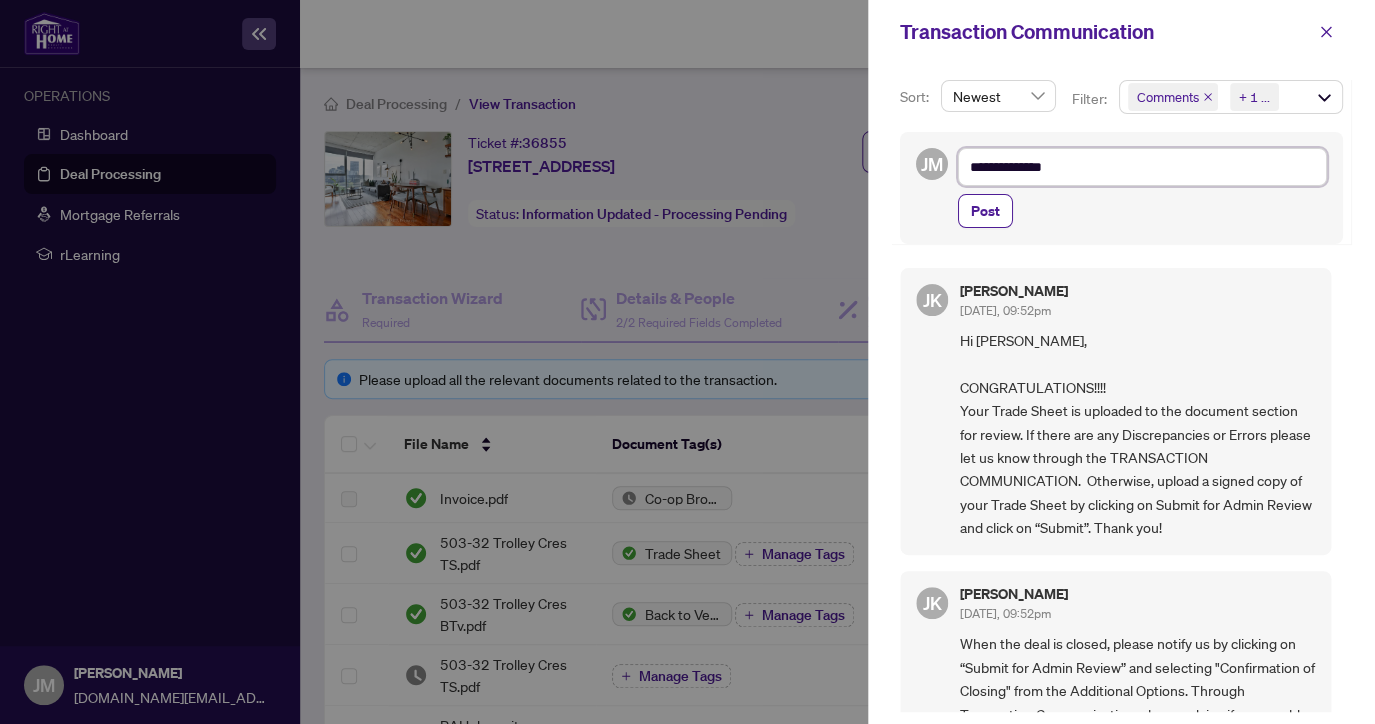 type on "**********" 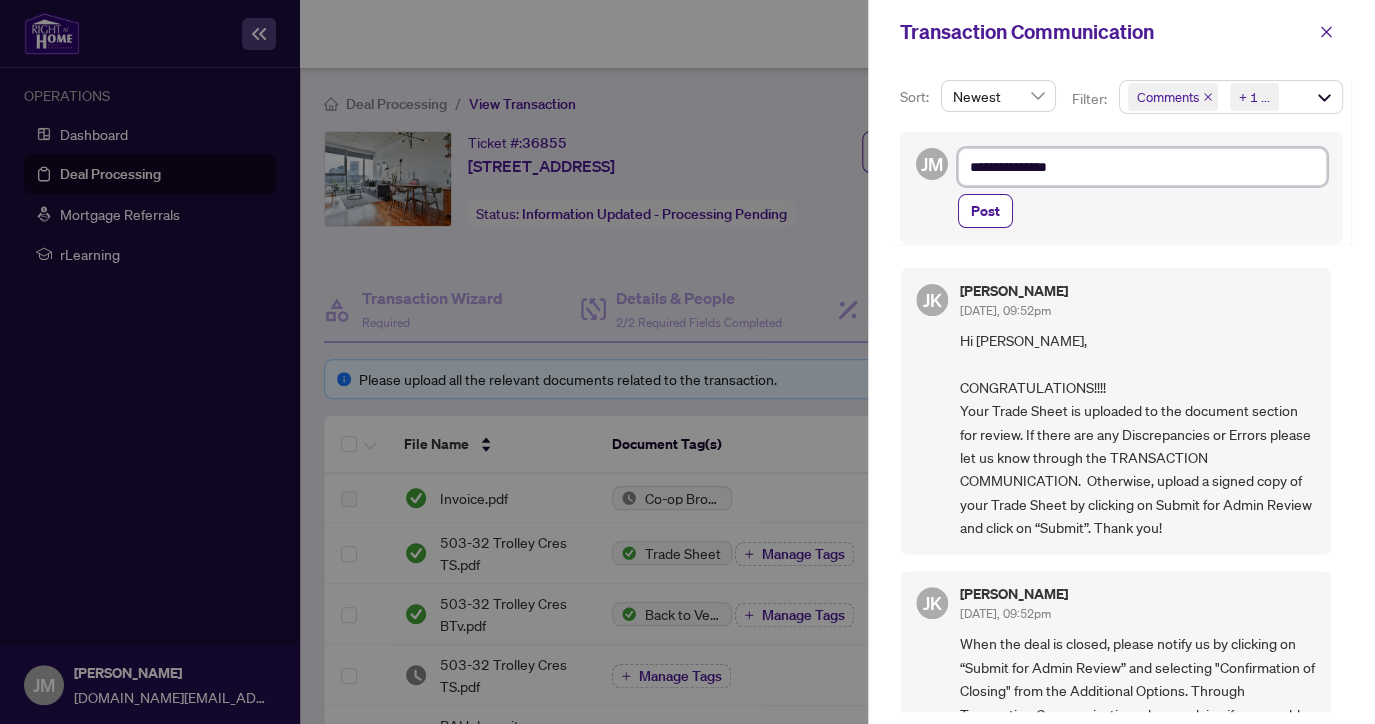 type on "**********" 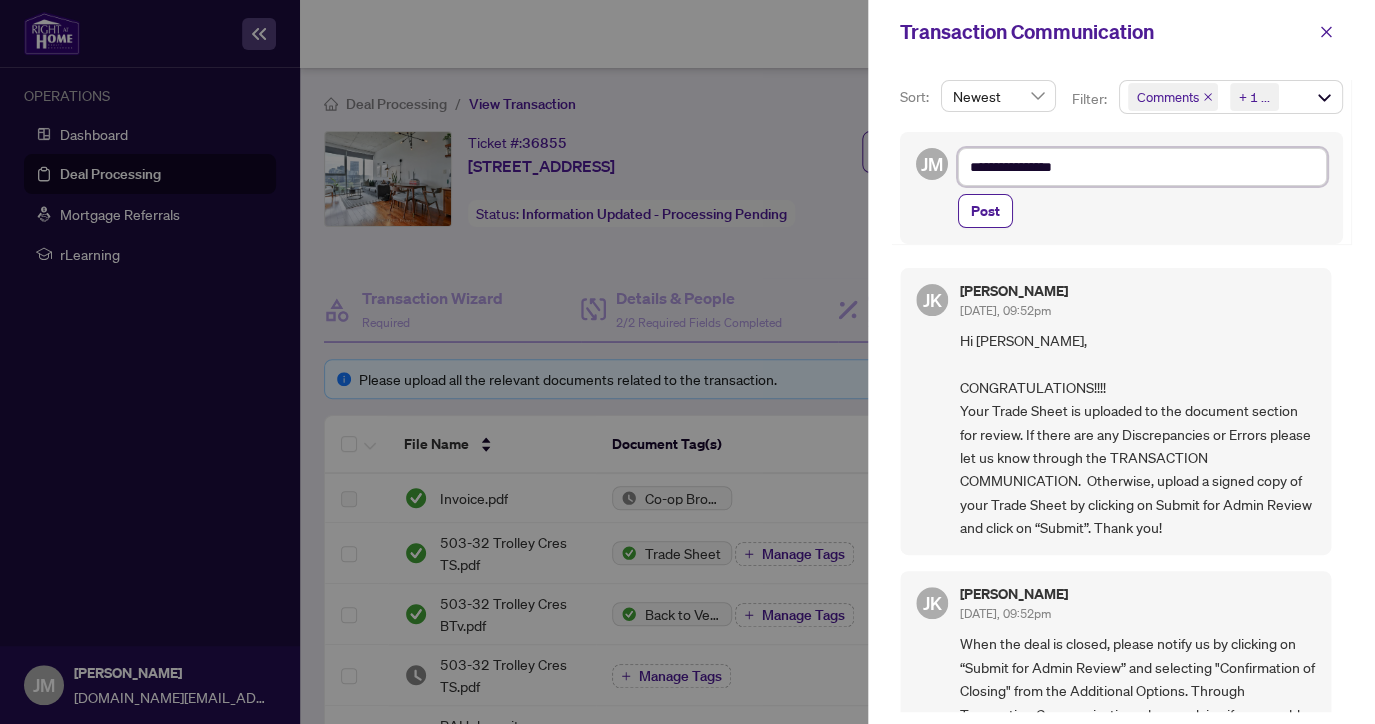type on "**********" 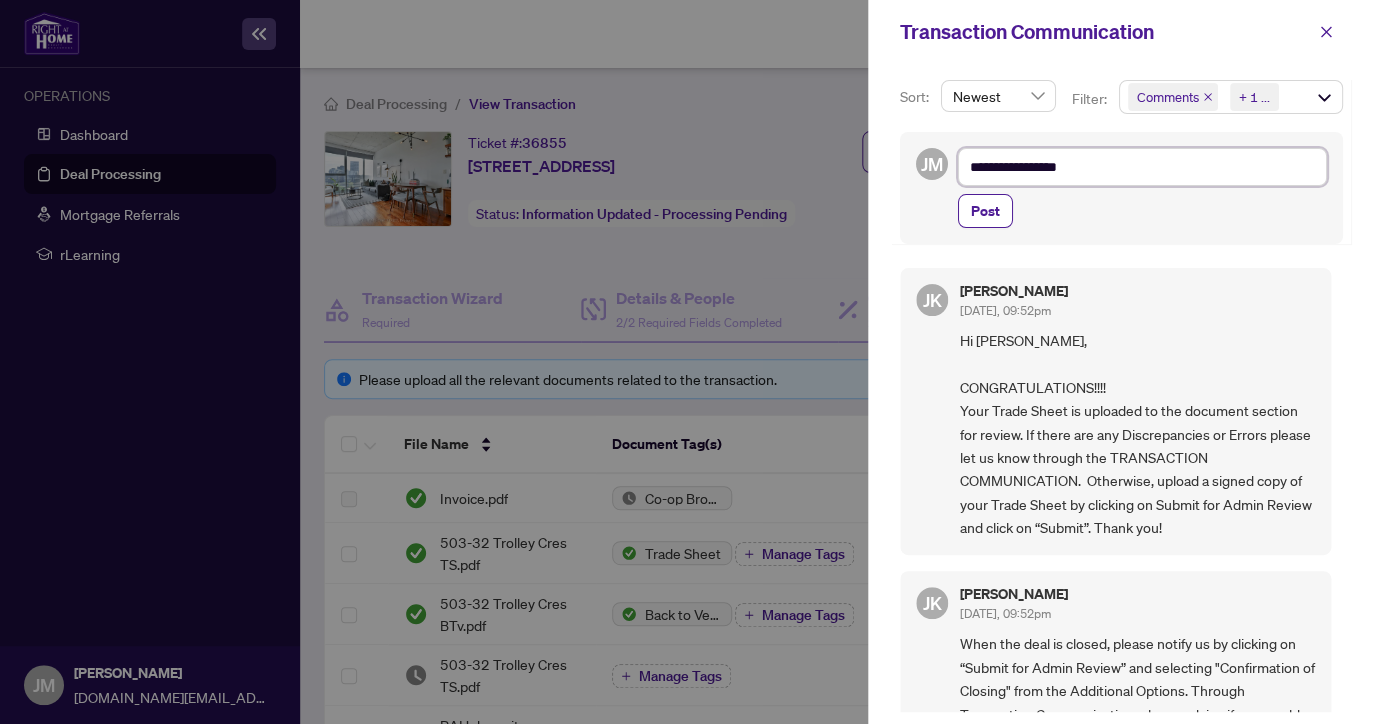 type on "**********" 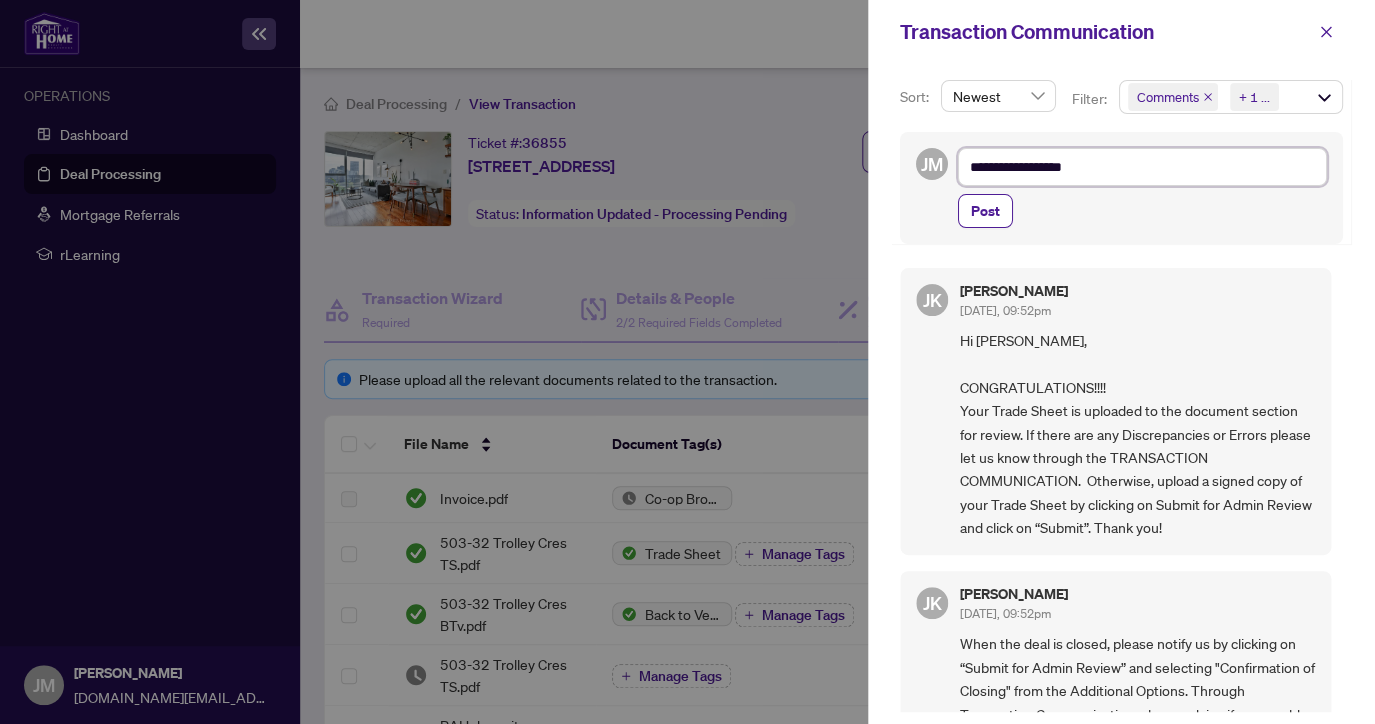 type on "**********" 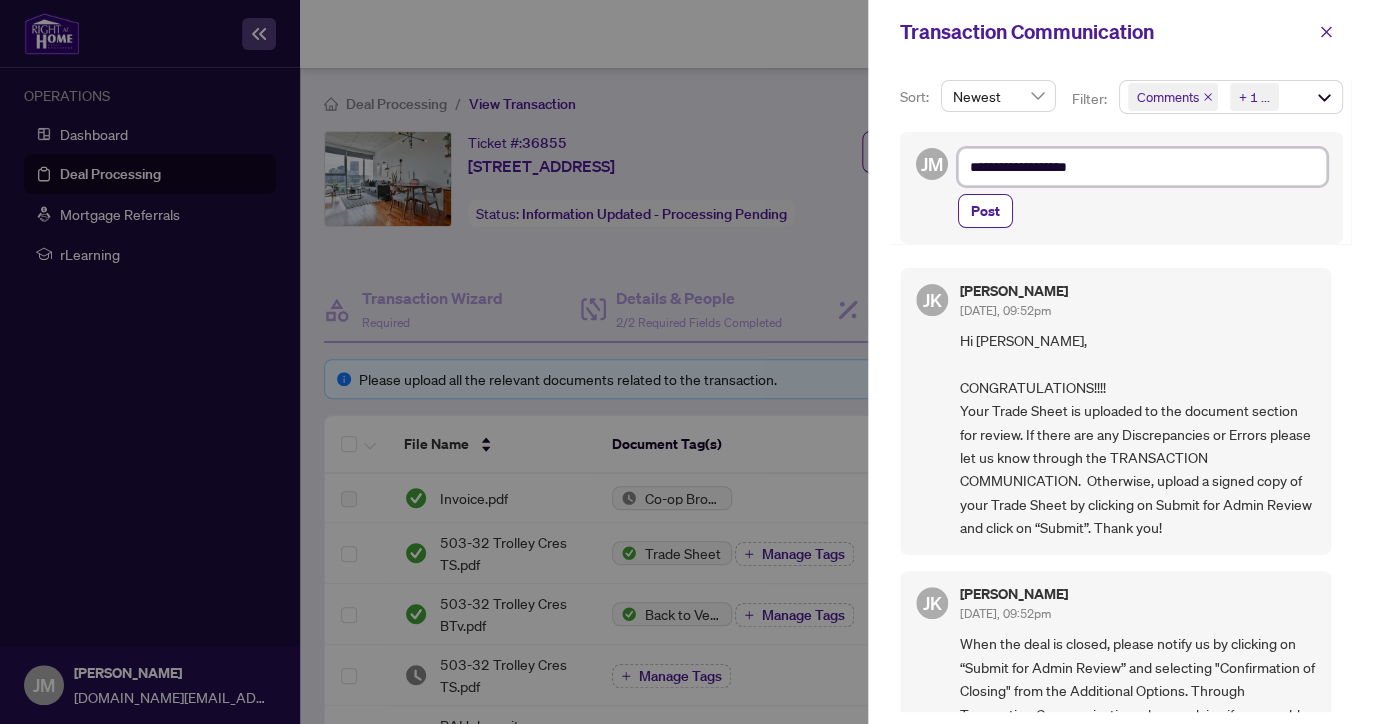 type on "**********" 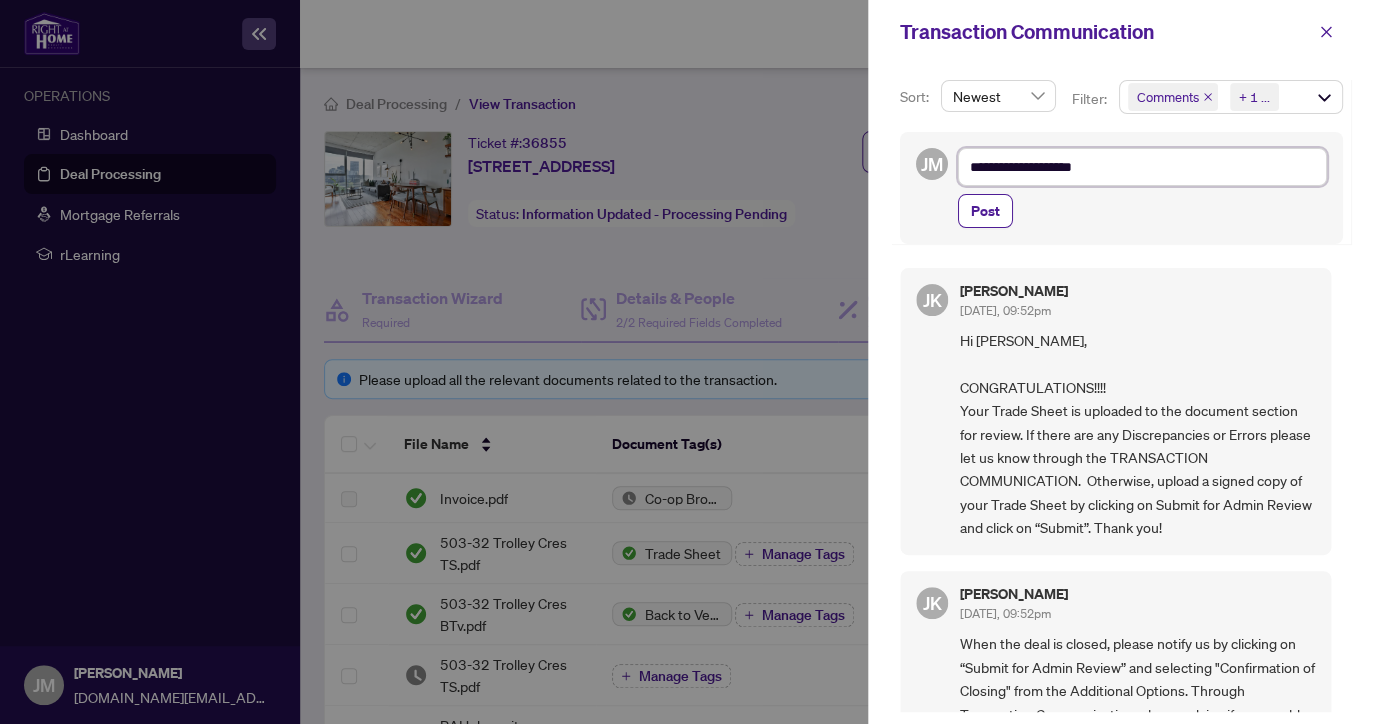 type on "**********" 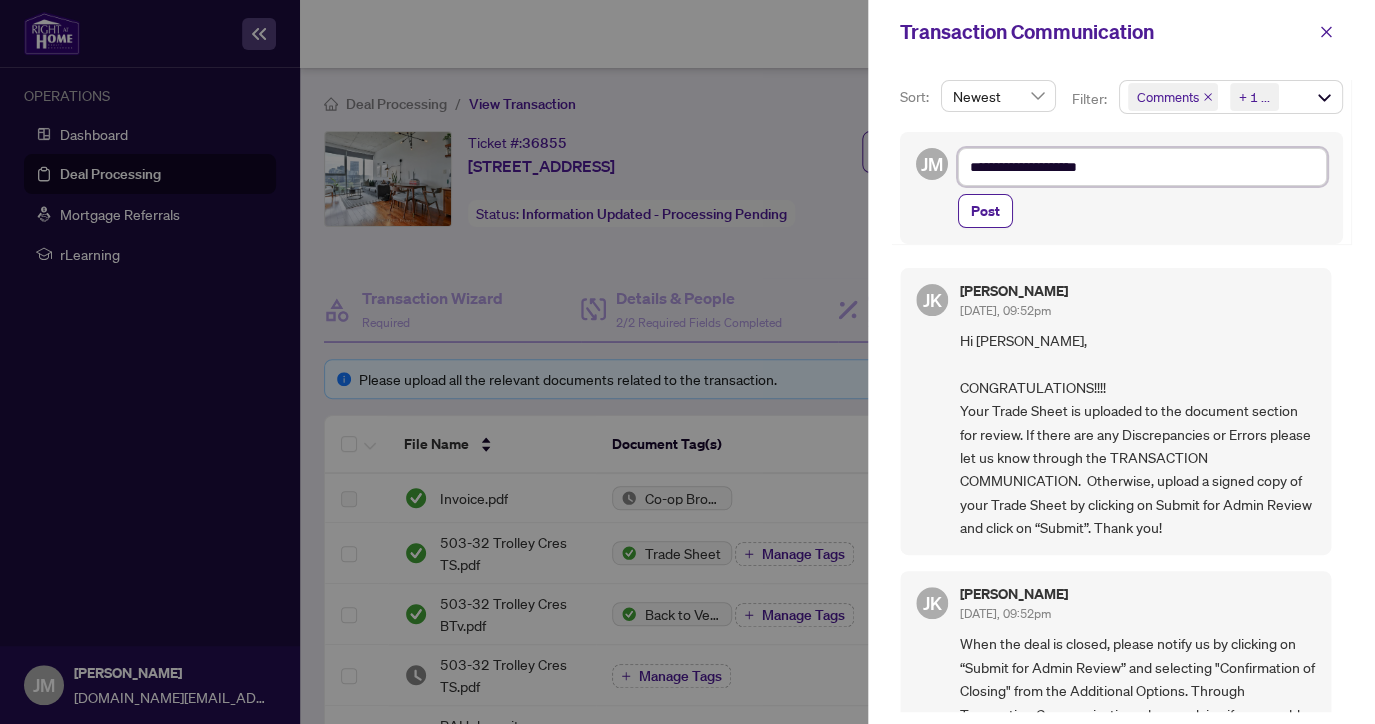 type on "**********" 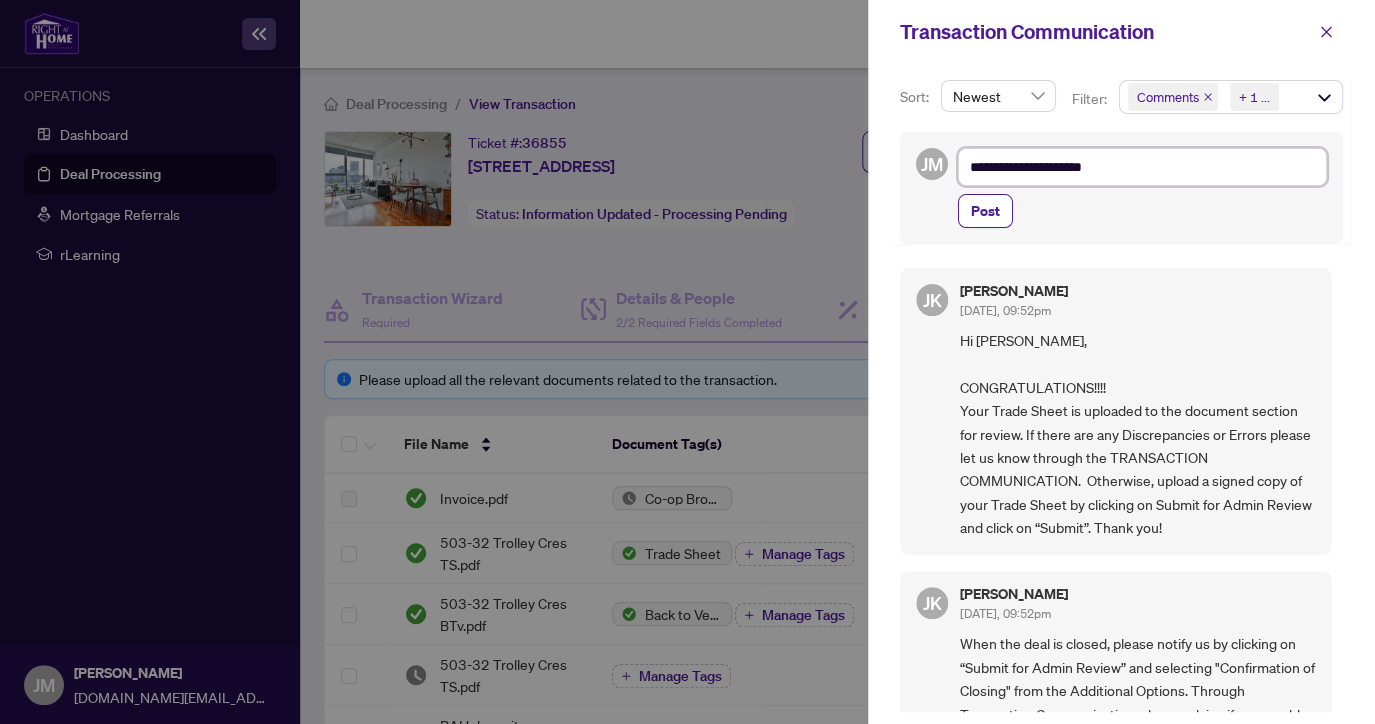 type on "**********" 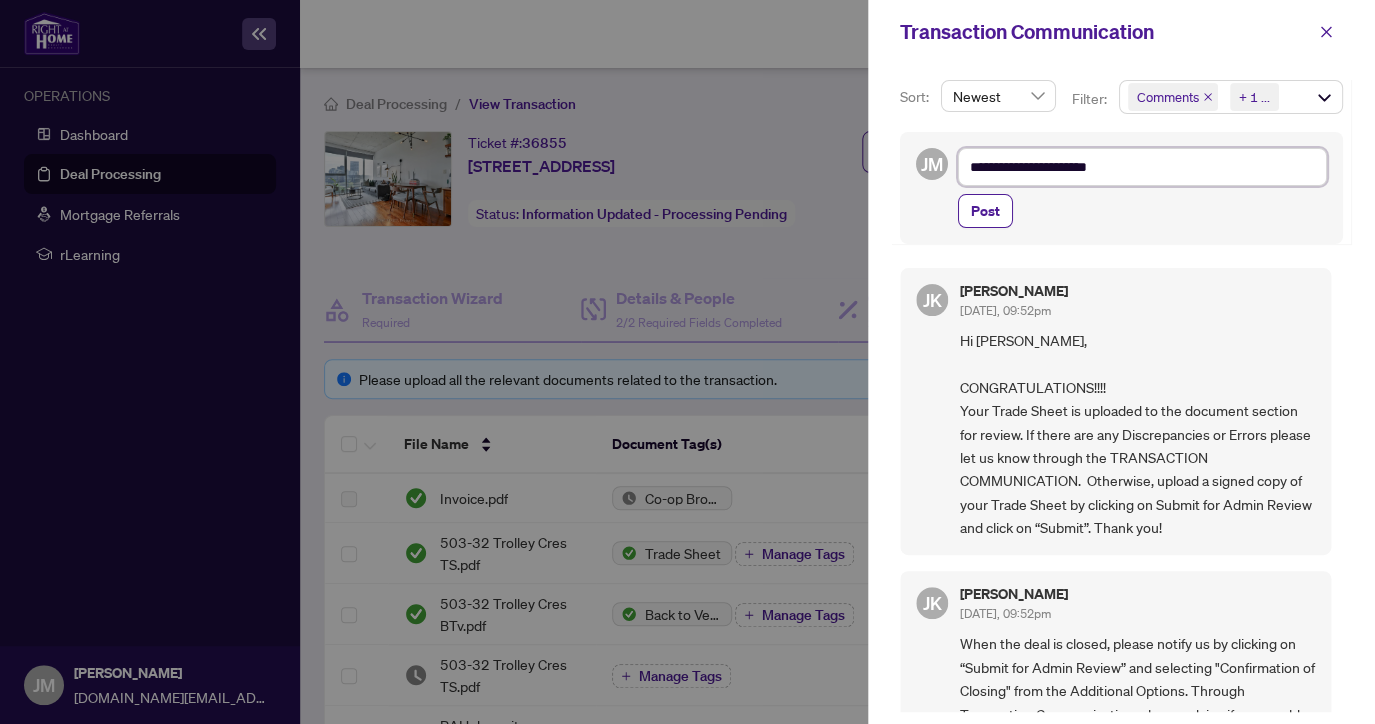 type on "**********" 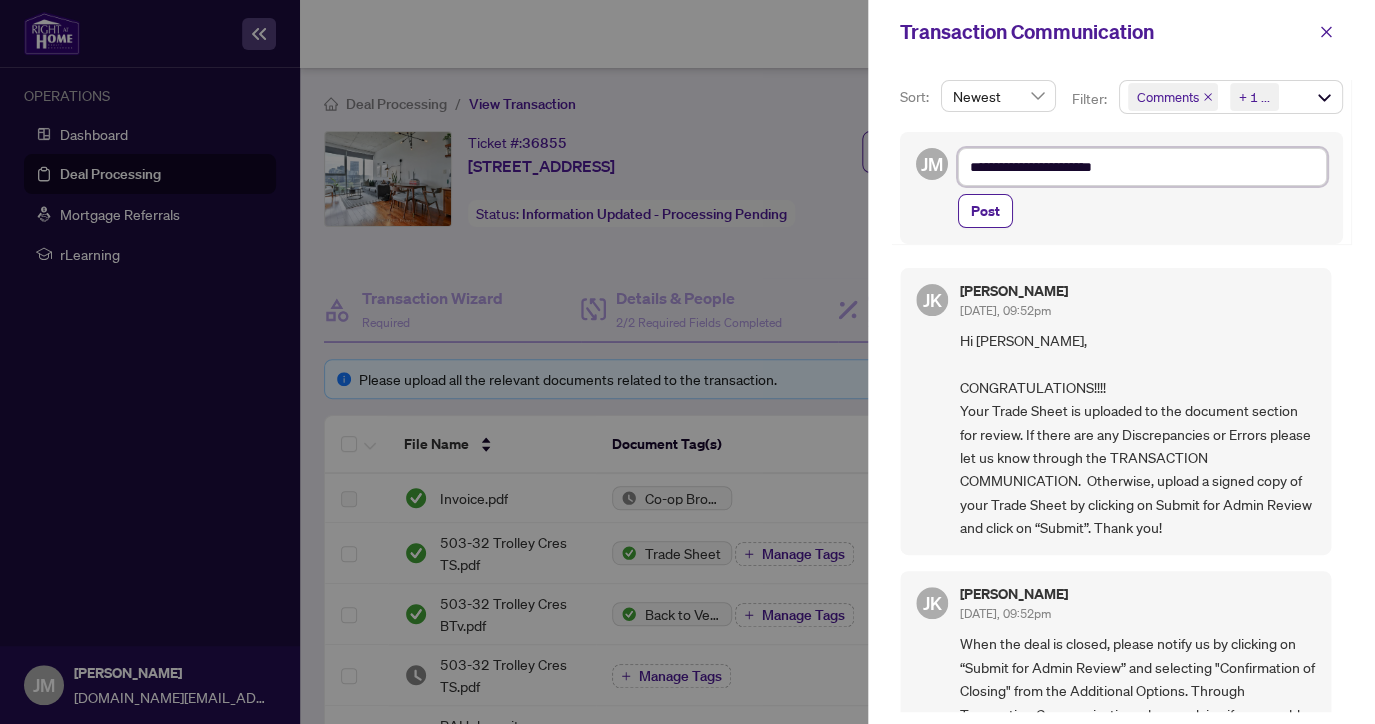 type on "**********" 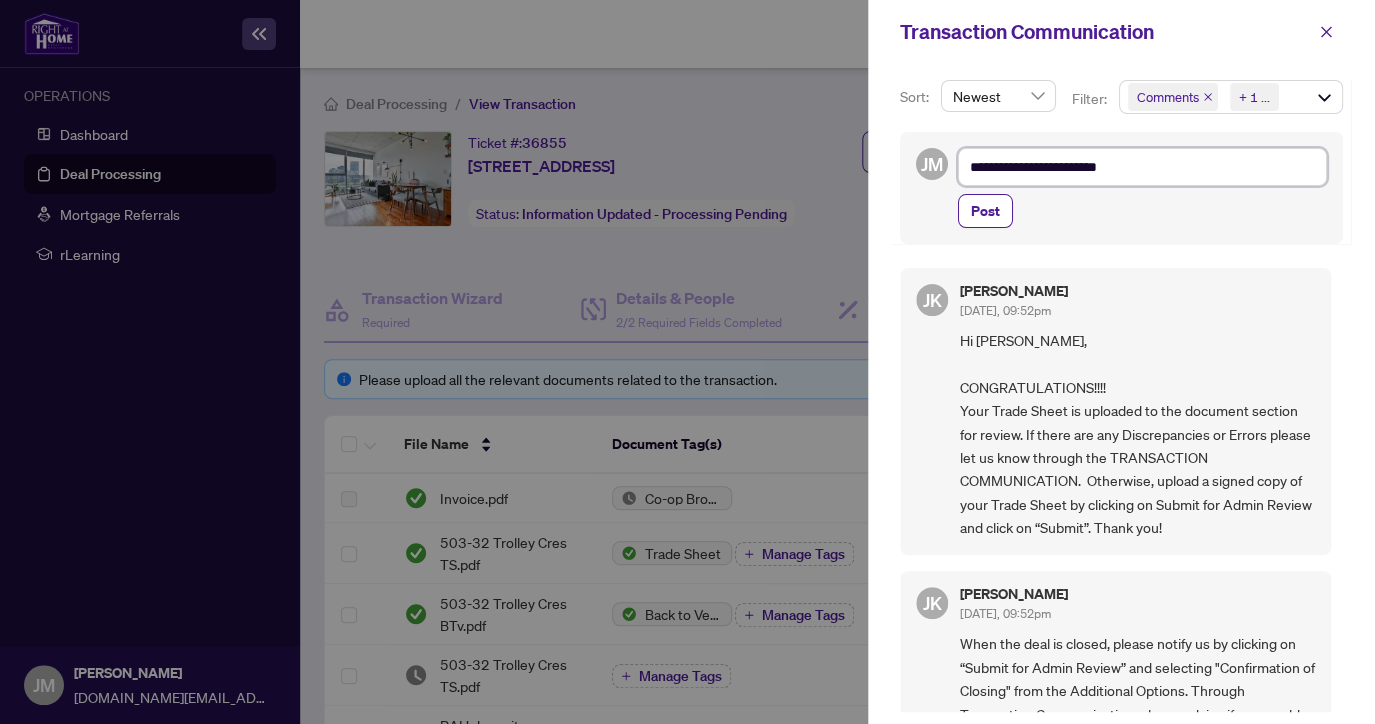 type on "**********" 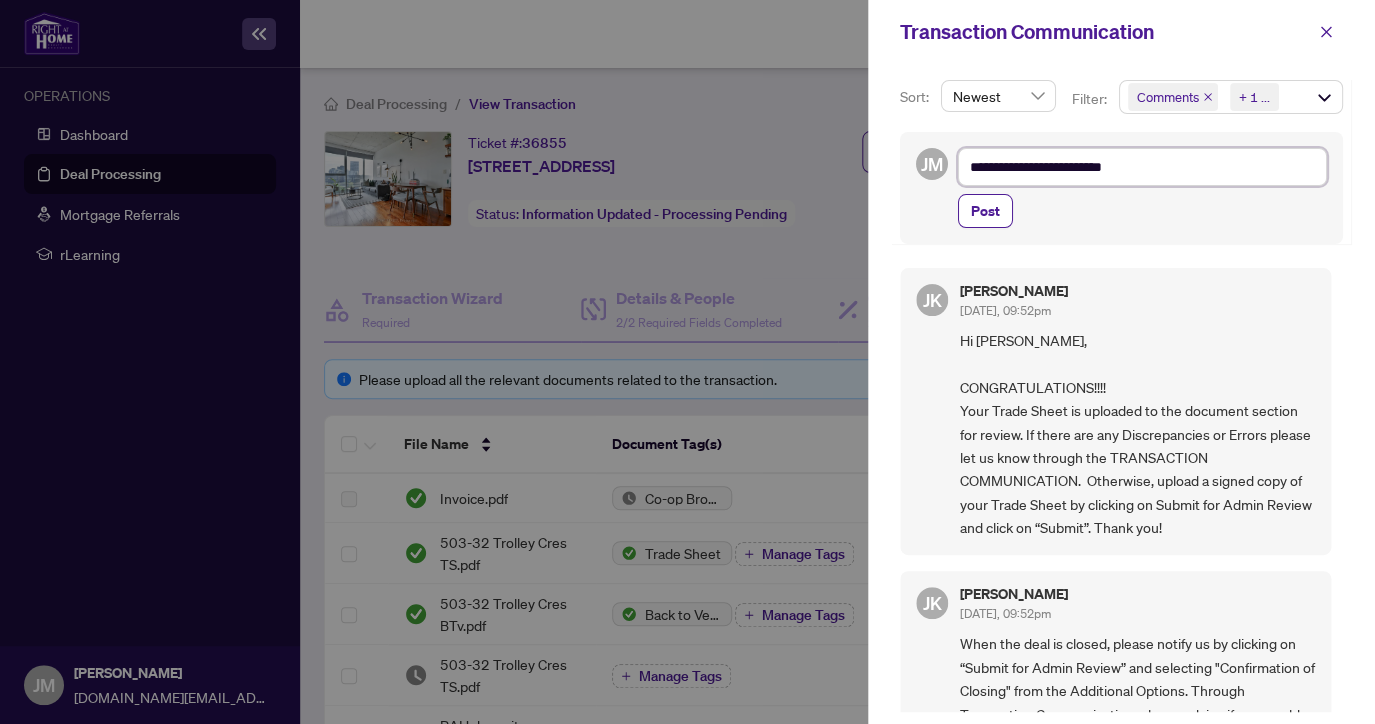 type on "**********" 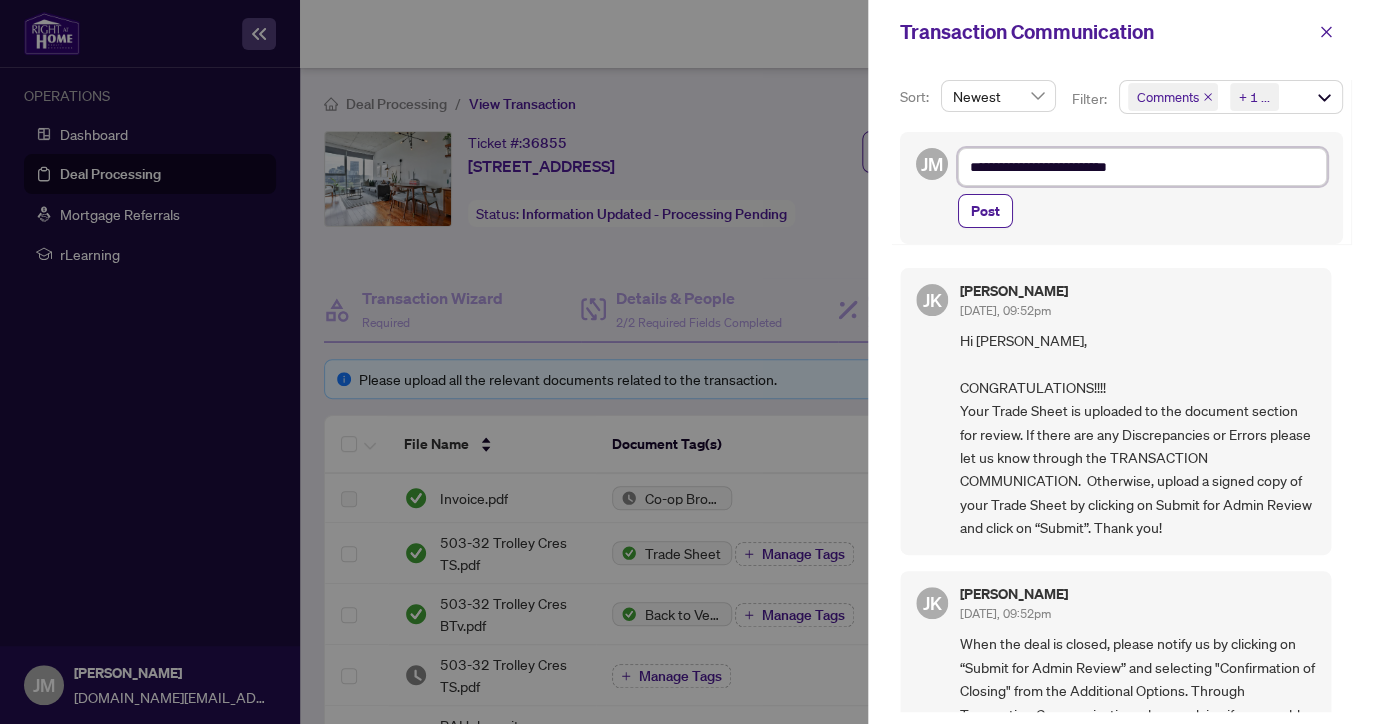type on "**********" 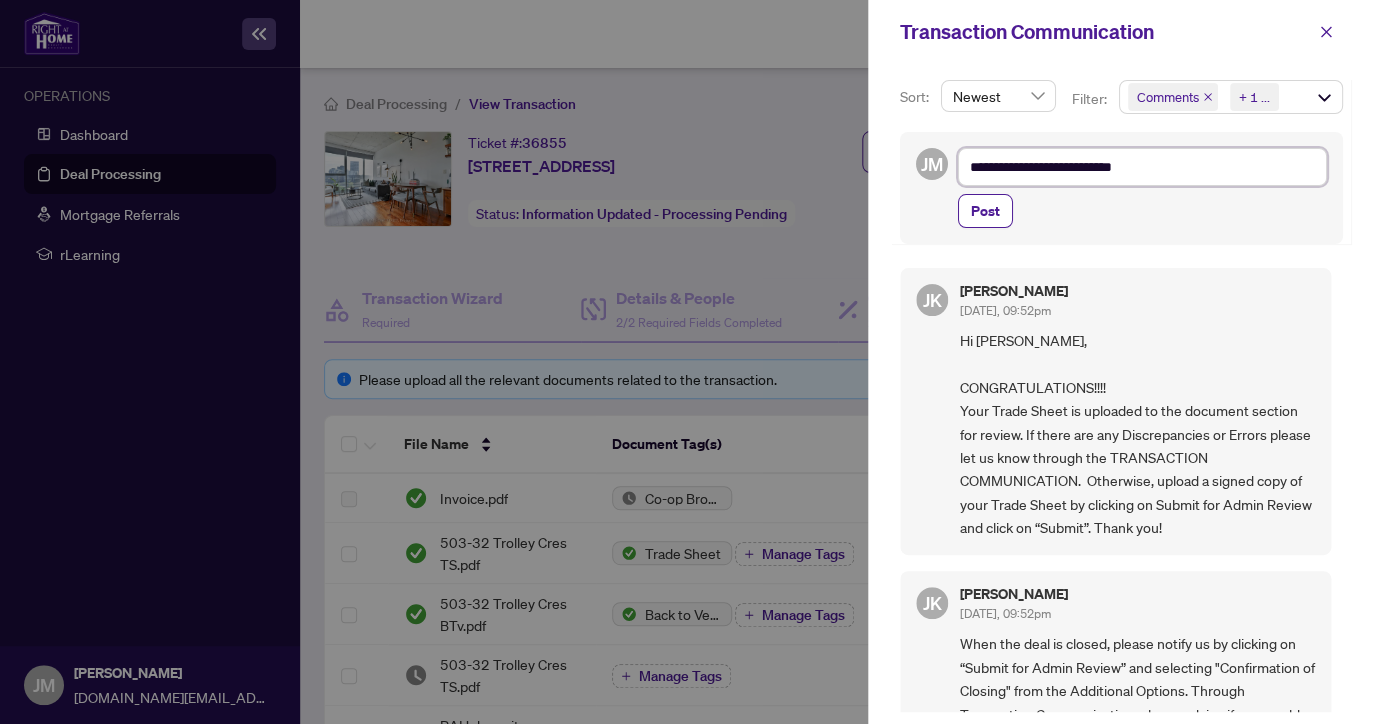 type on "**********" 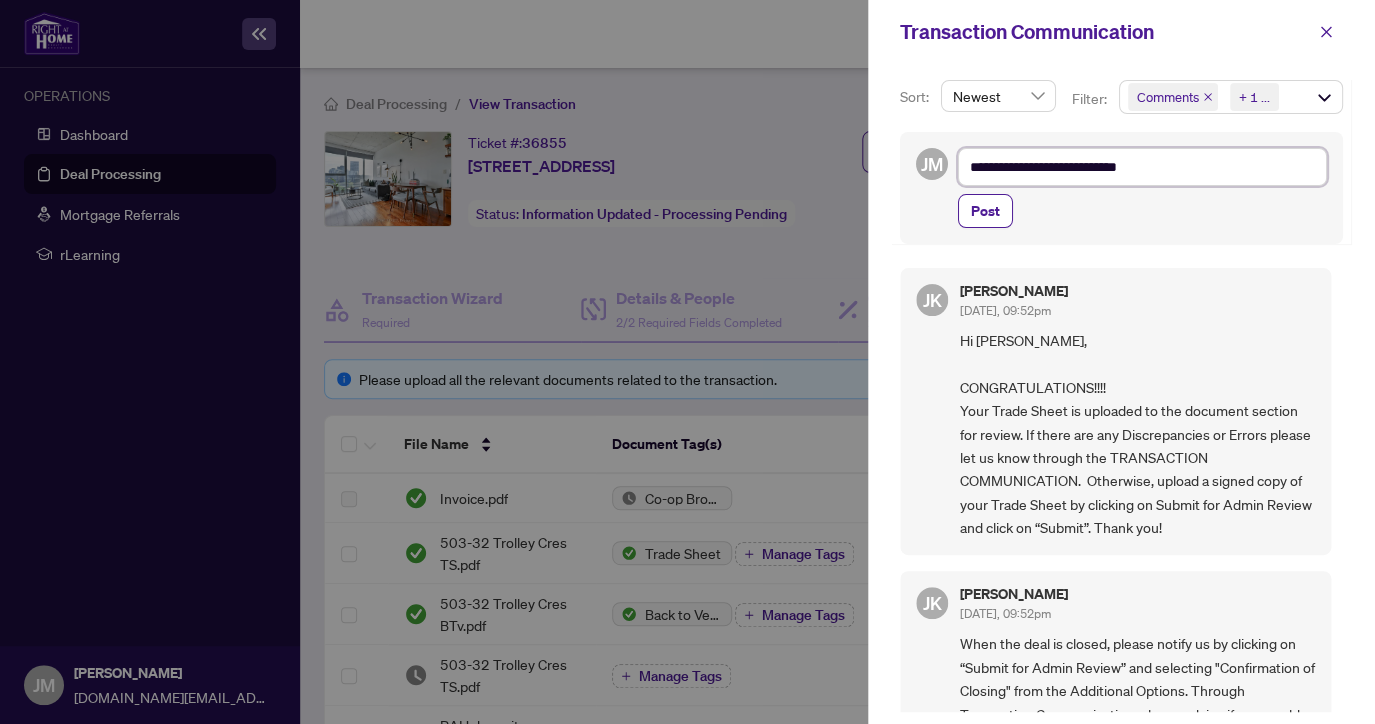 type on "**********" 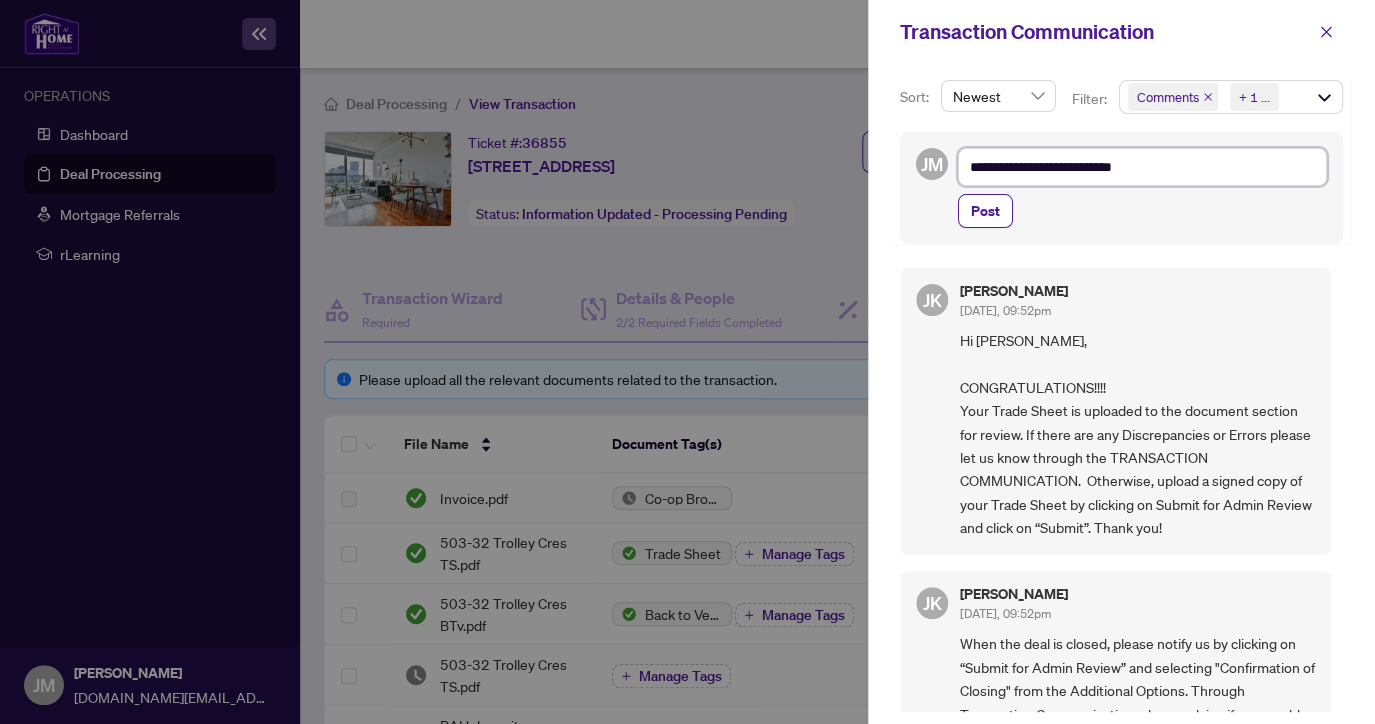type on "**********" 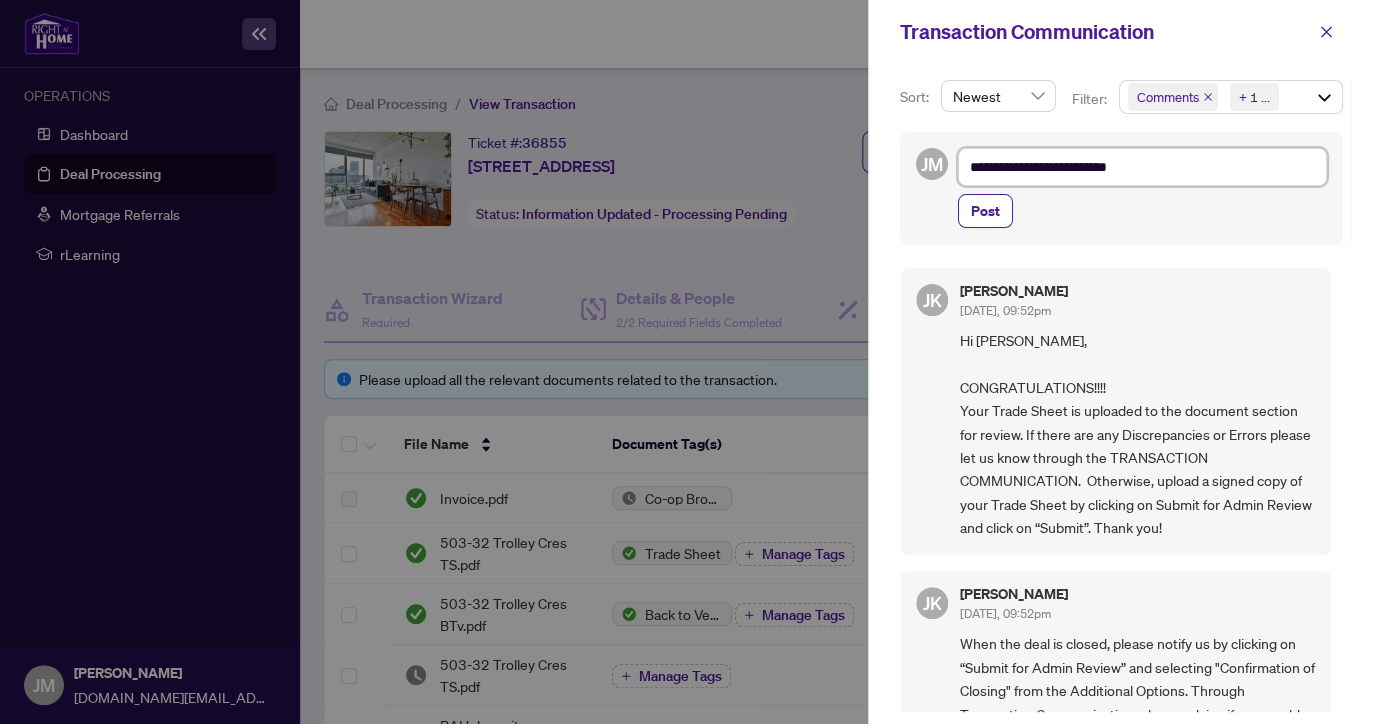 type on "**********" 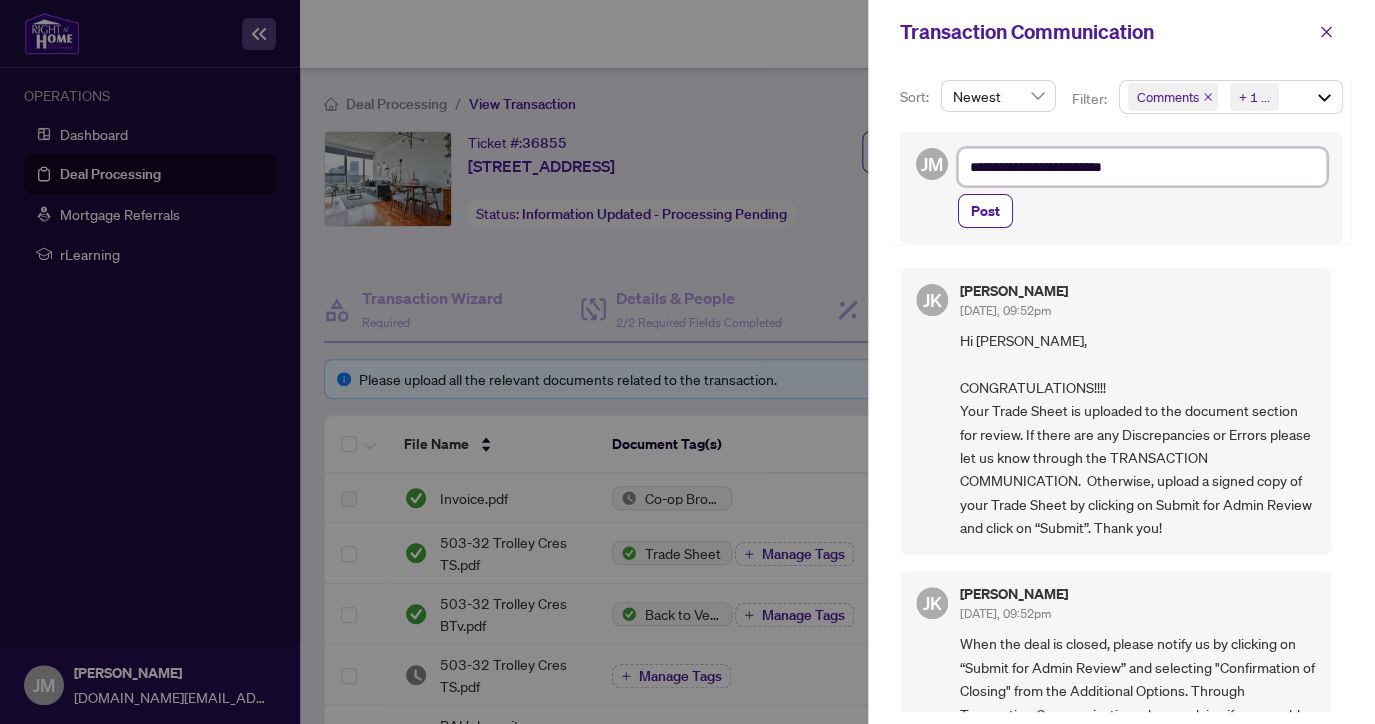 type on "**********" 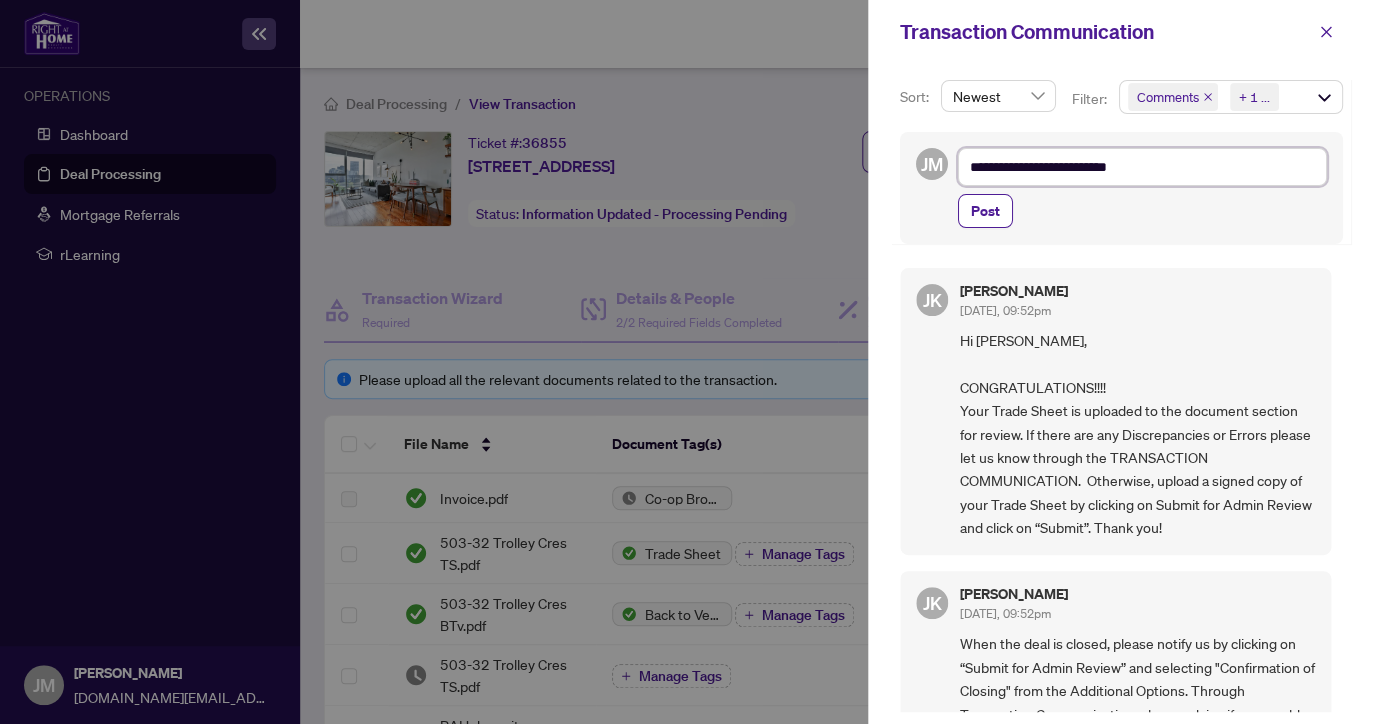 type on "**********" 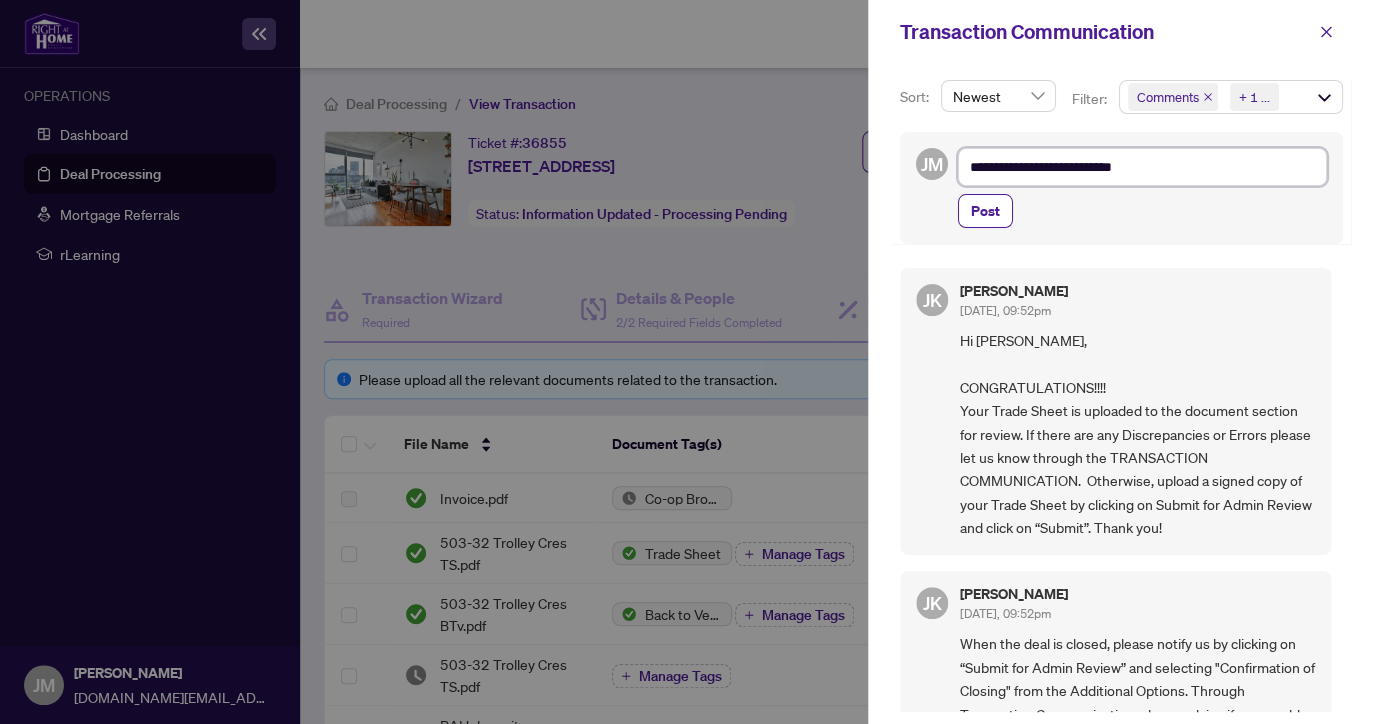type on "**********" 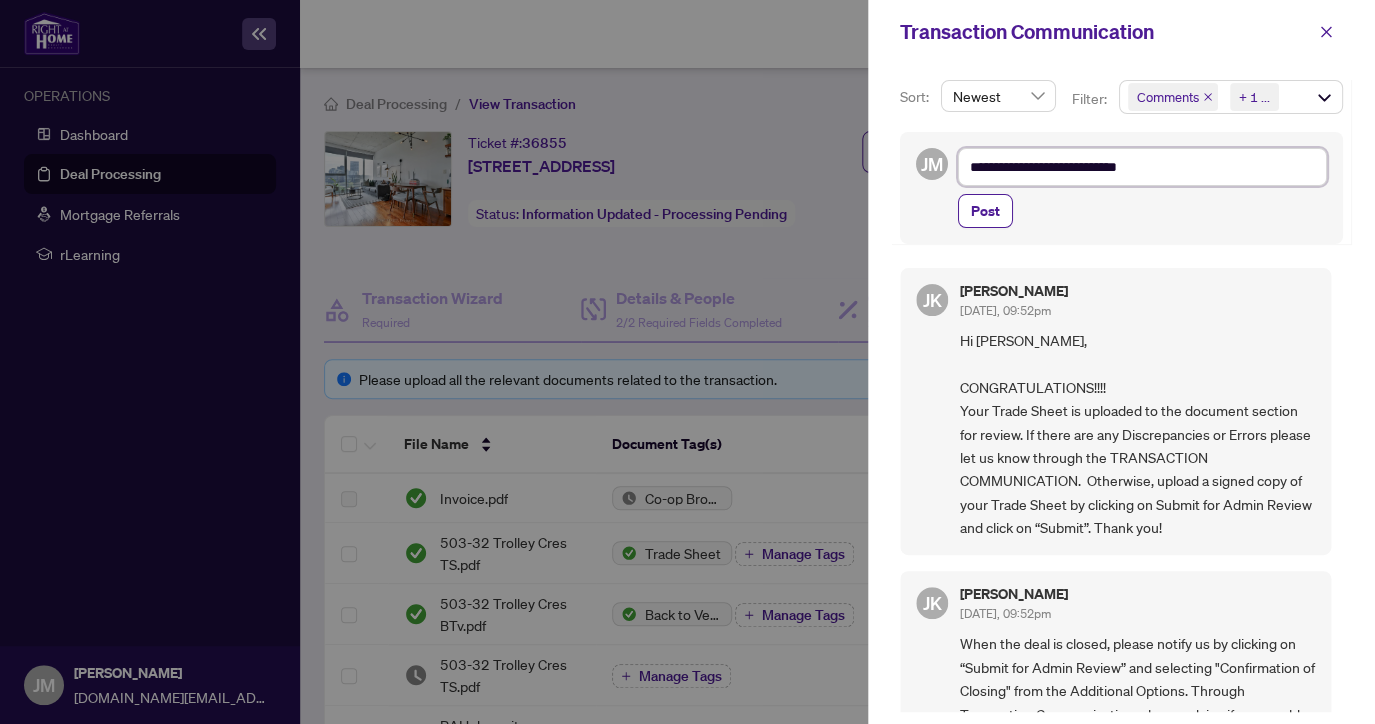 type on "**********" 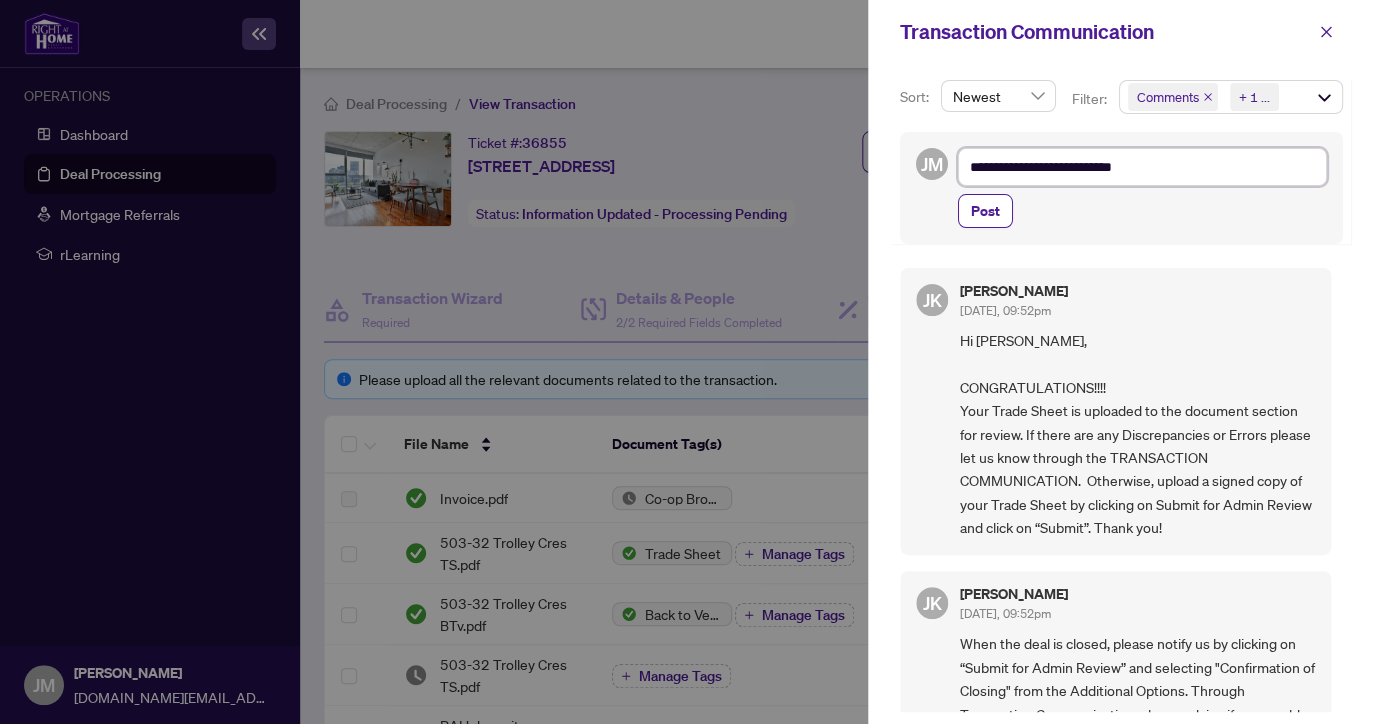 type on "**********" 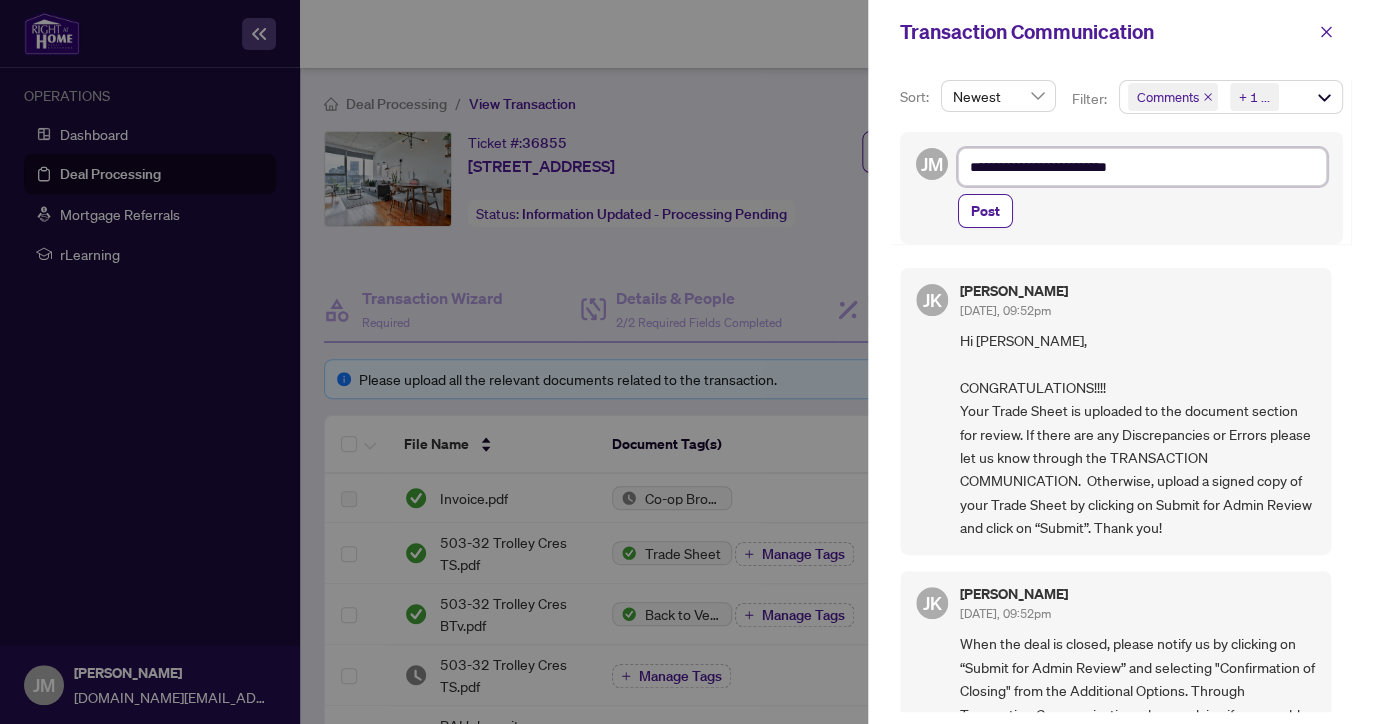 type on "**********" 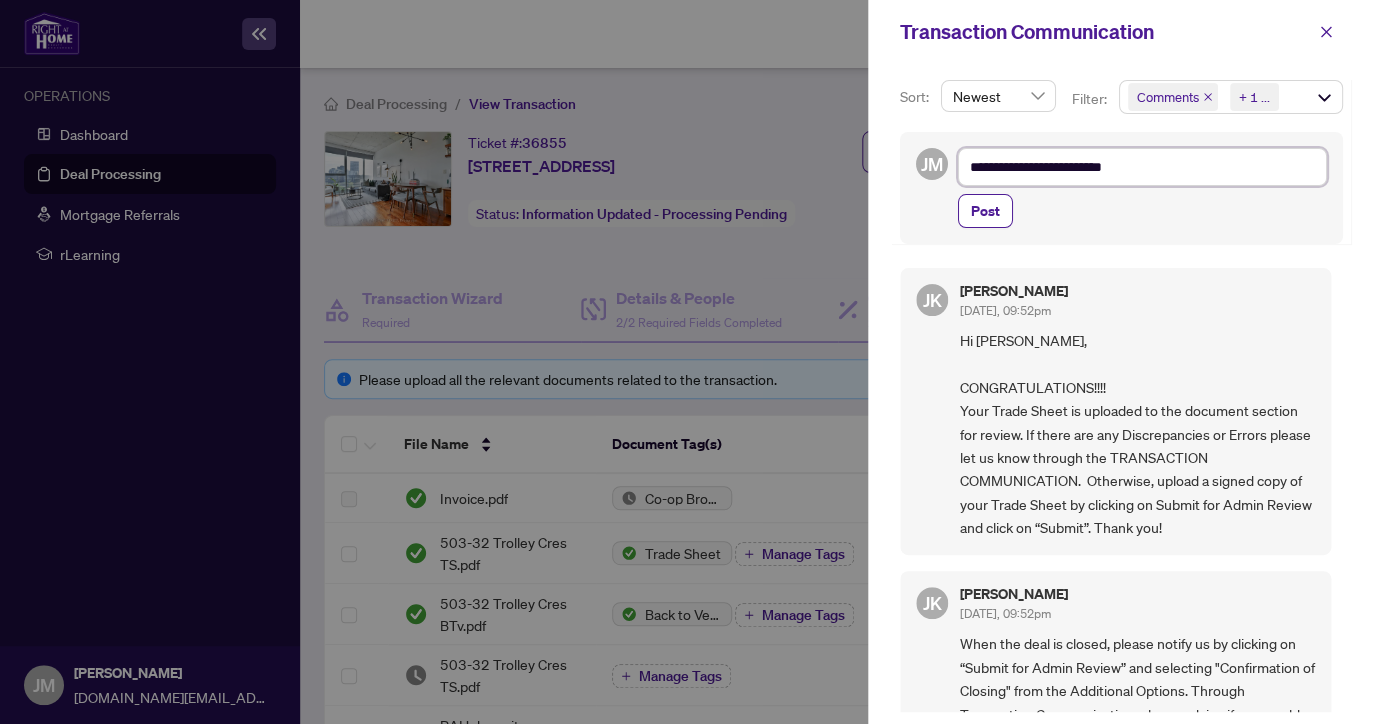 type on "**********" 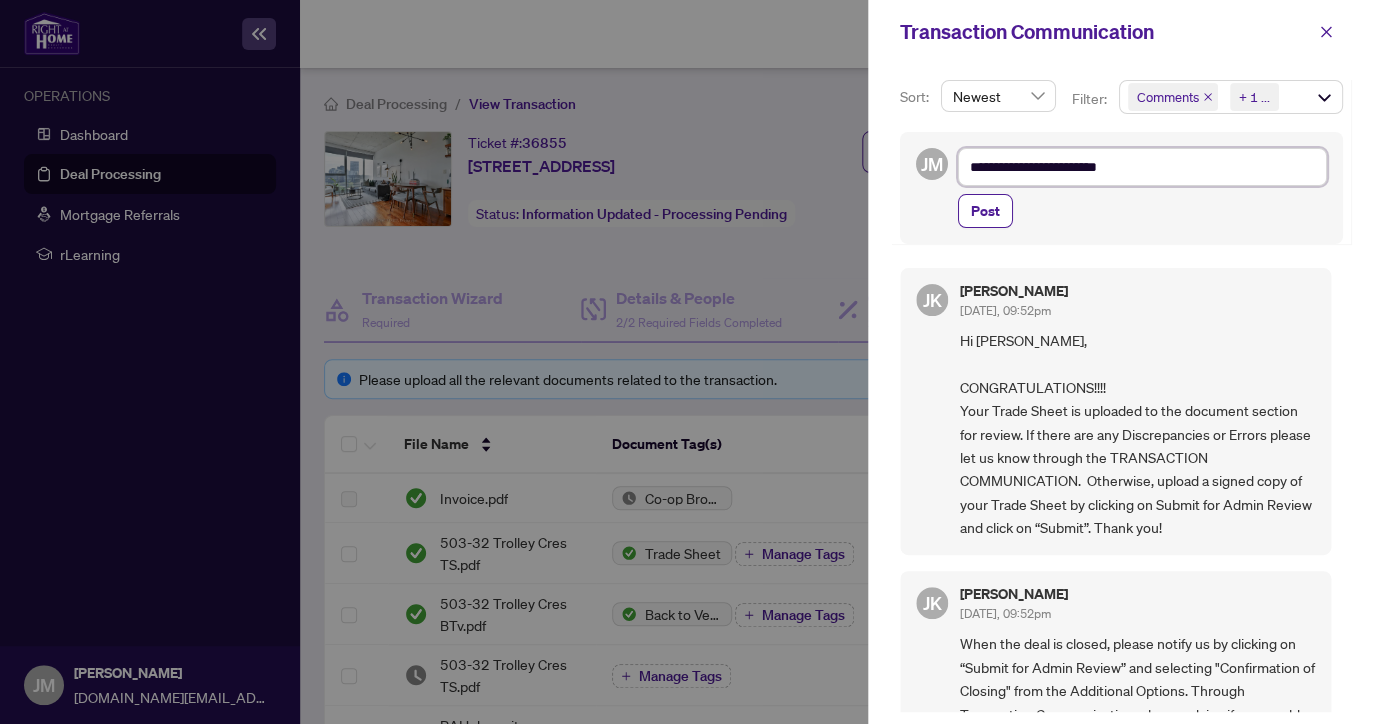 type on "**********" 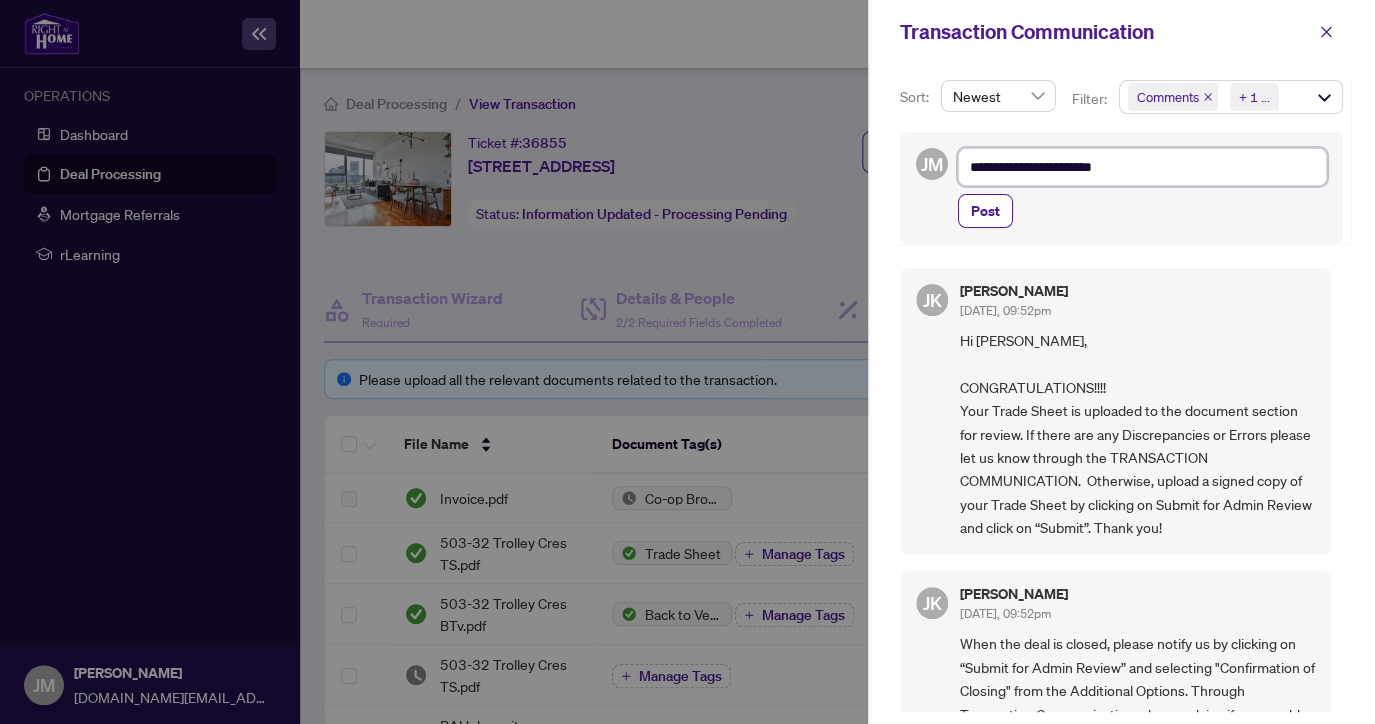 type on "**********" 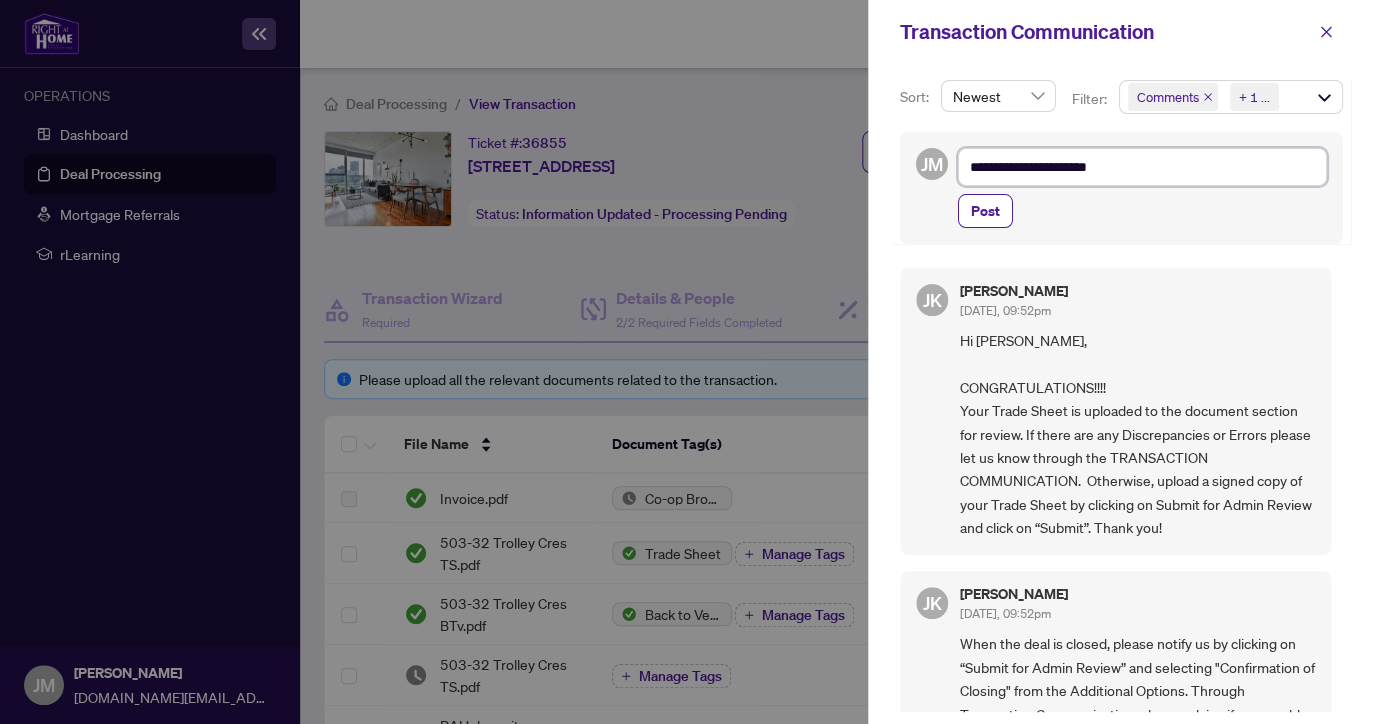 type on "**********" 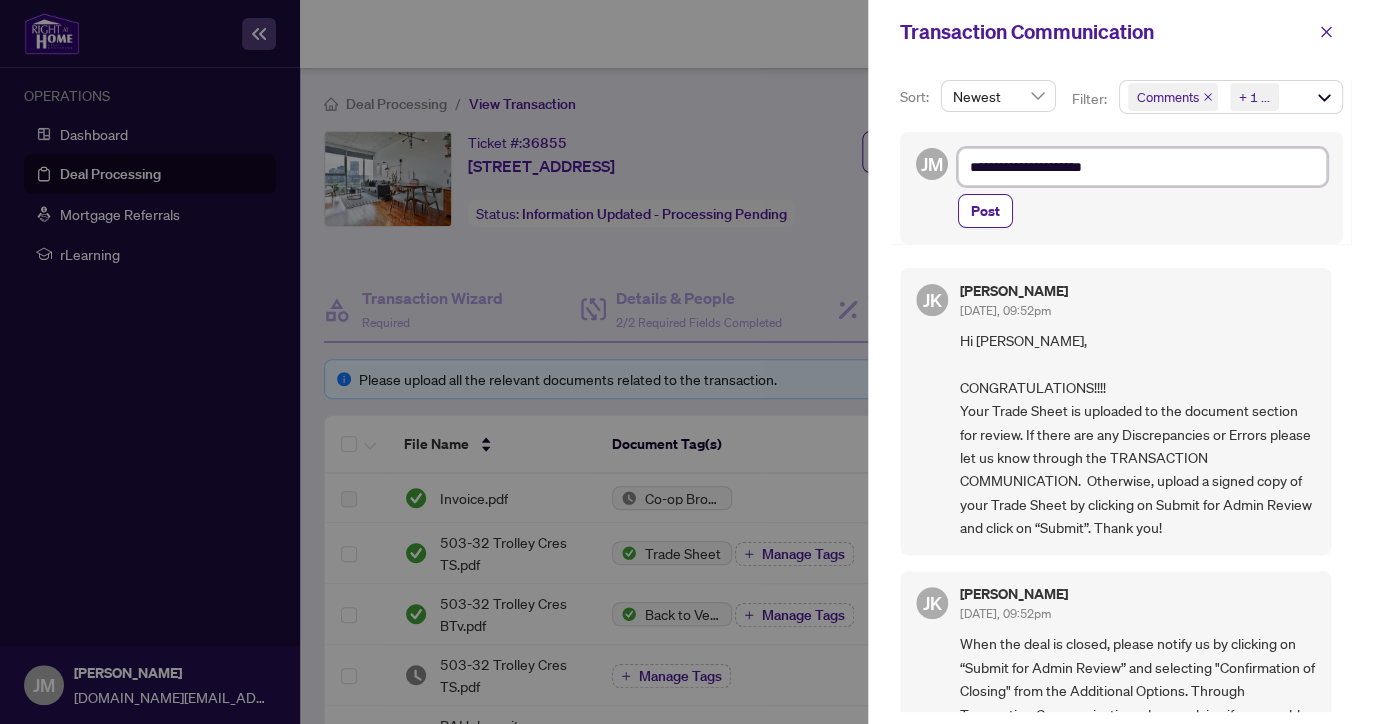 type on "**********" 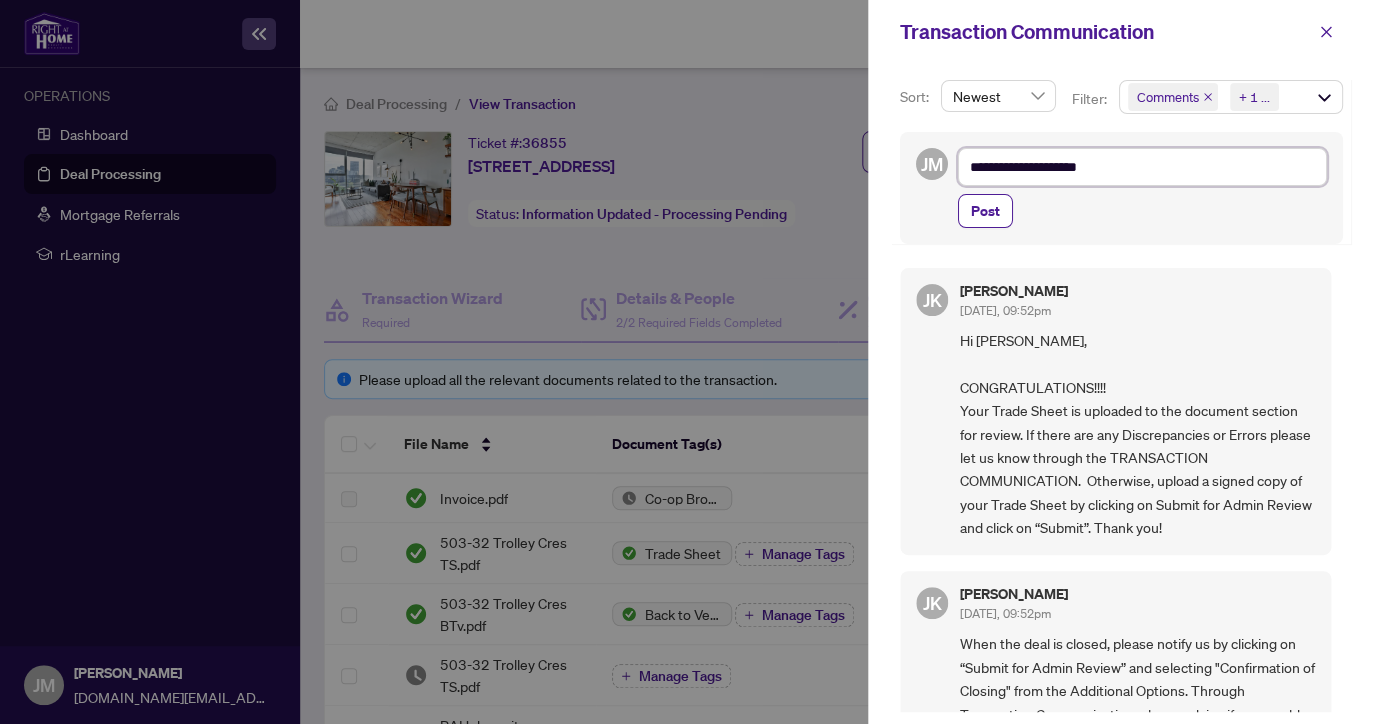 type on "**********" 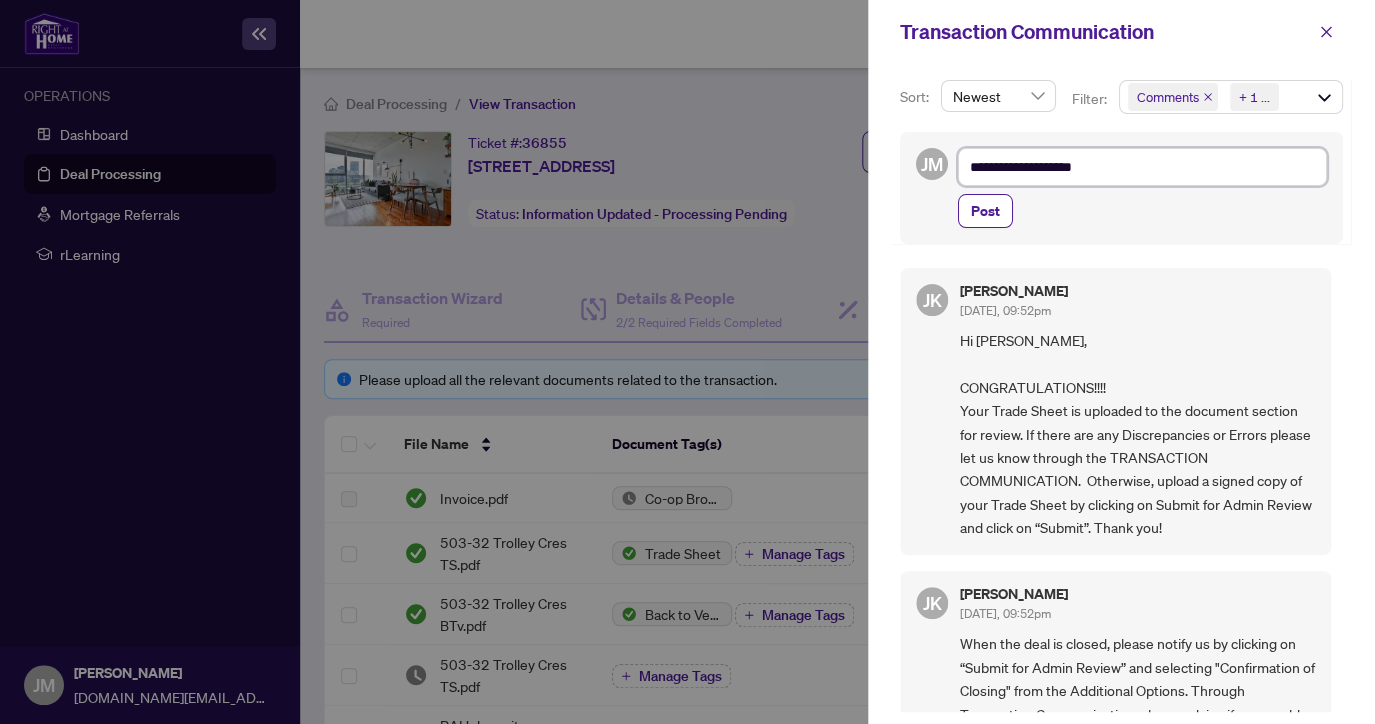 type on "**********" 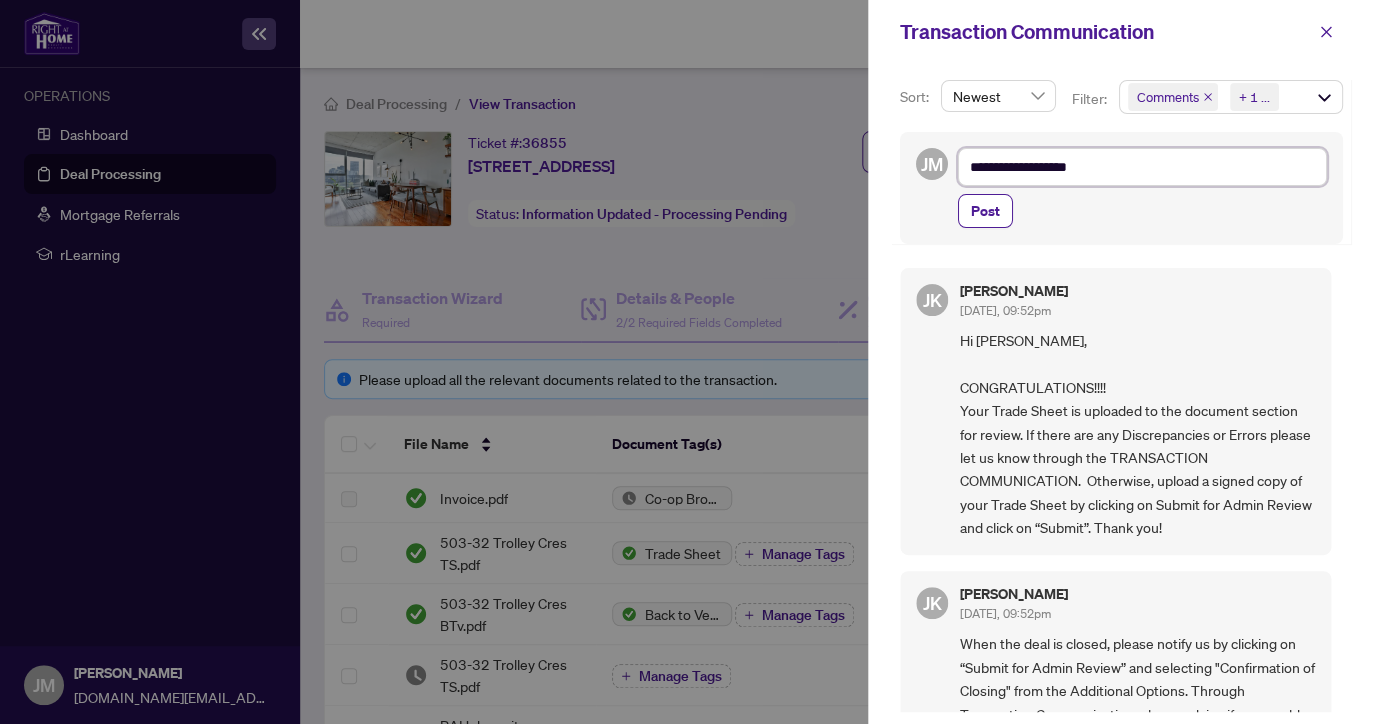 type on "**********" 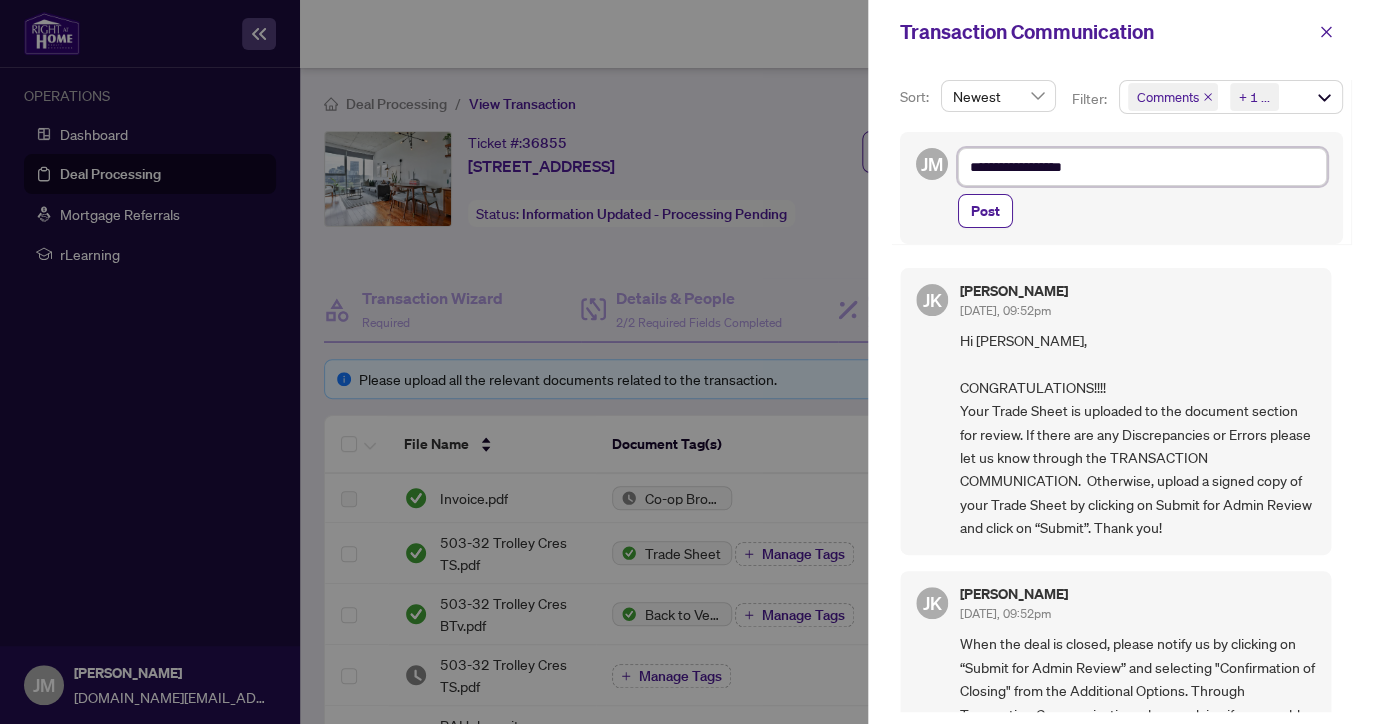 type on "**********" 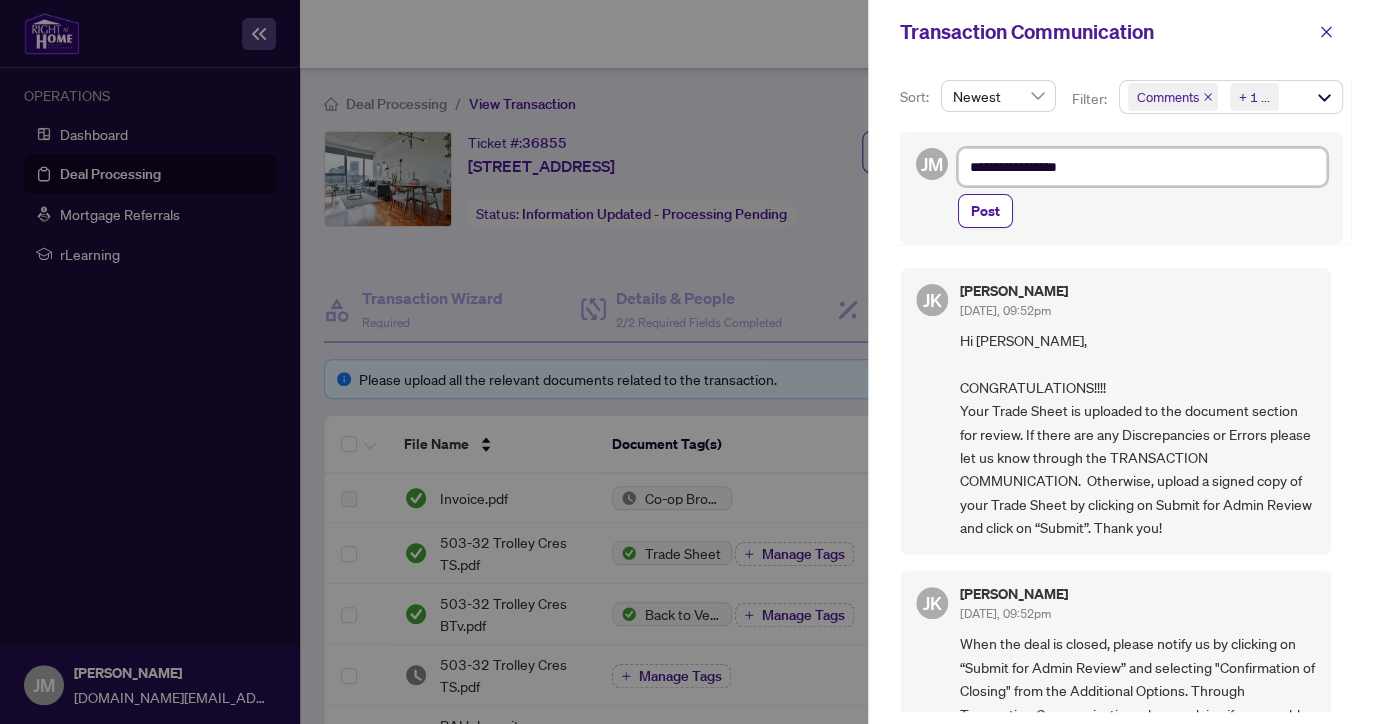 type on "**********" 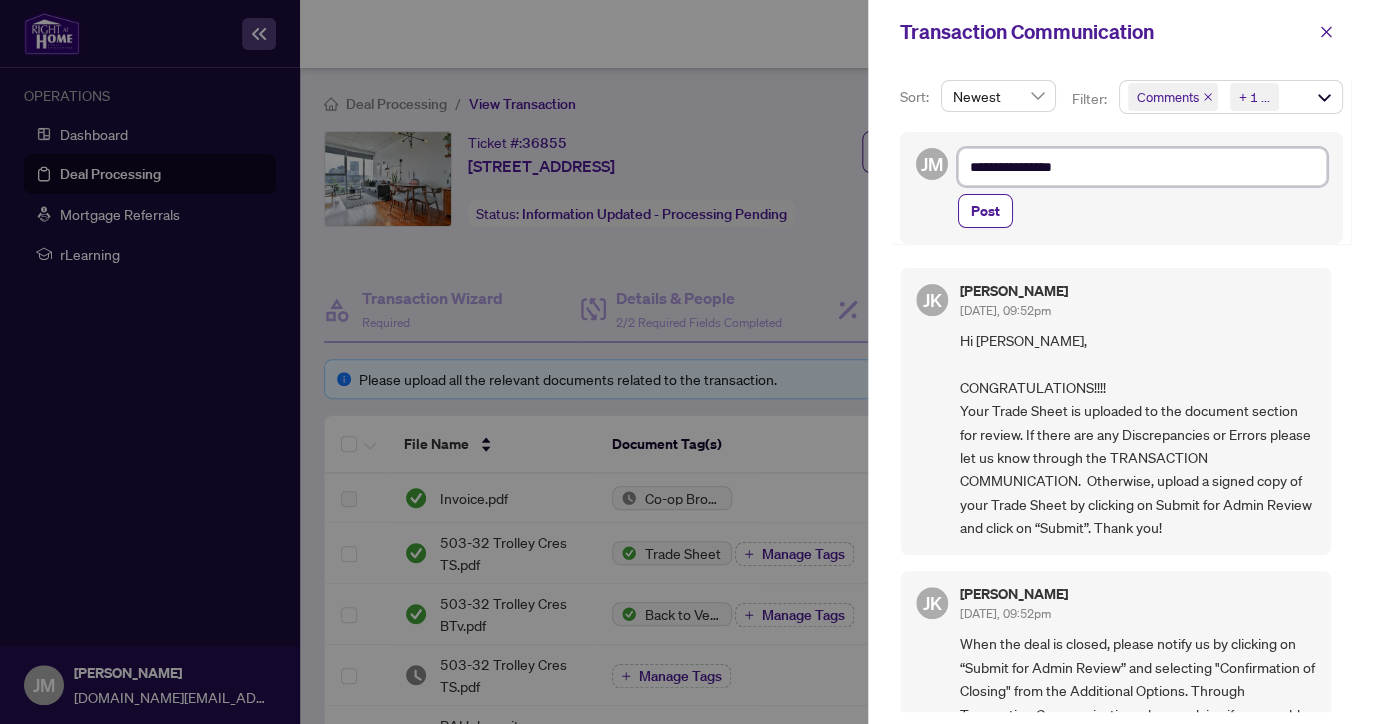 type on "**********" 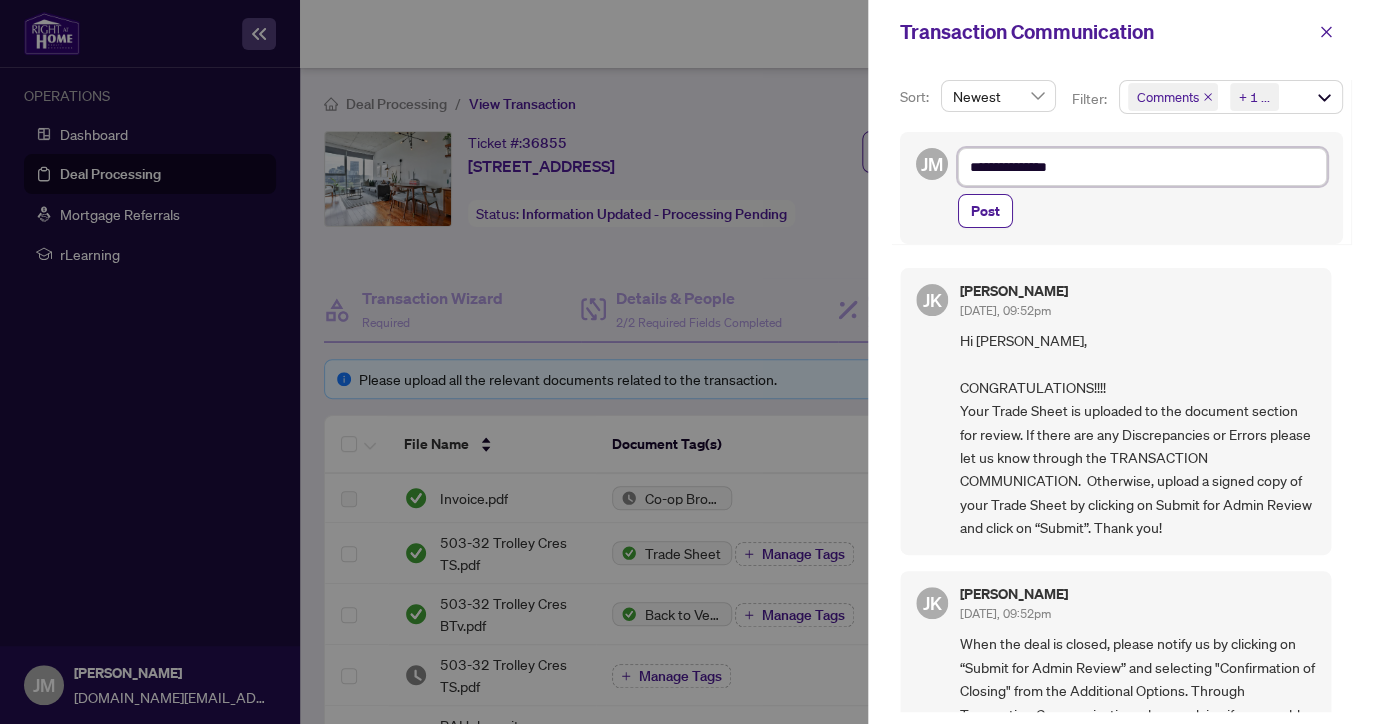 type on "**********" 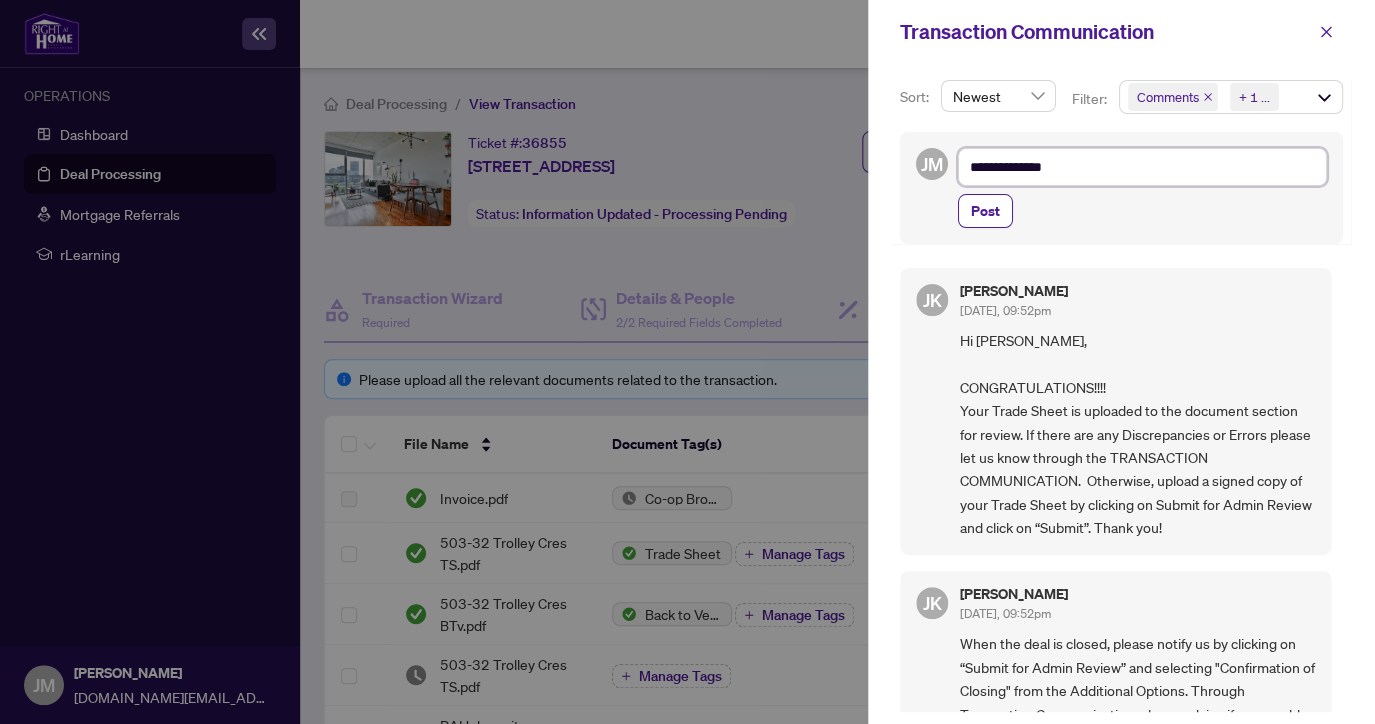 type on "**********" 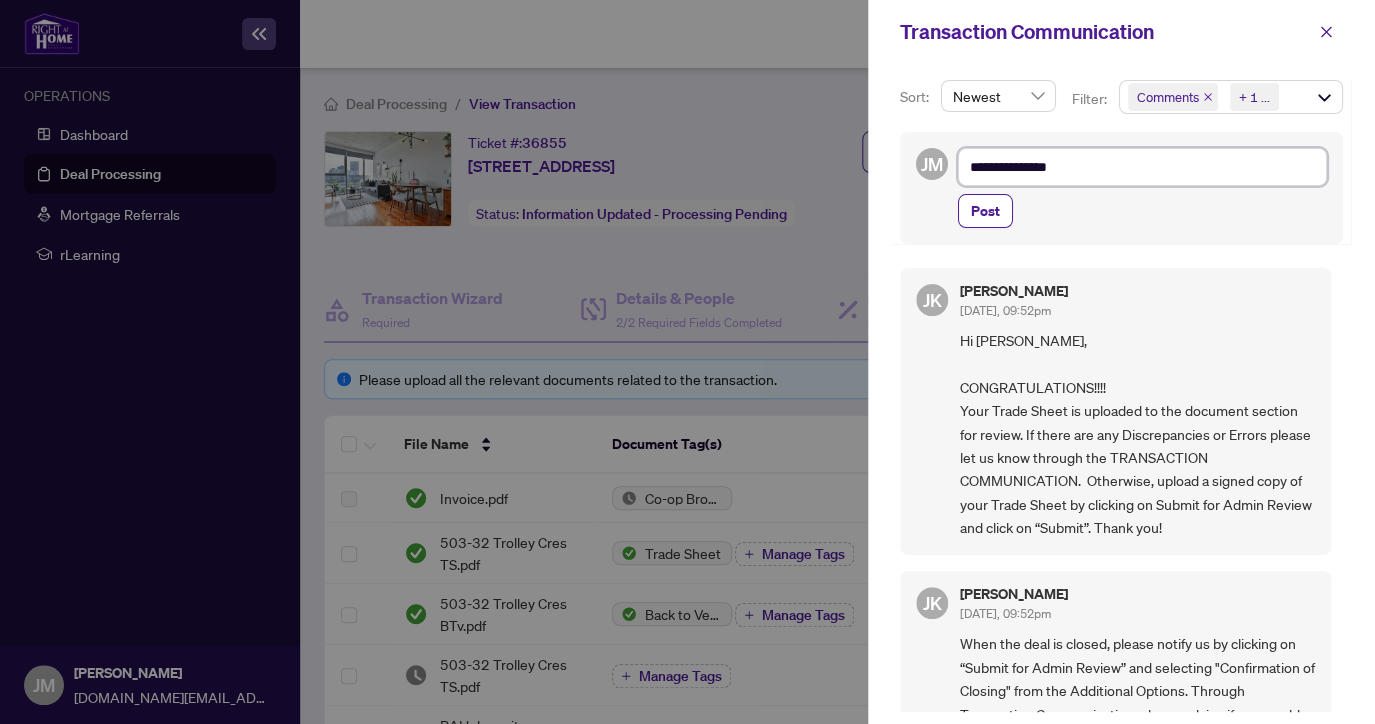 type on "**********" 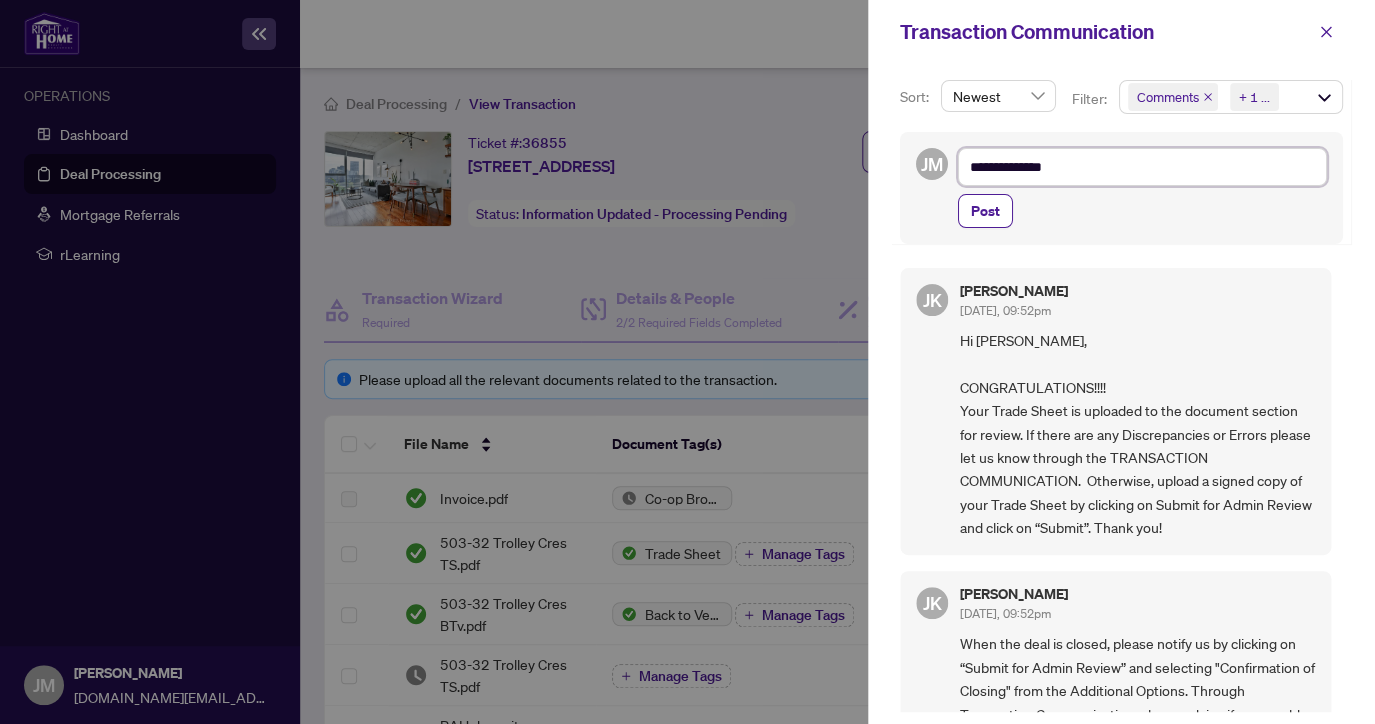 type on "**********" 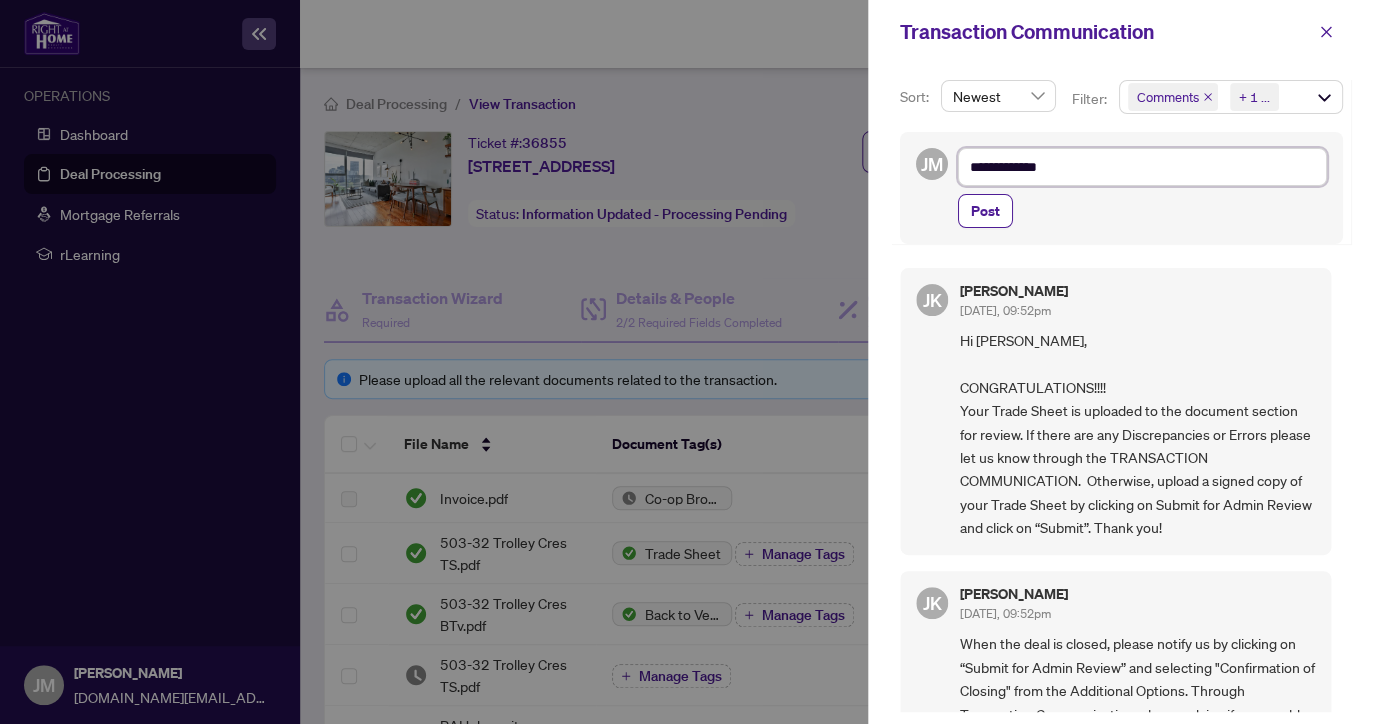 type on "**********" 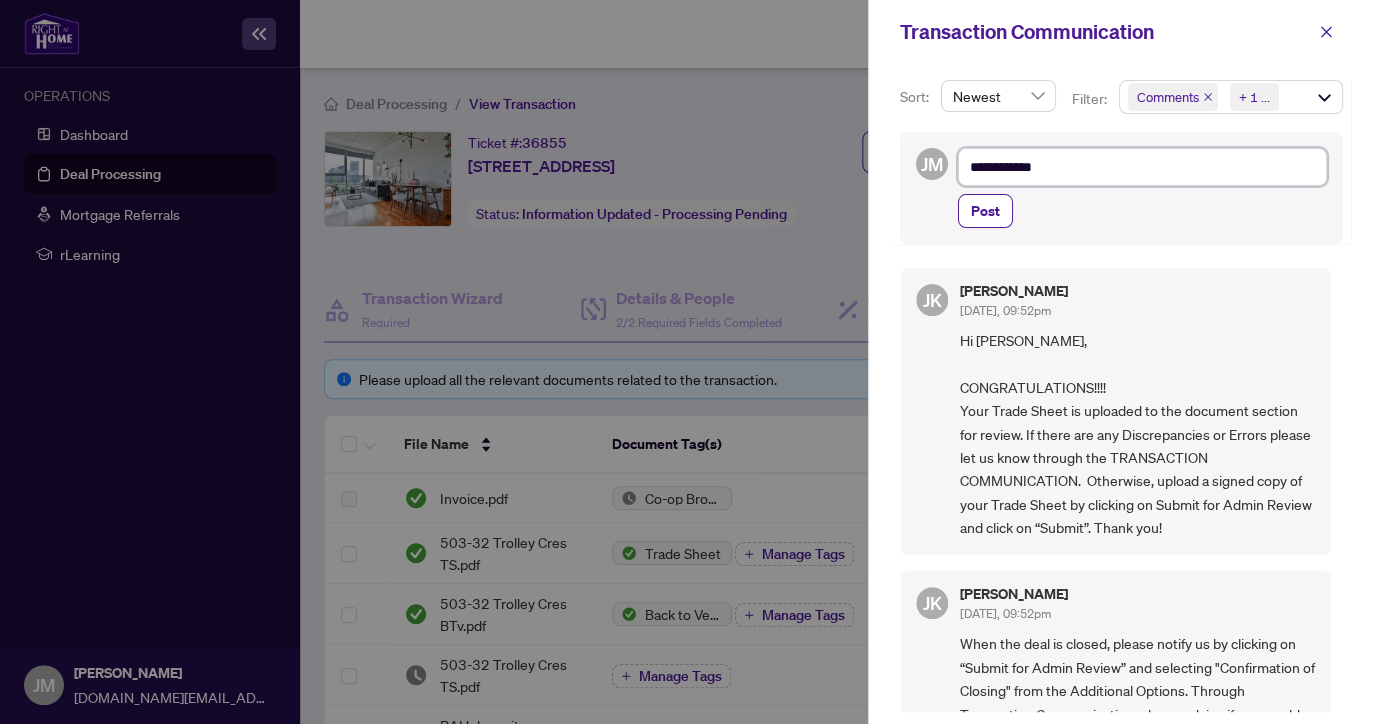 type on "*********" 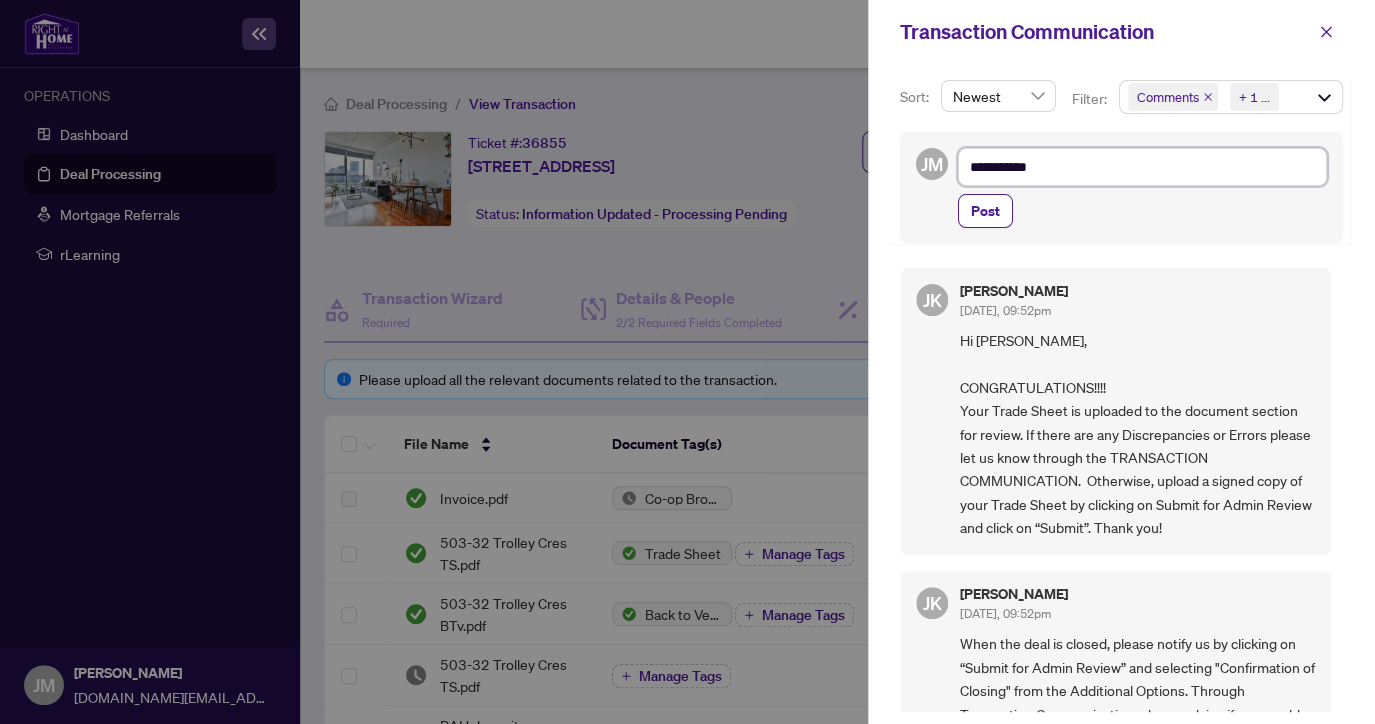 type on "**********" 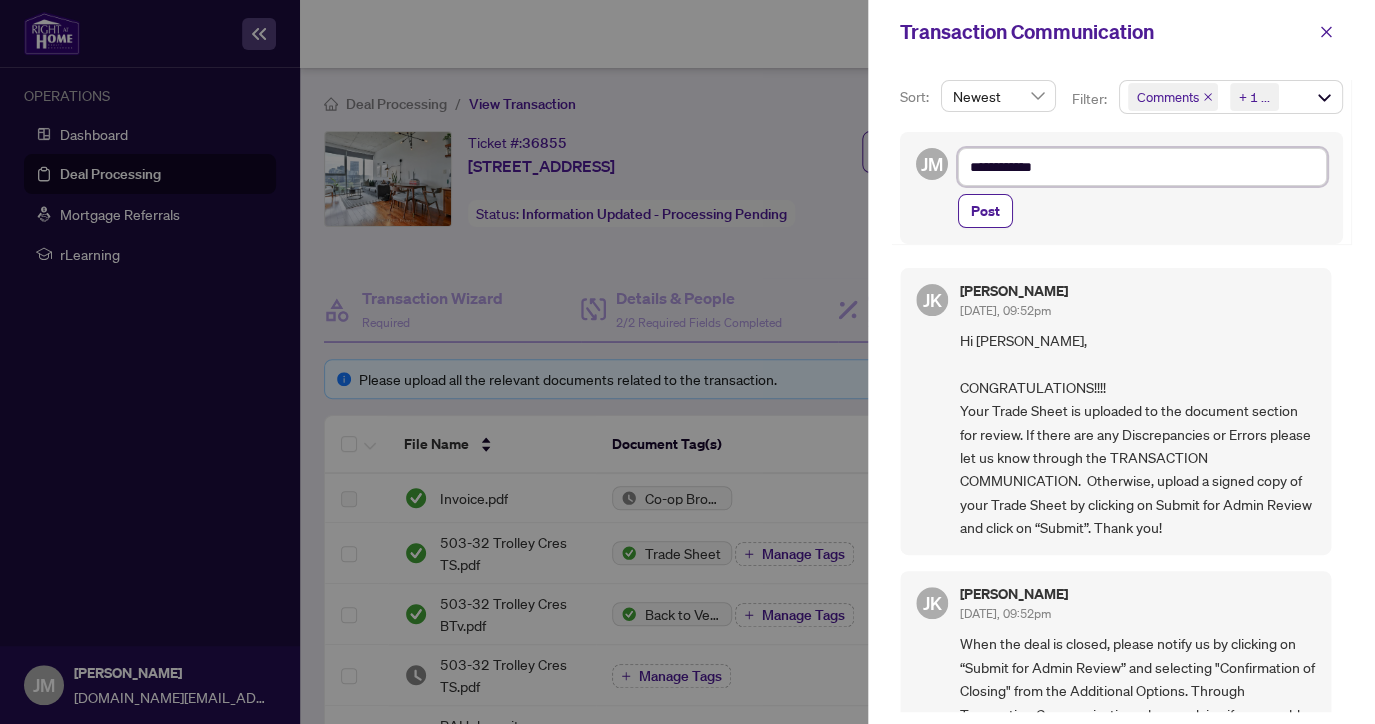 type on "**********" 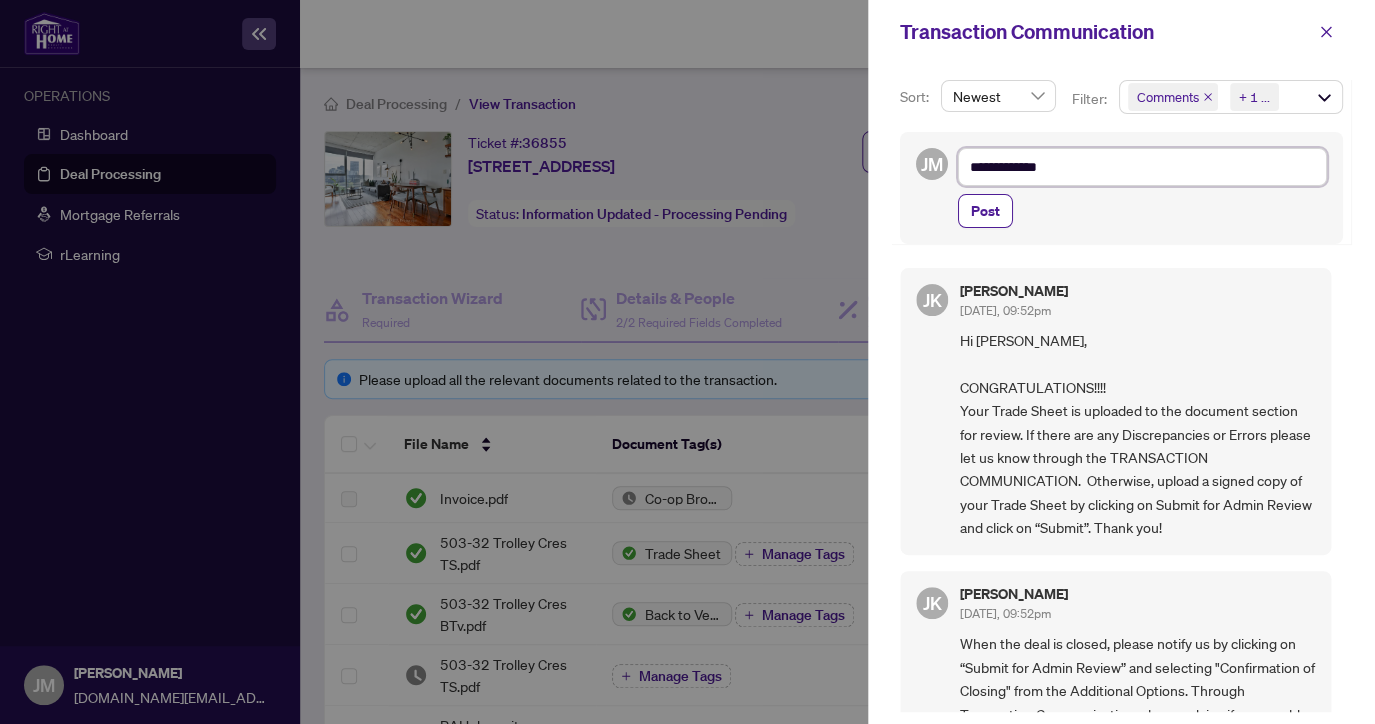 type on "**********" 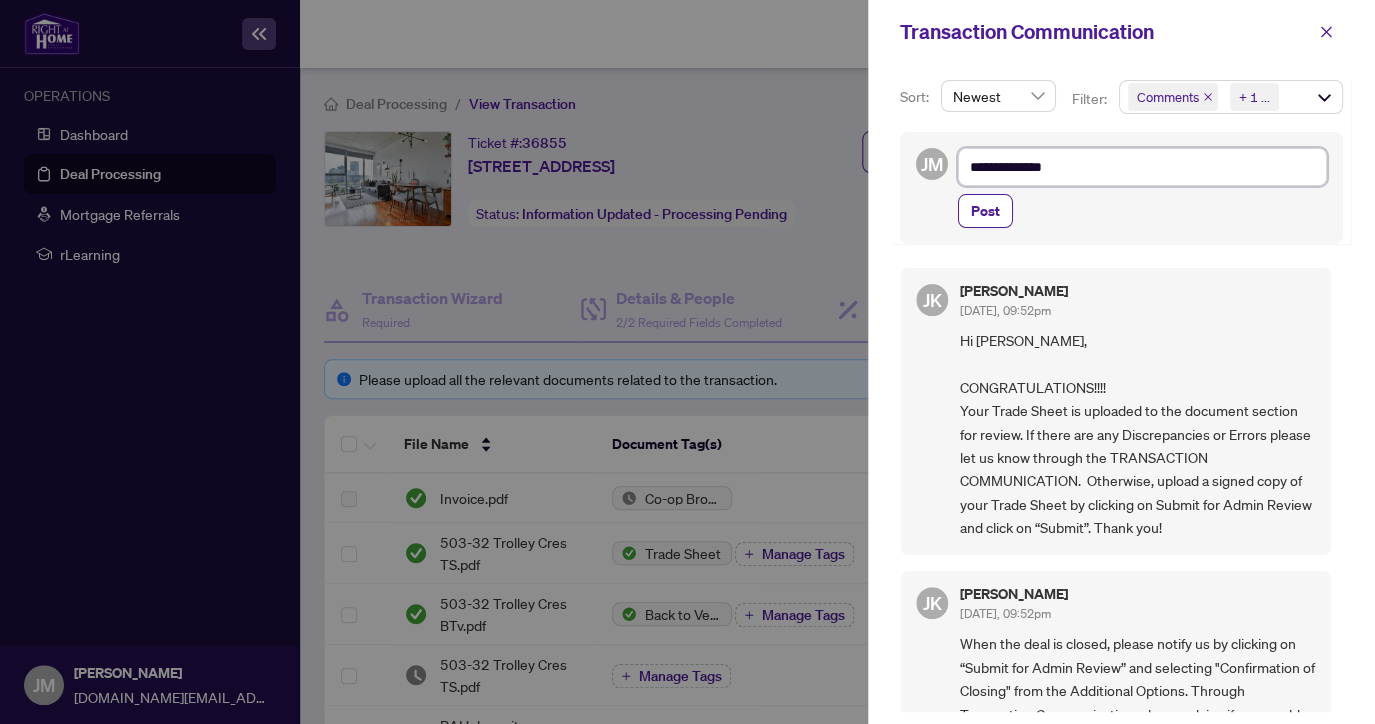 type on "**********" 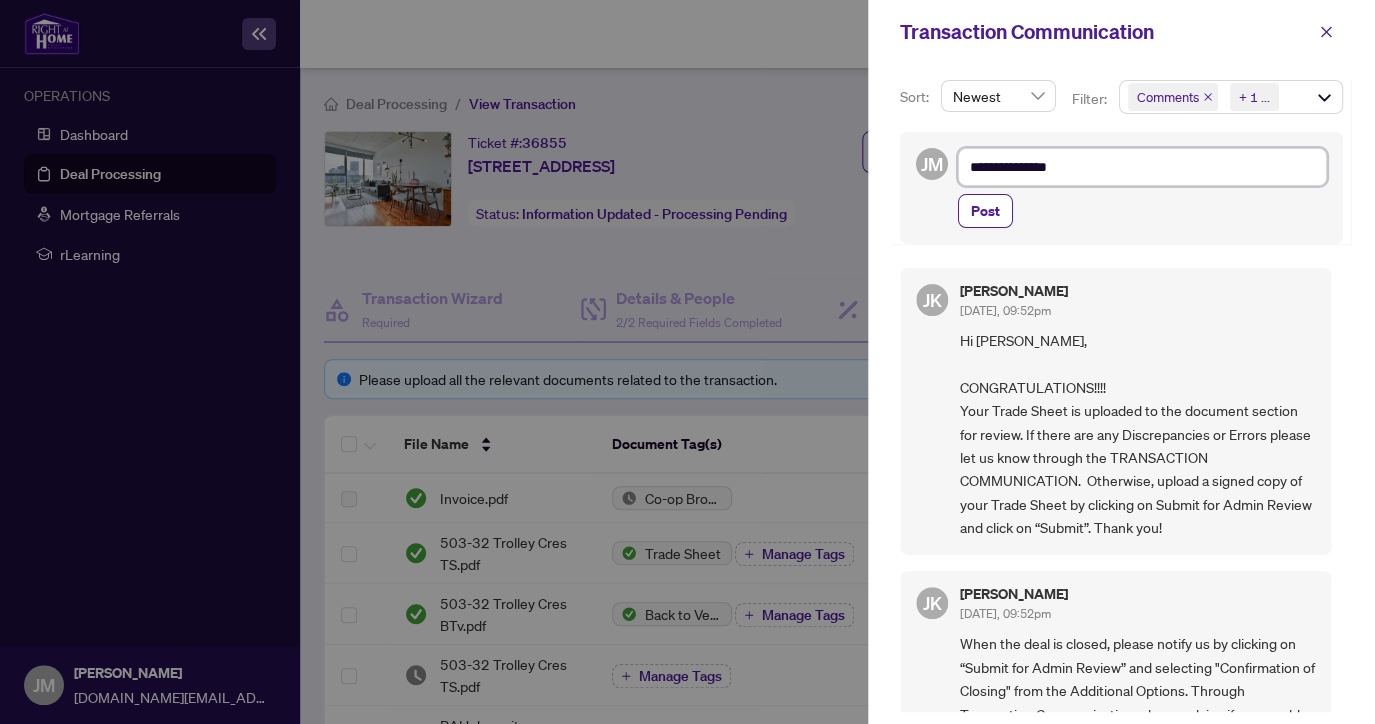 type on "**********" 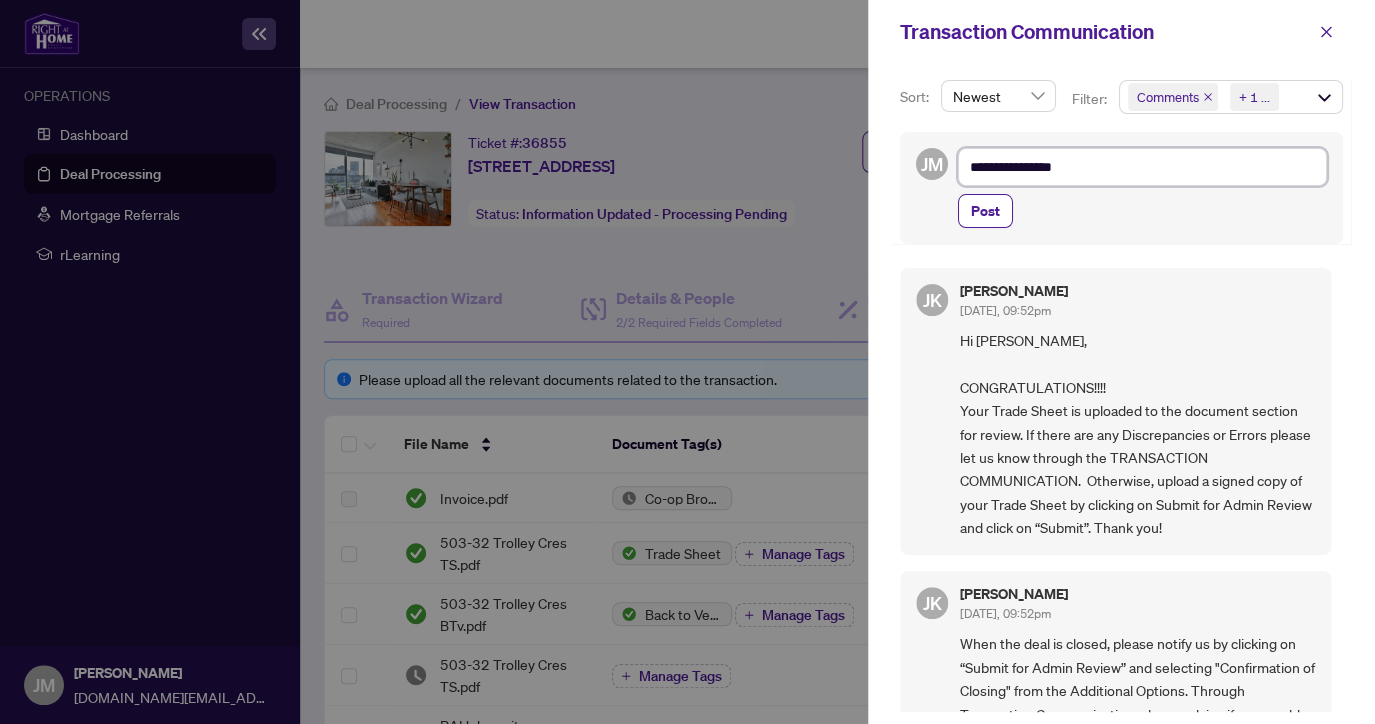 type on "**********" 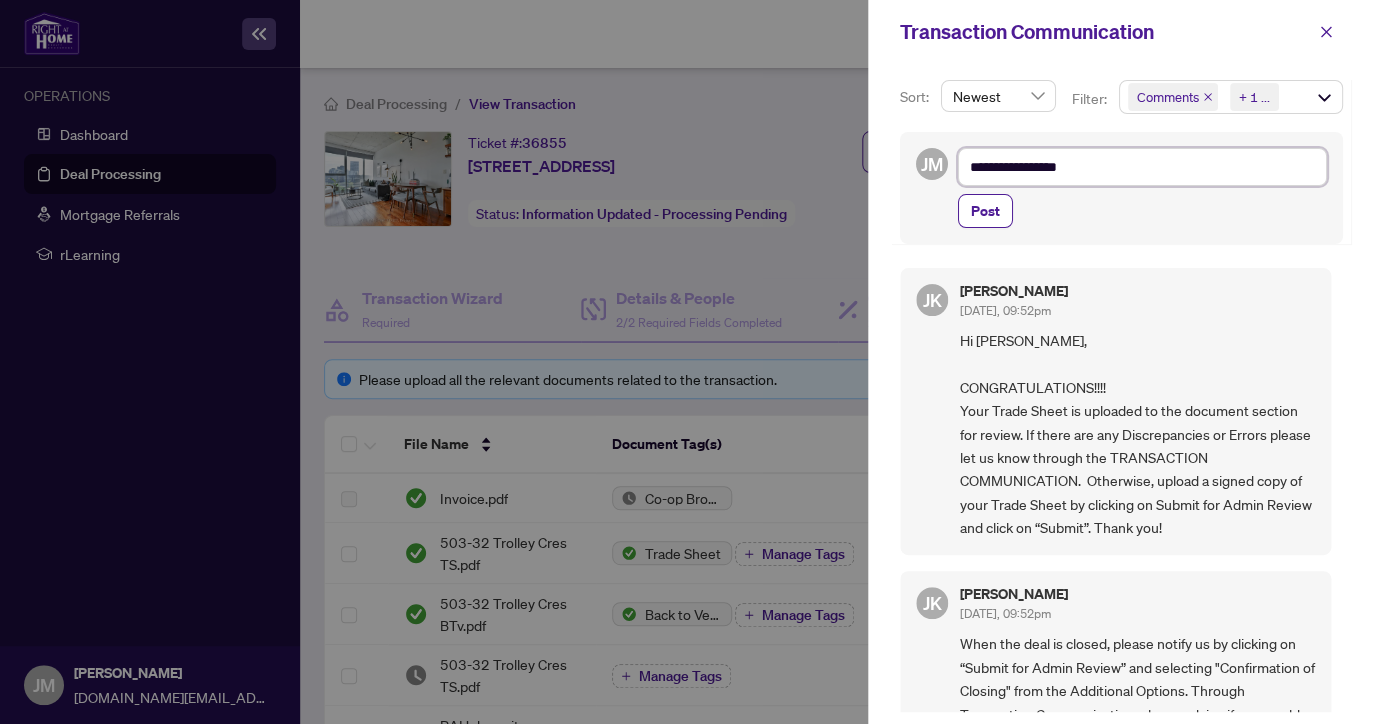 type on "**********" 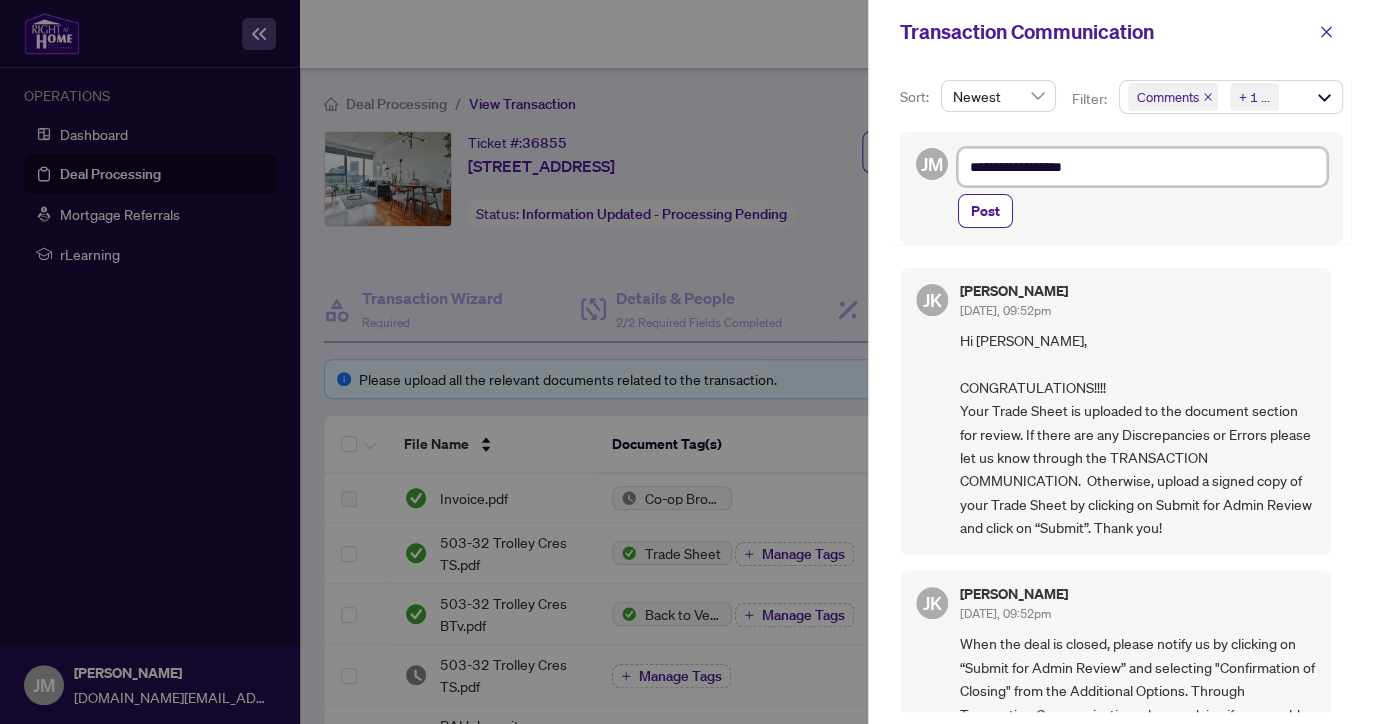 type on "**********" 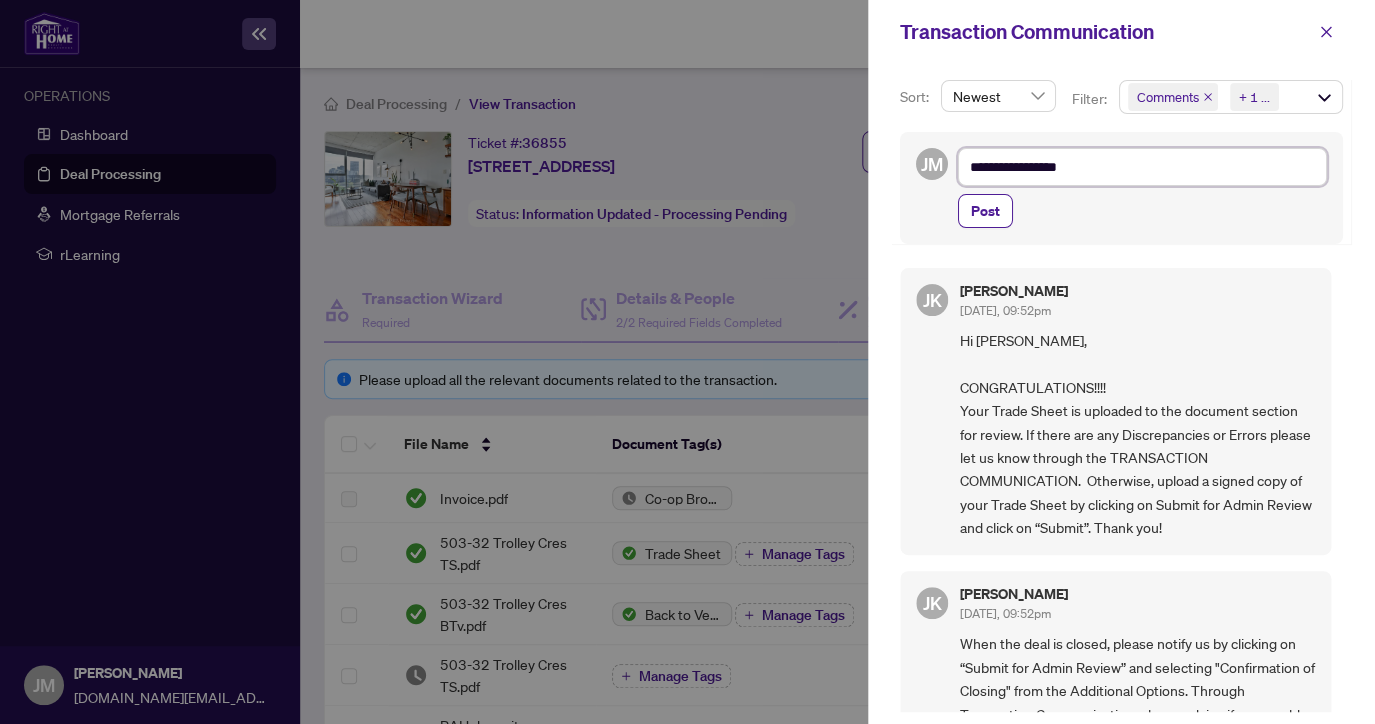 type on "**********" 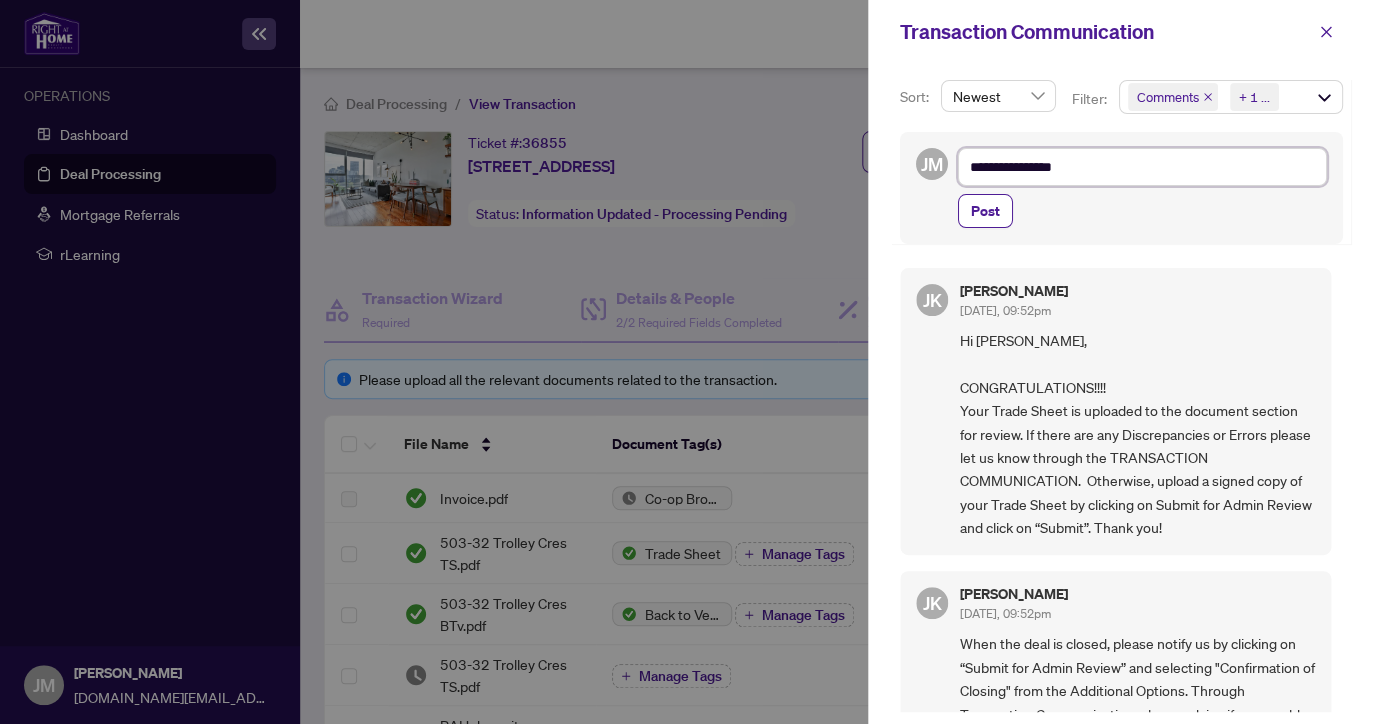 type on "**********" 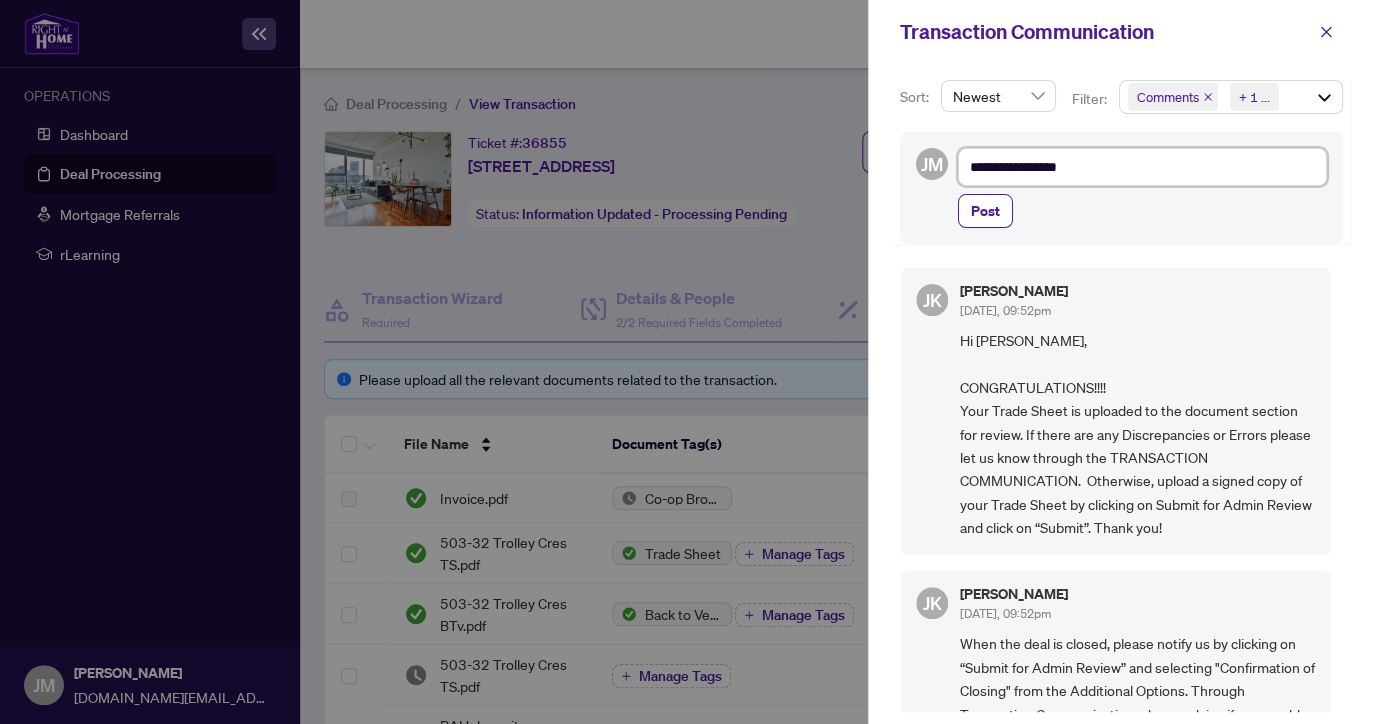 type on "**********" 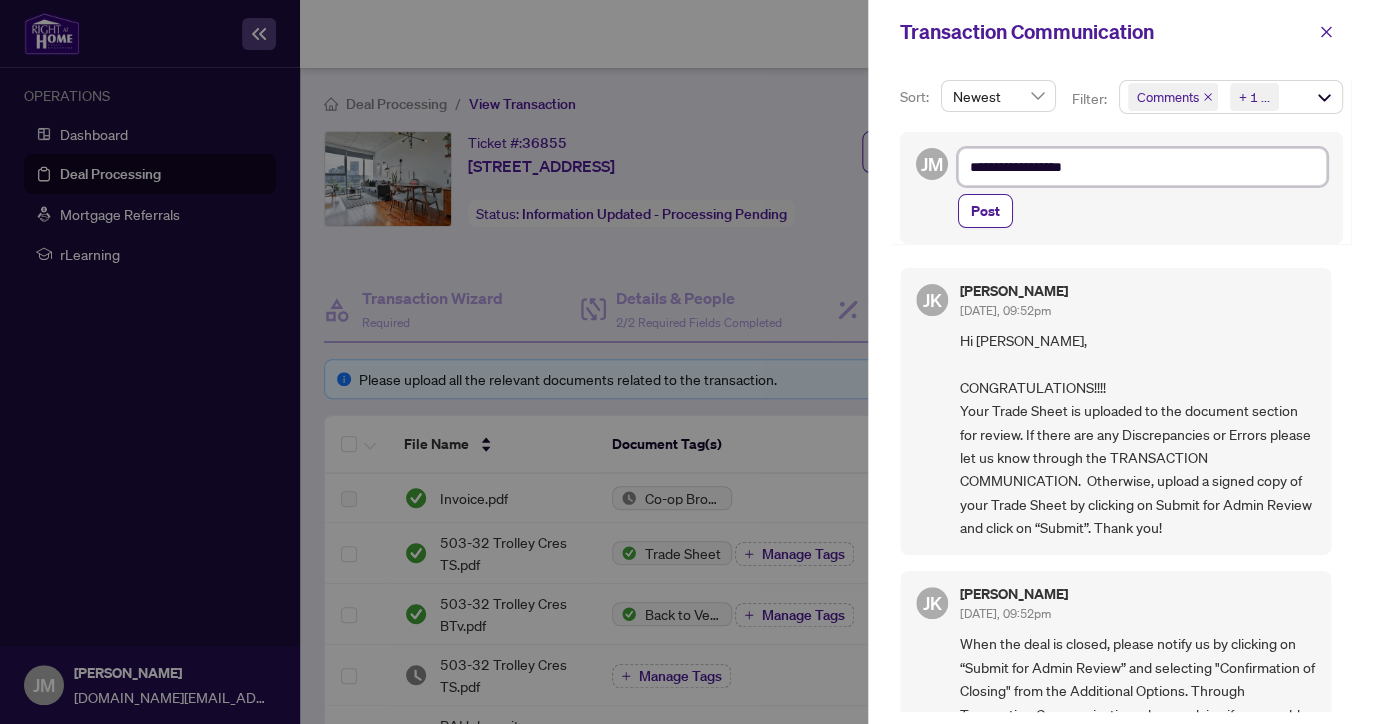 type on "**********" 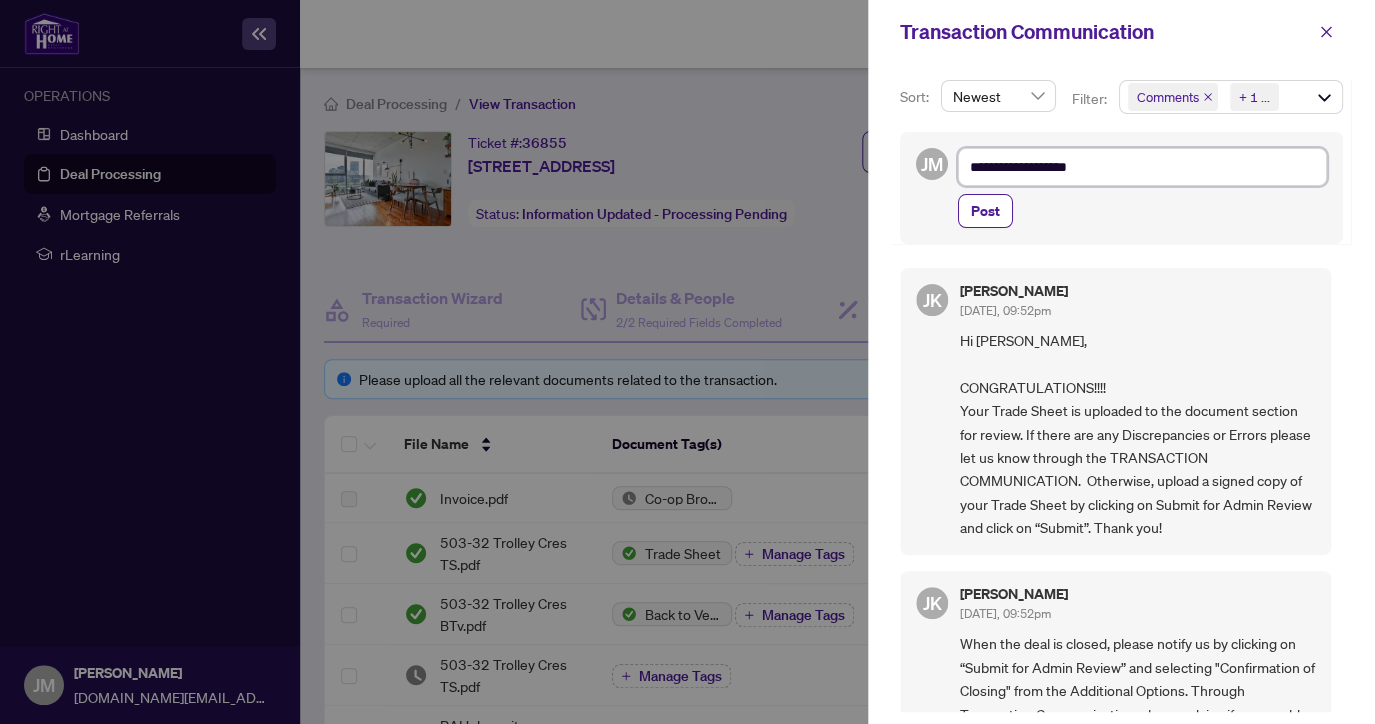 type on "**********" 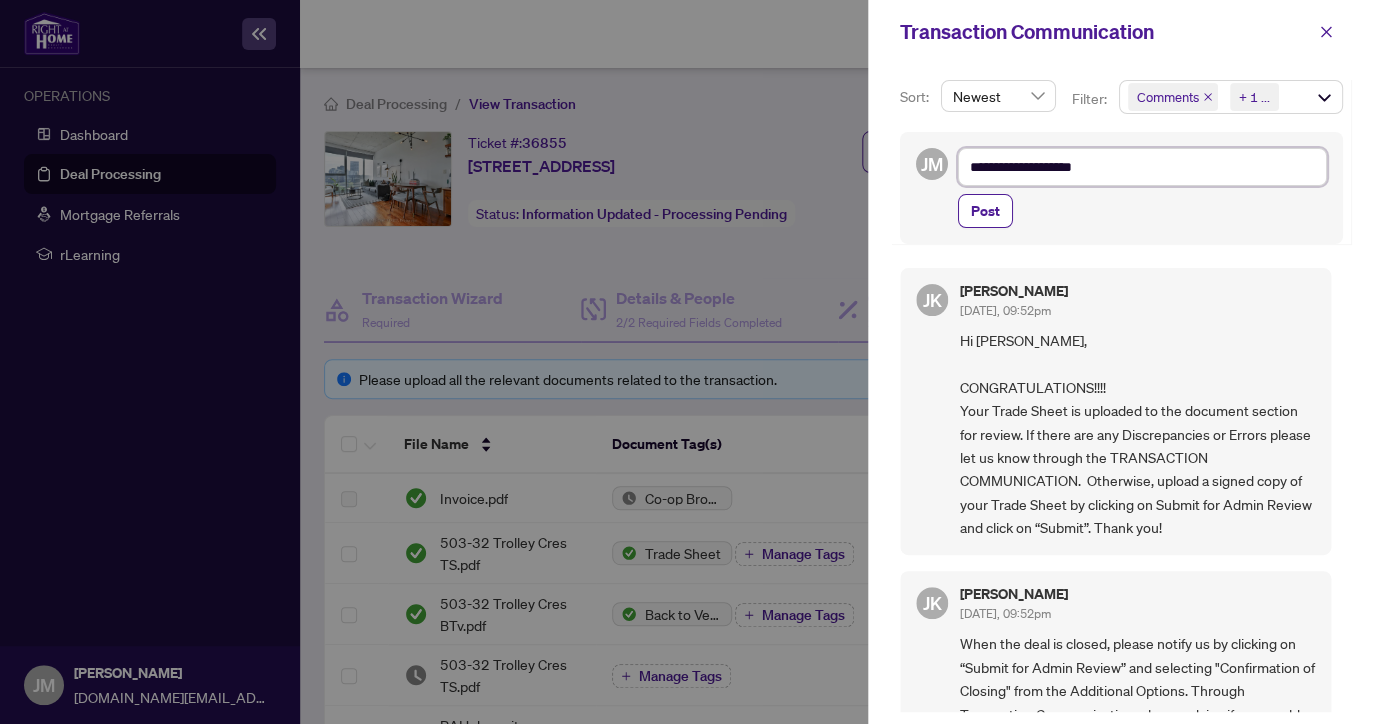 type on "**********" 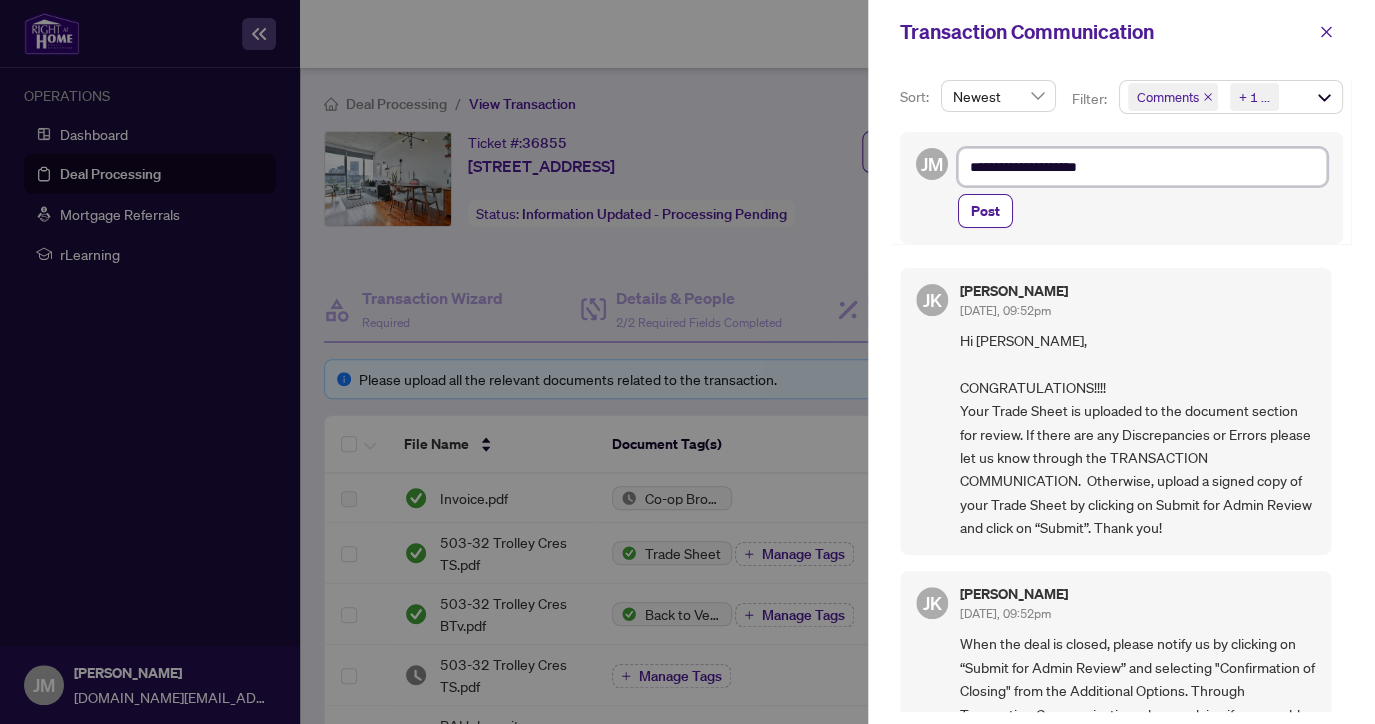 type on "**********" 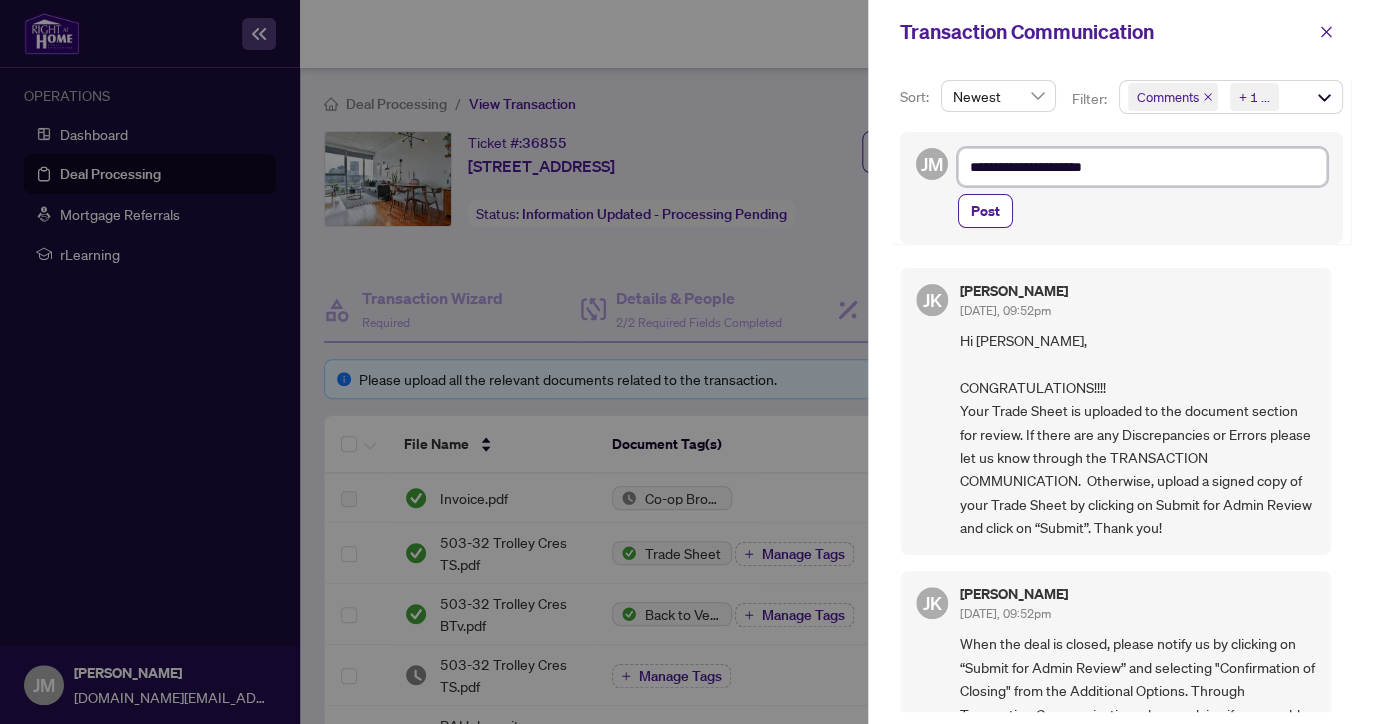 type on "**********" 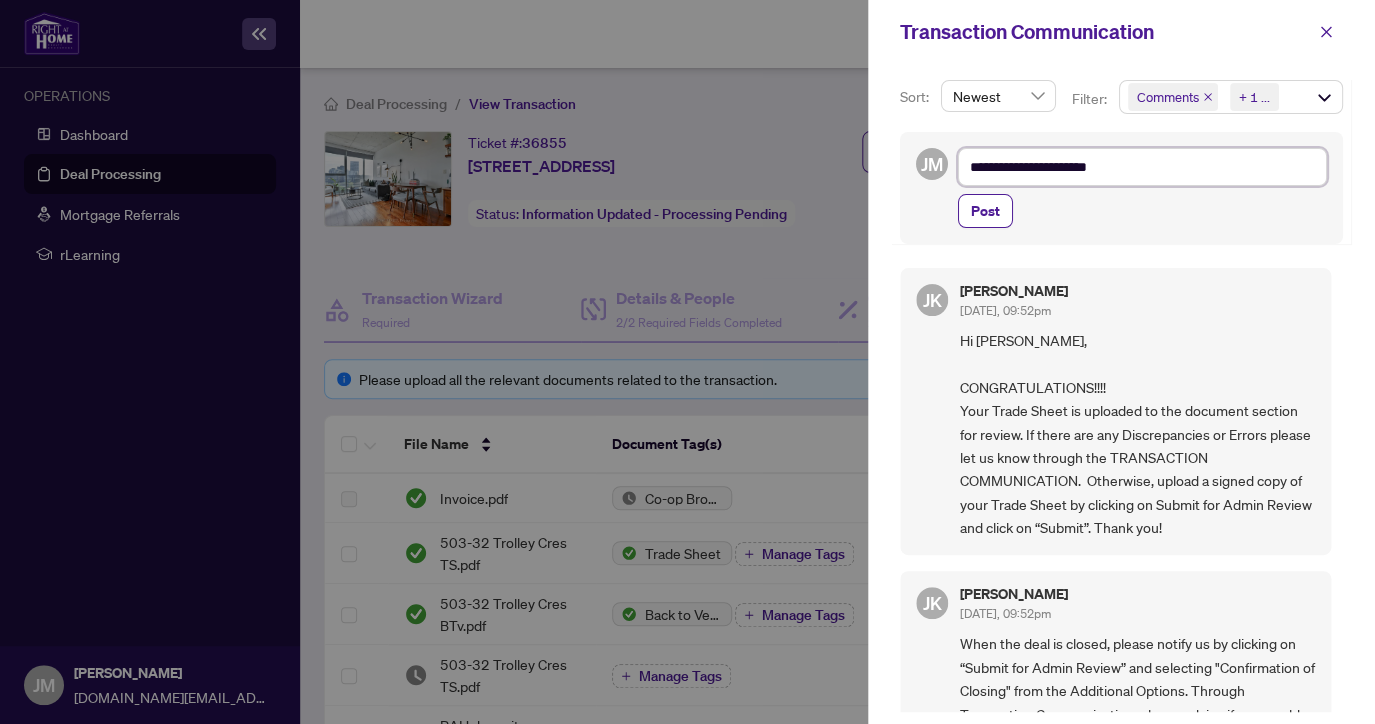 type on "**********" 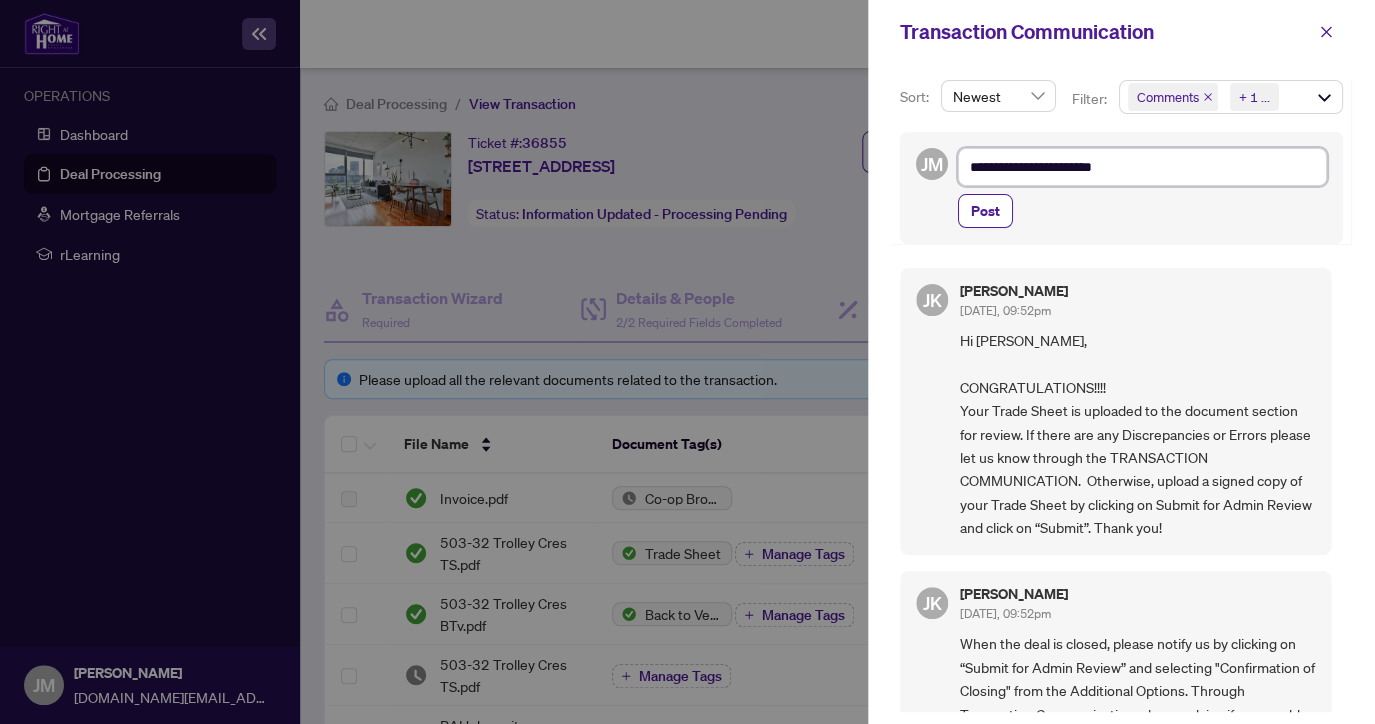 type on "**********" 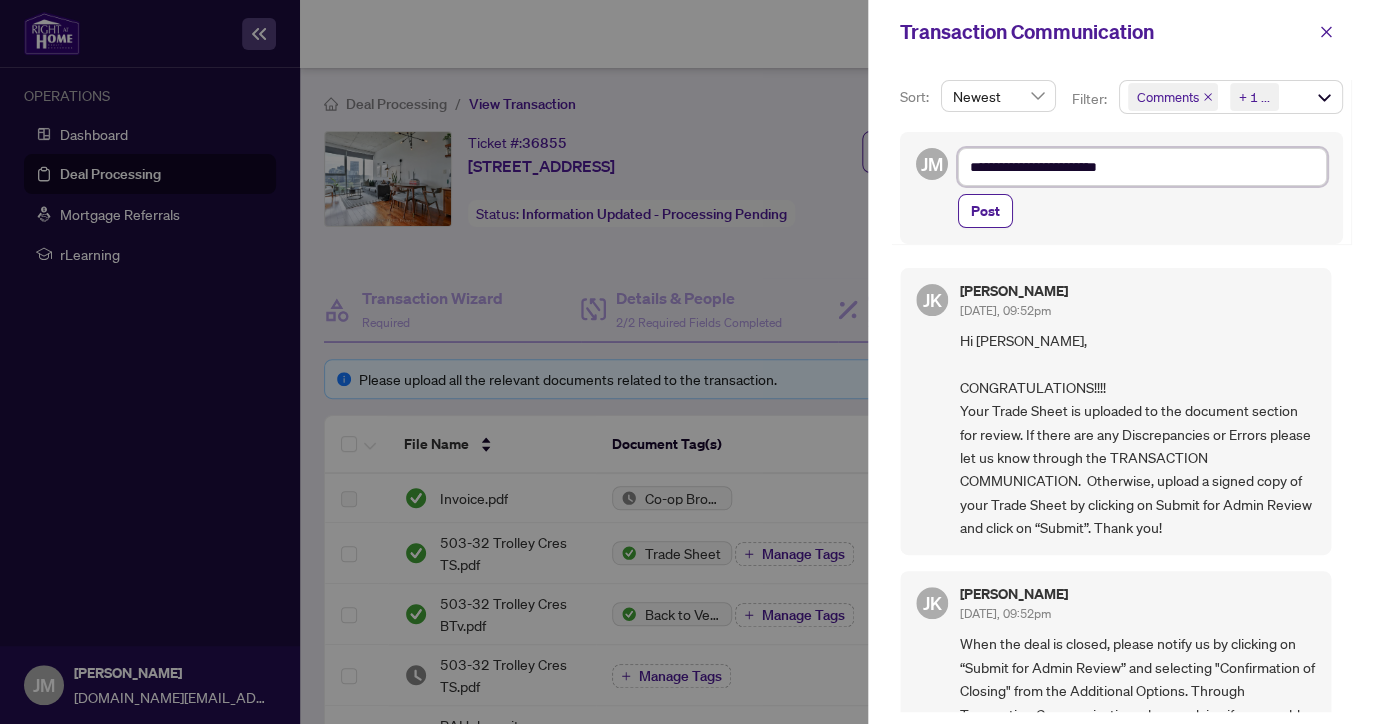 type on "**********" 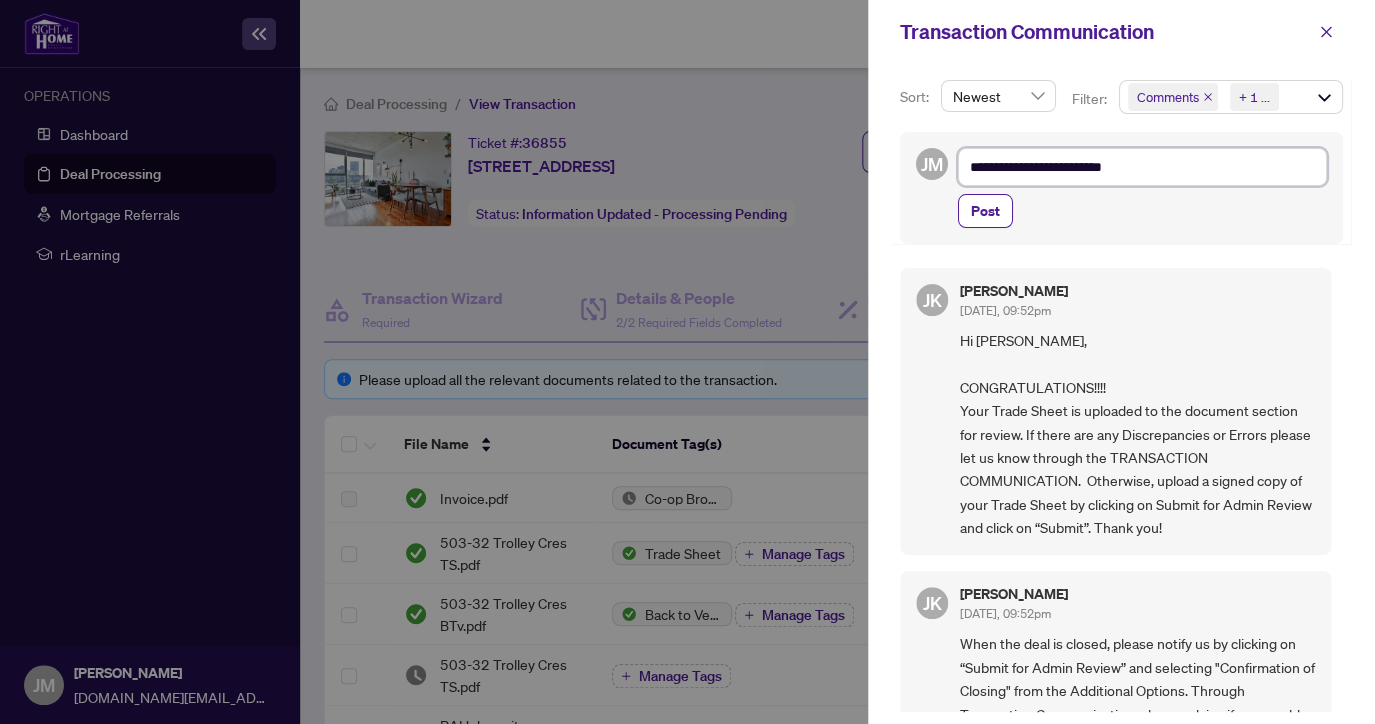 type on "**********" 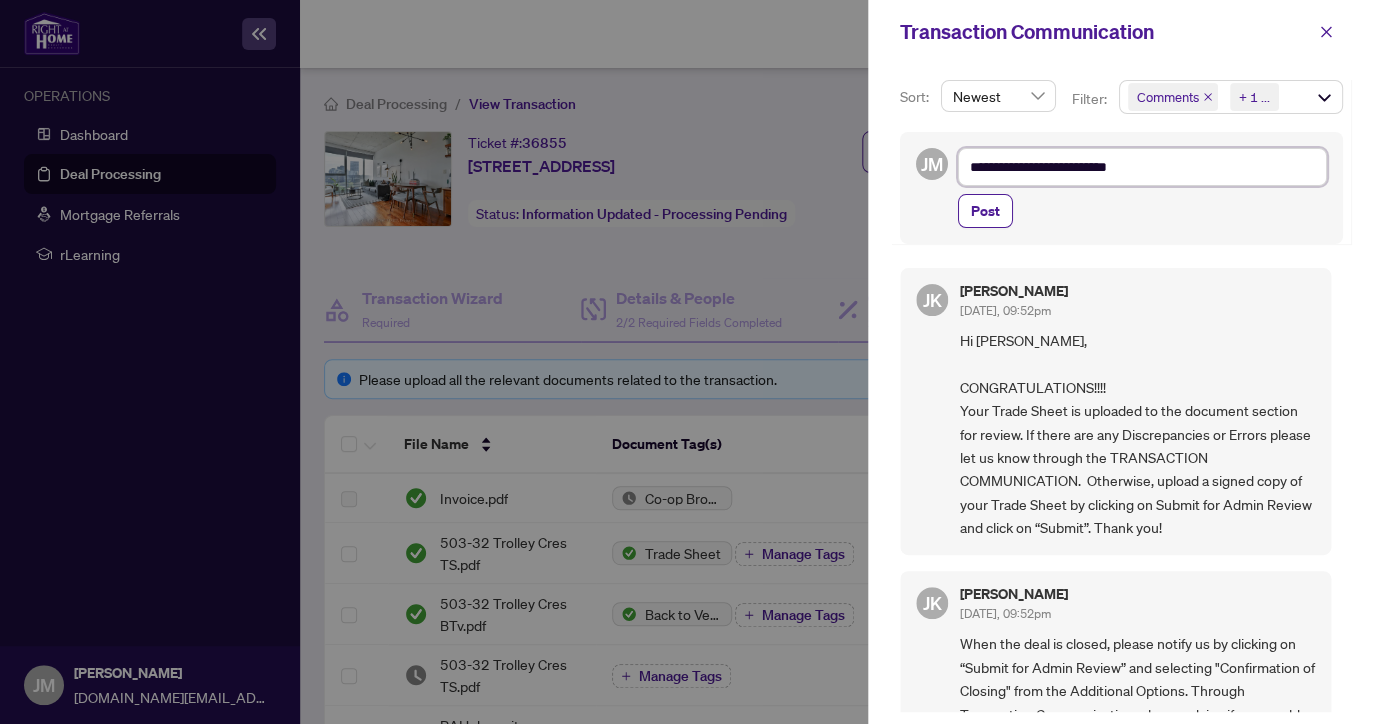 type on "**********" 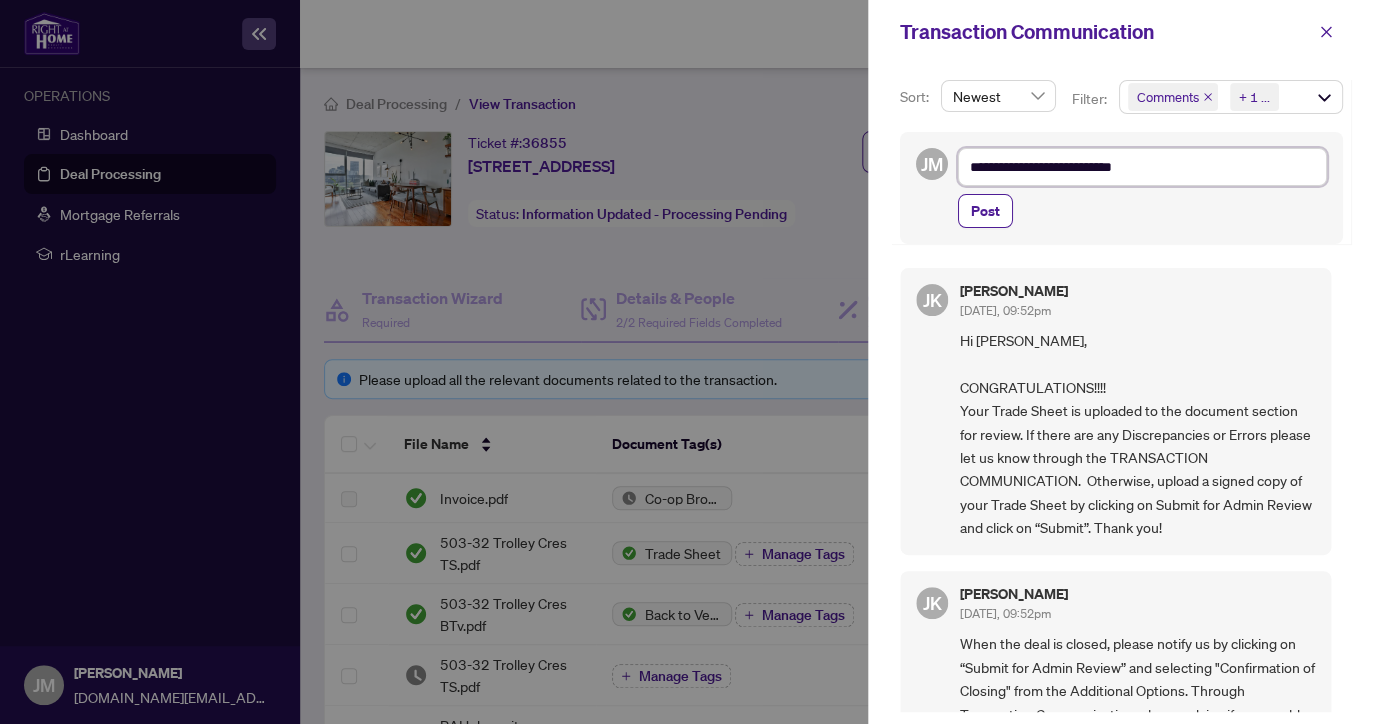 type on "**********" 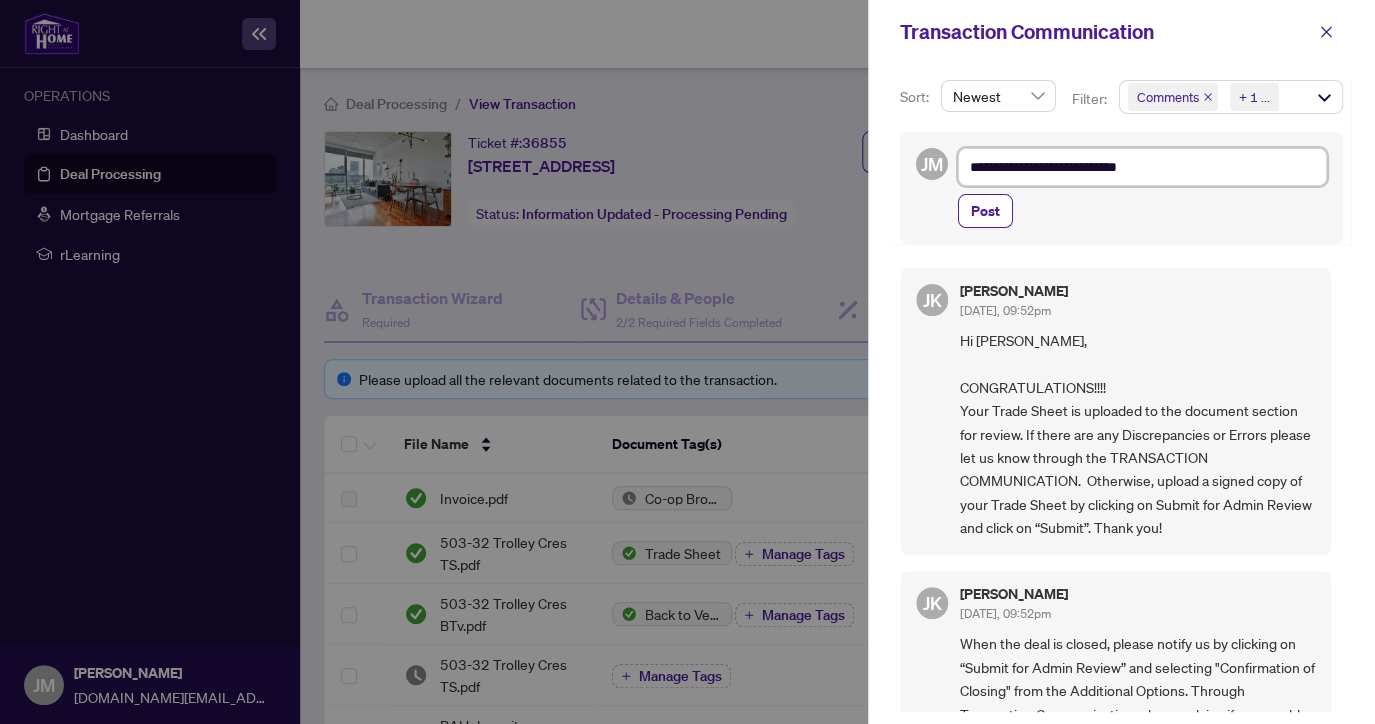 type on "**********" 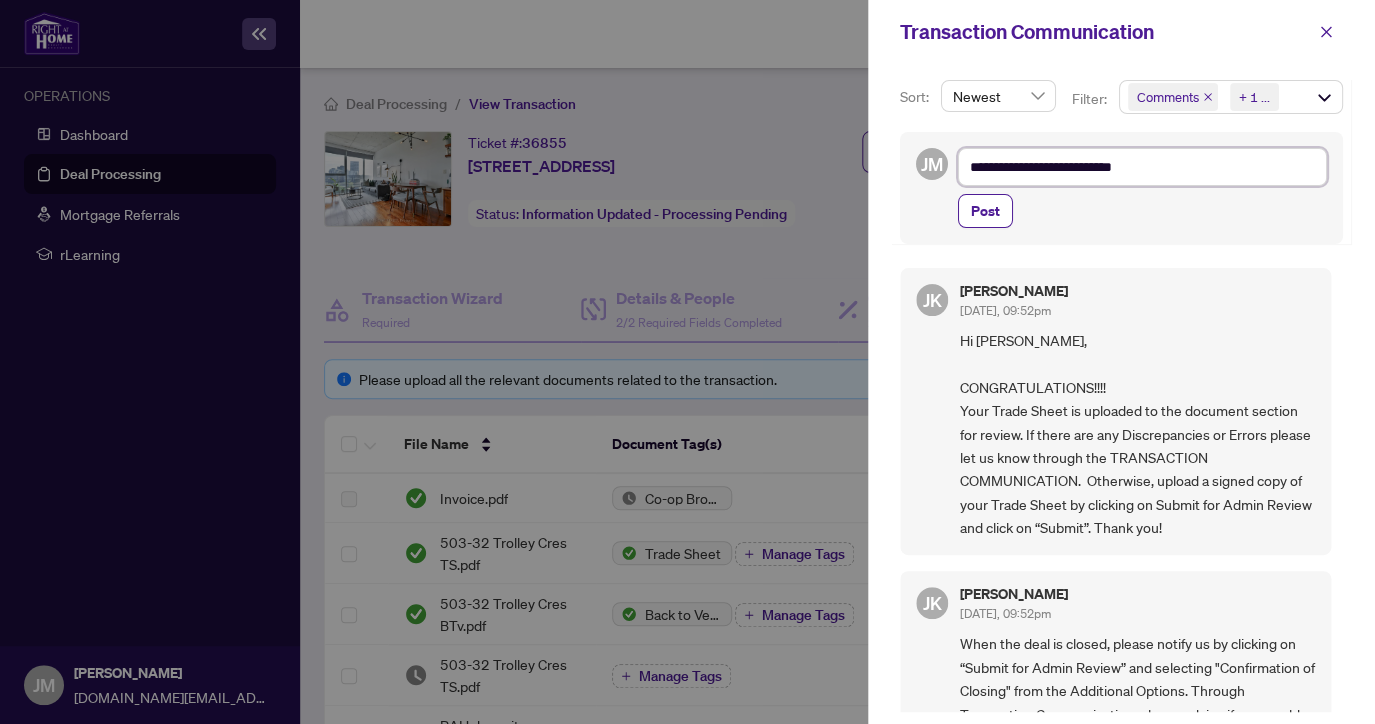 type on "**********" 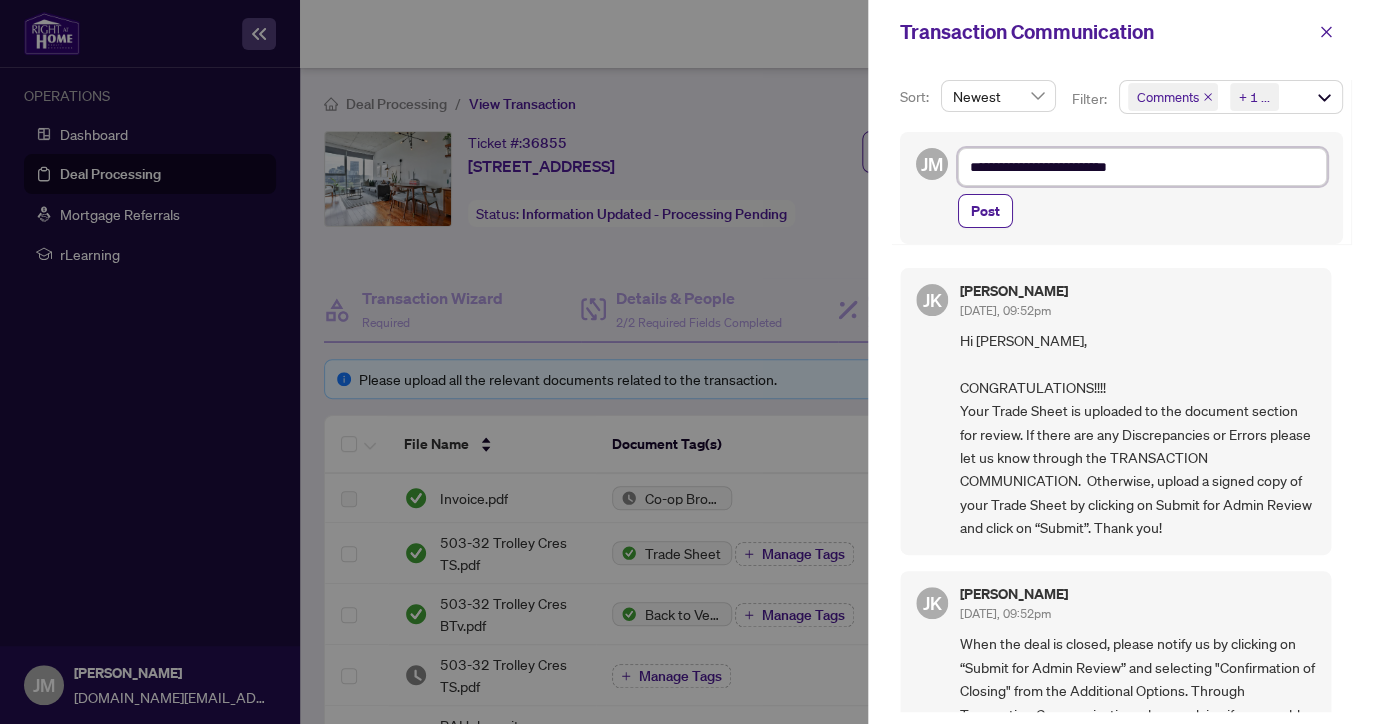 type on "**********" 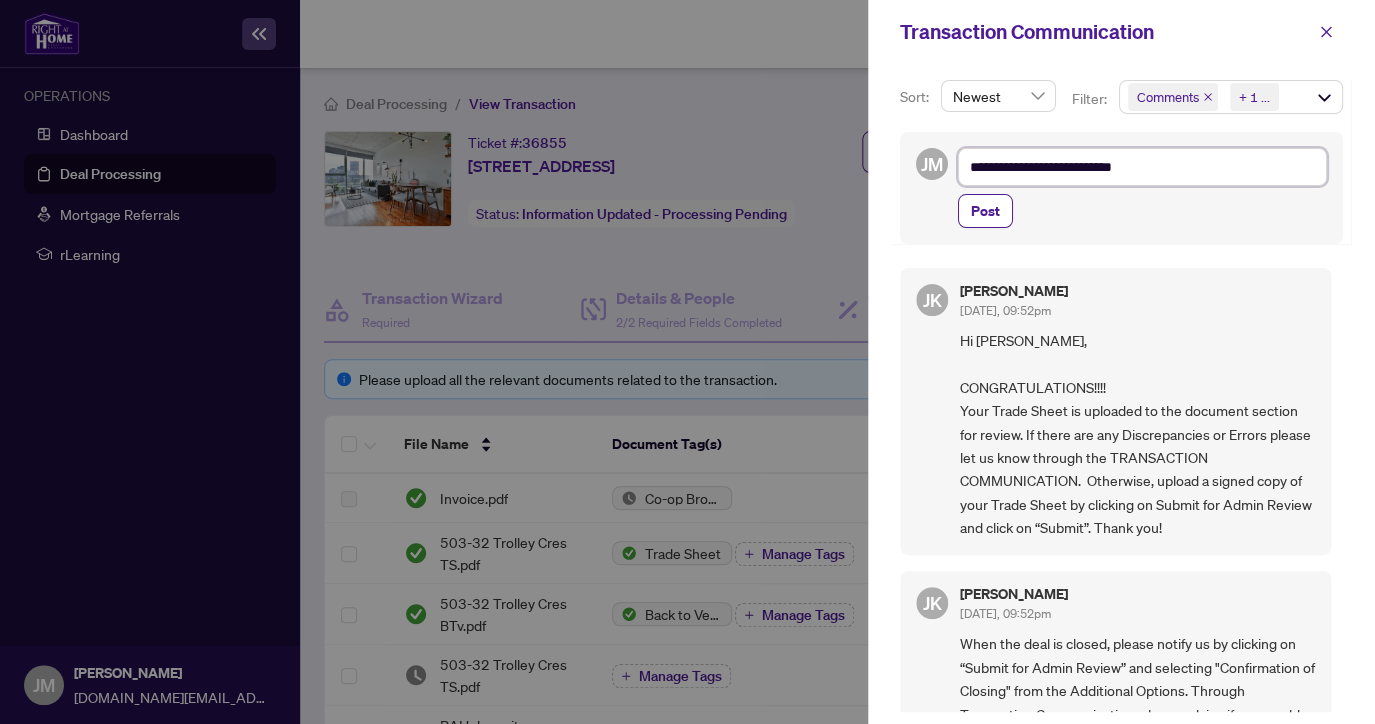 type on "**********" 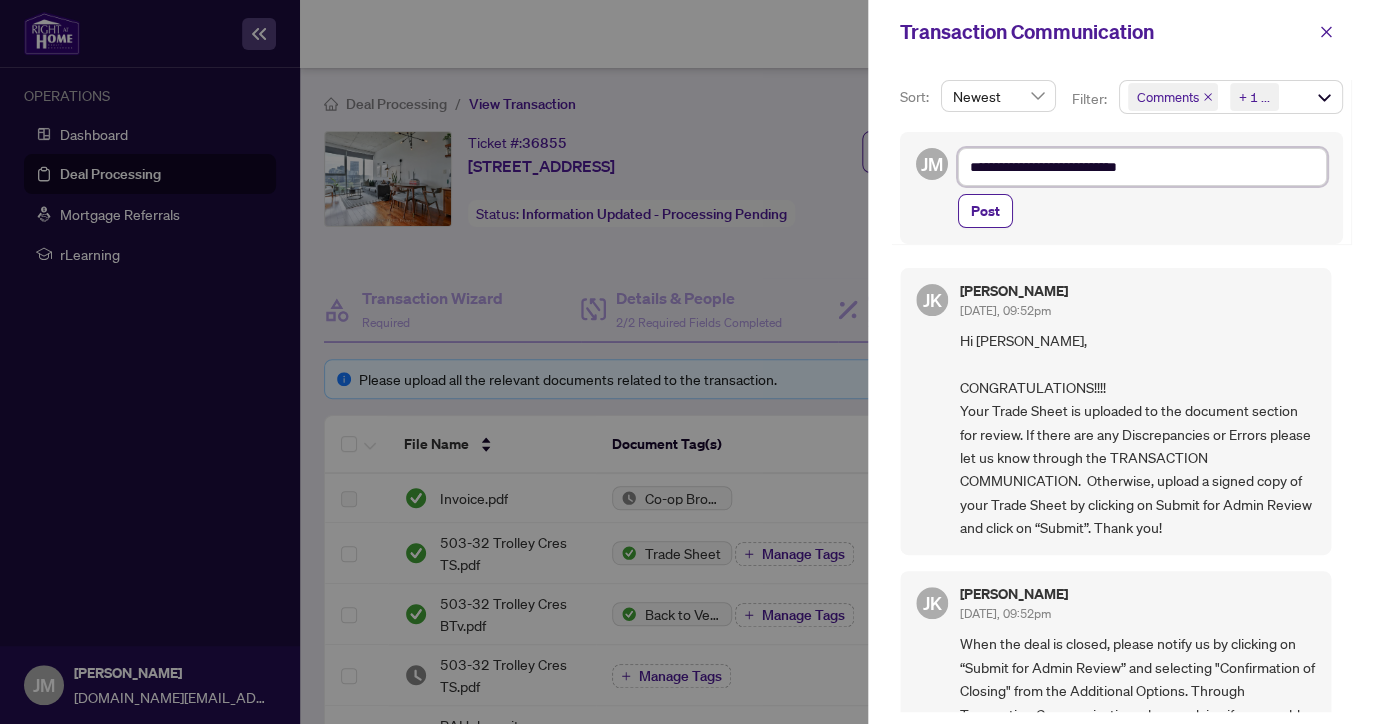 type on "**********" 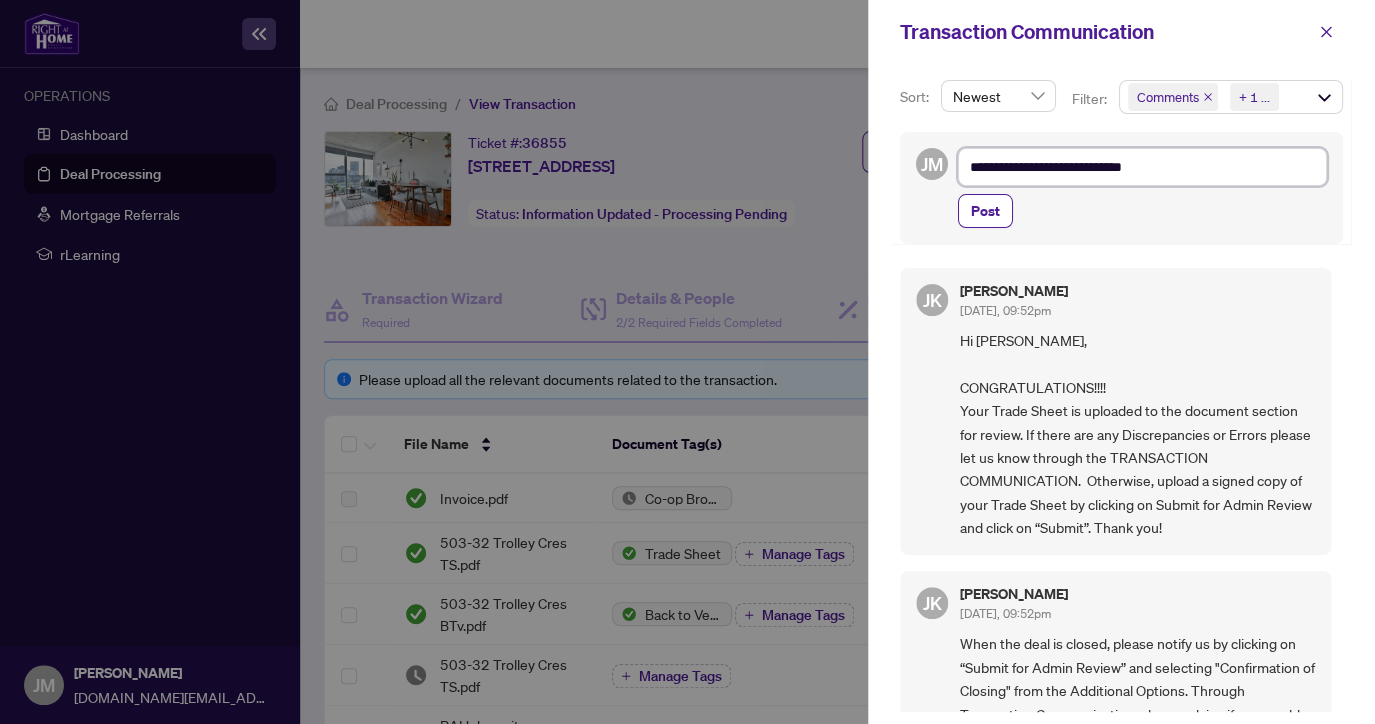 type on "**********" 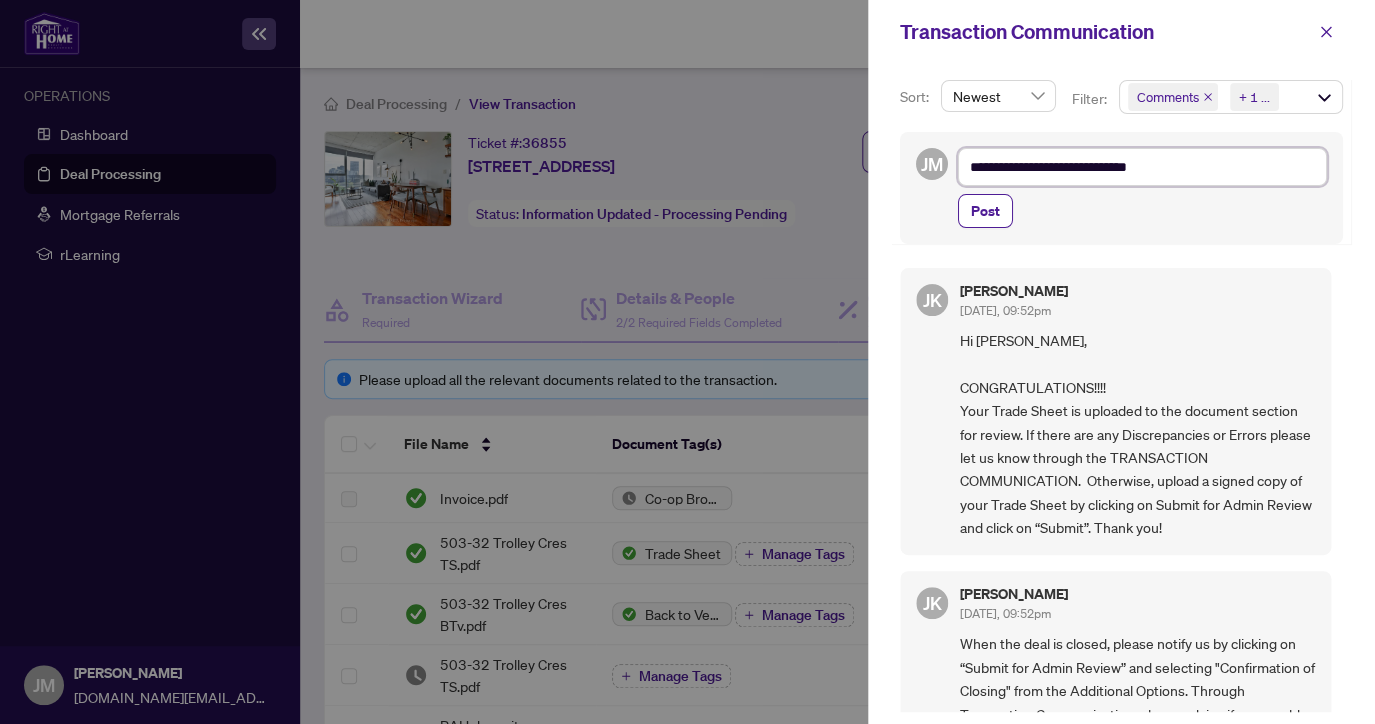 type on "**********" 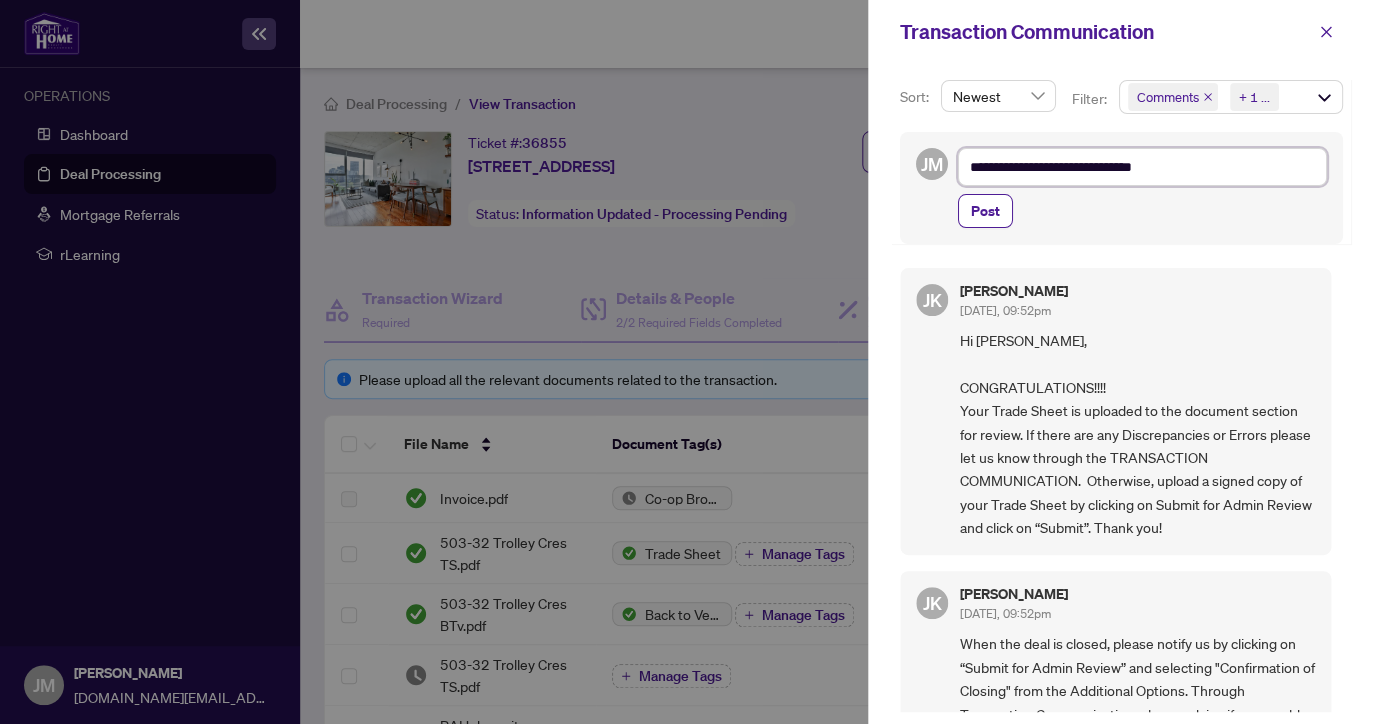 type on "**********" 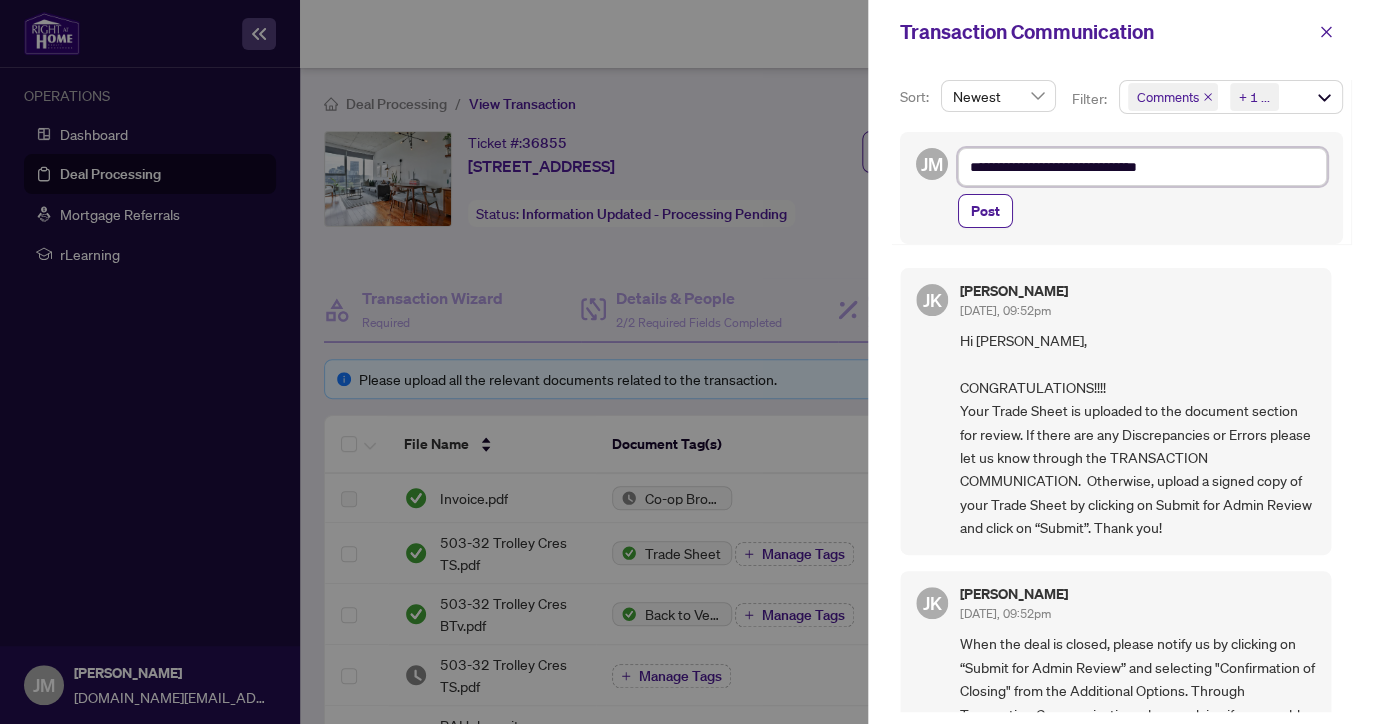 type on "**********" 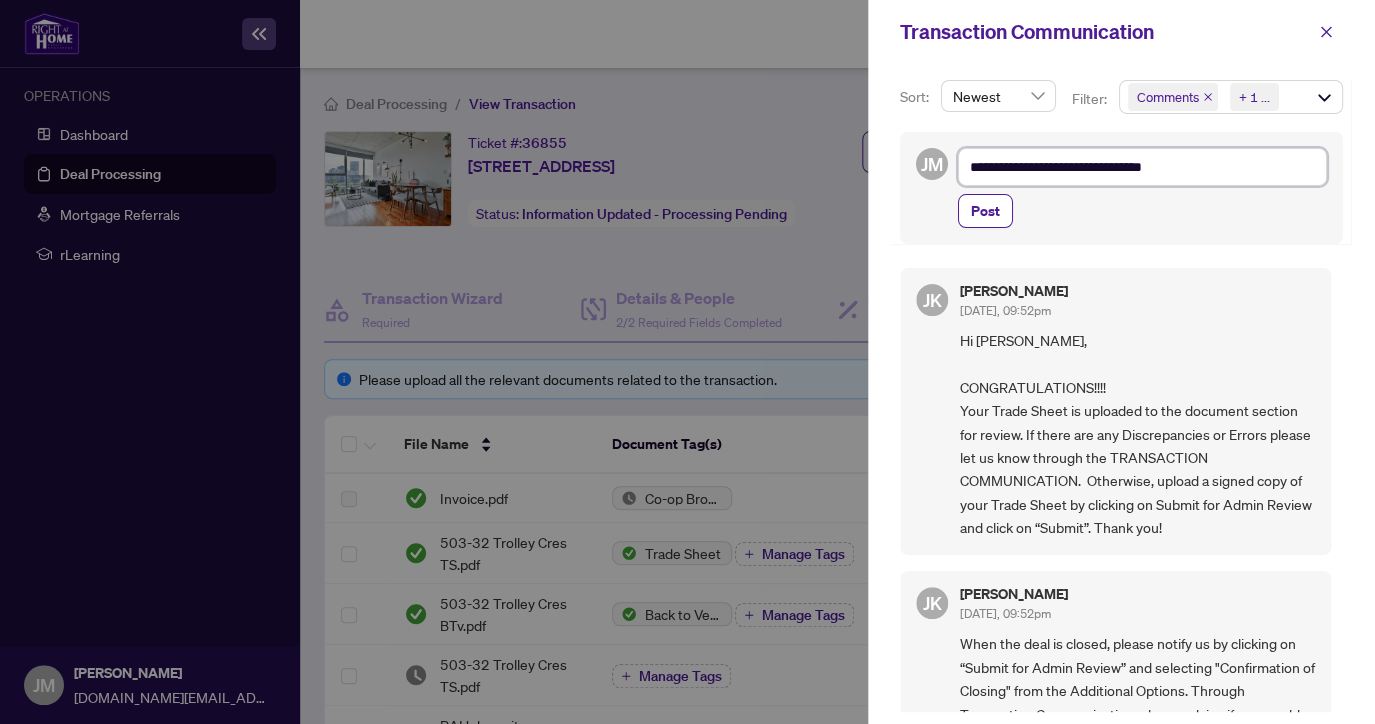type on "**********" 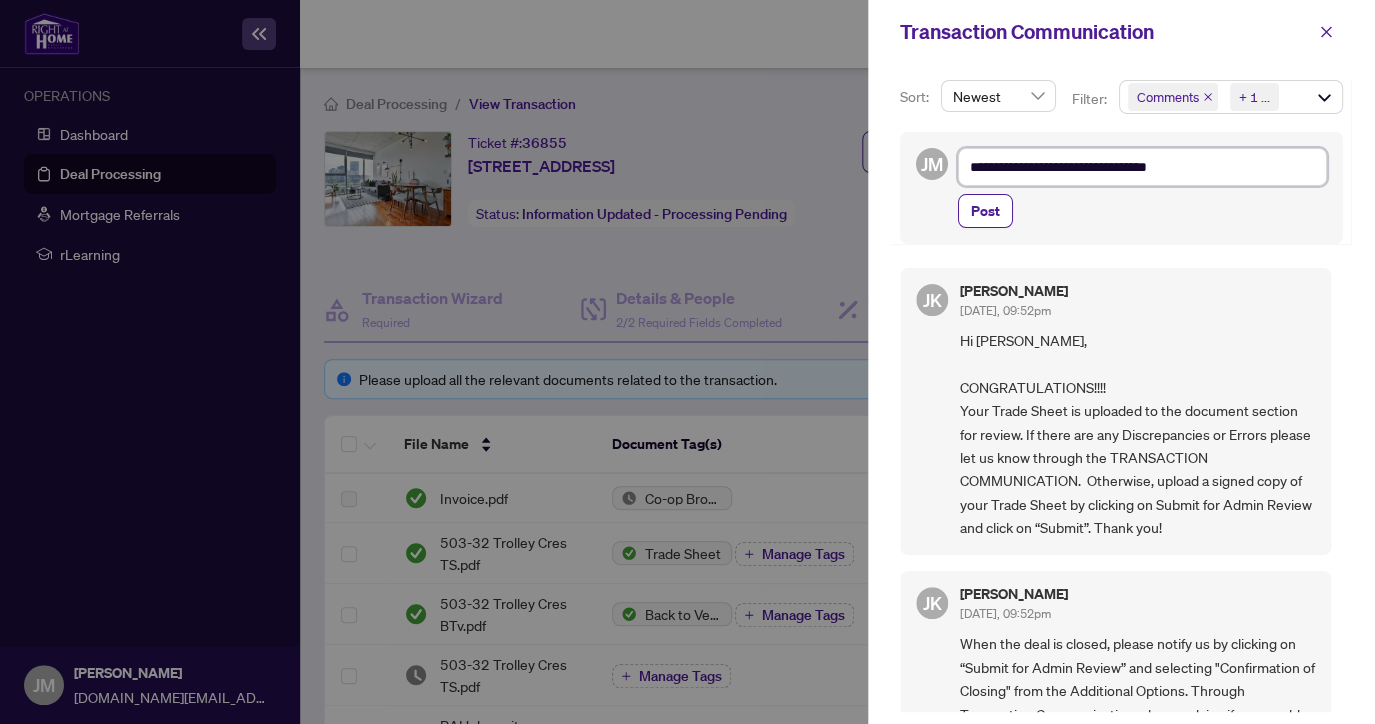 type on "**********" 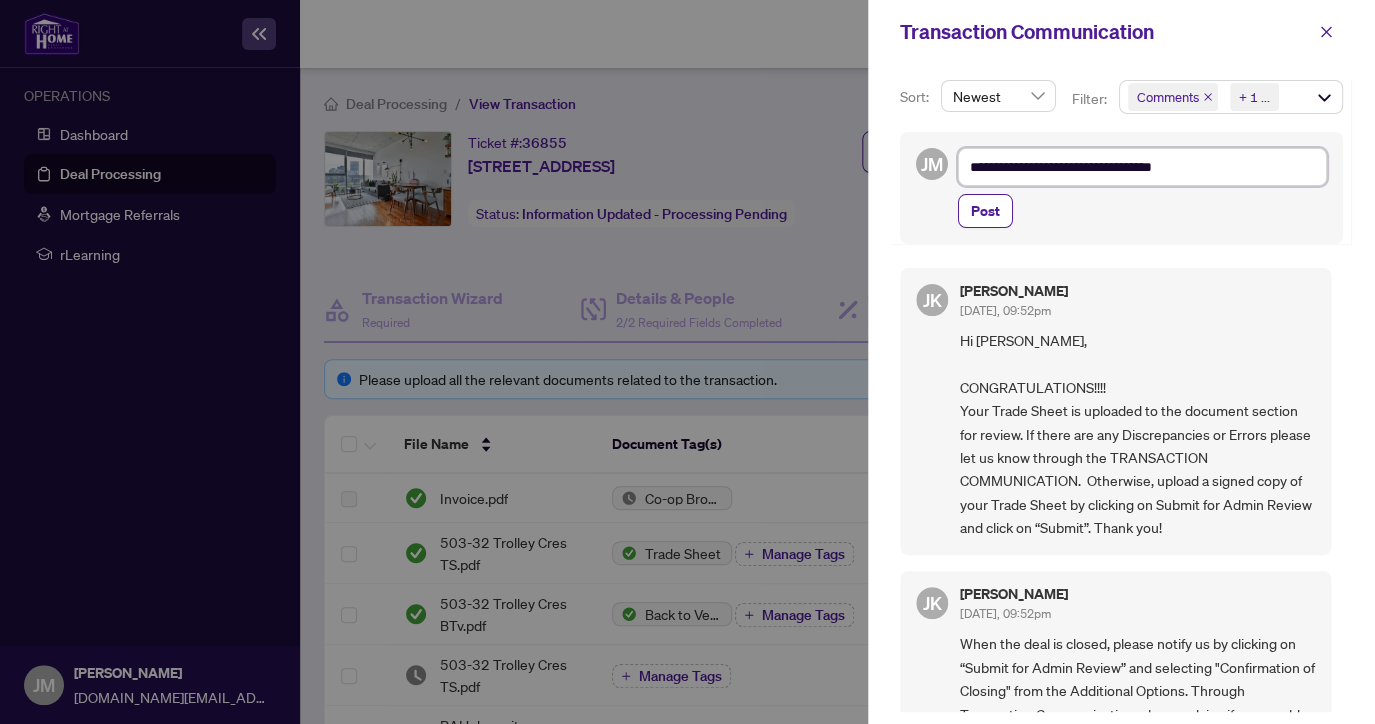 type on "**********" 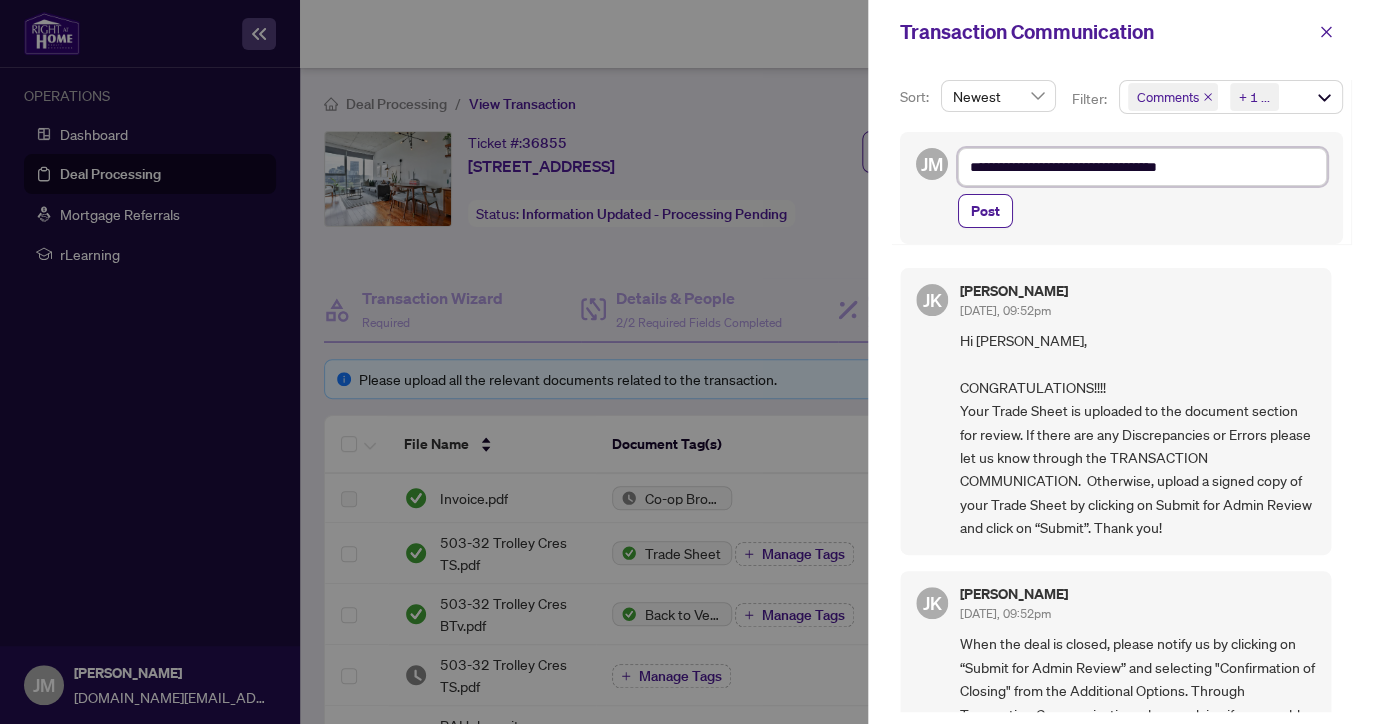 type on "**********" 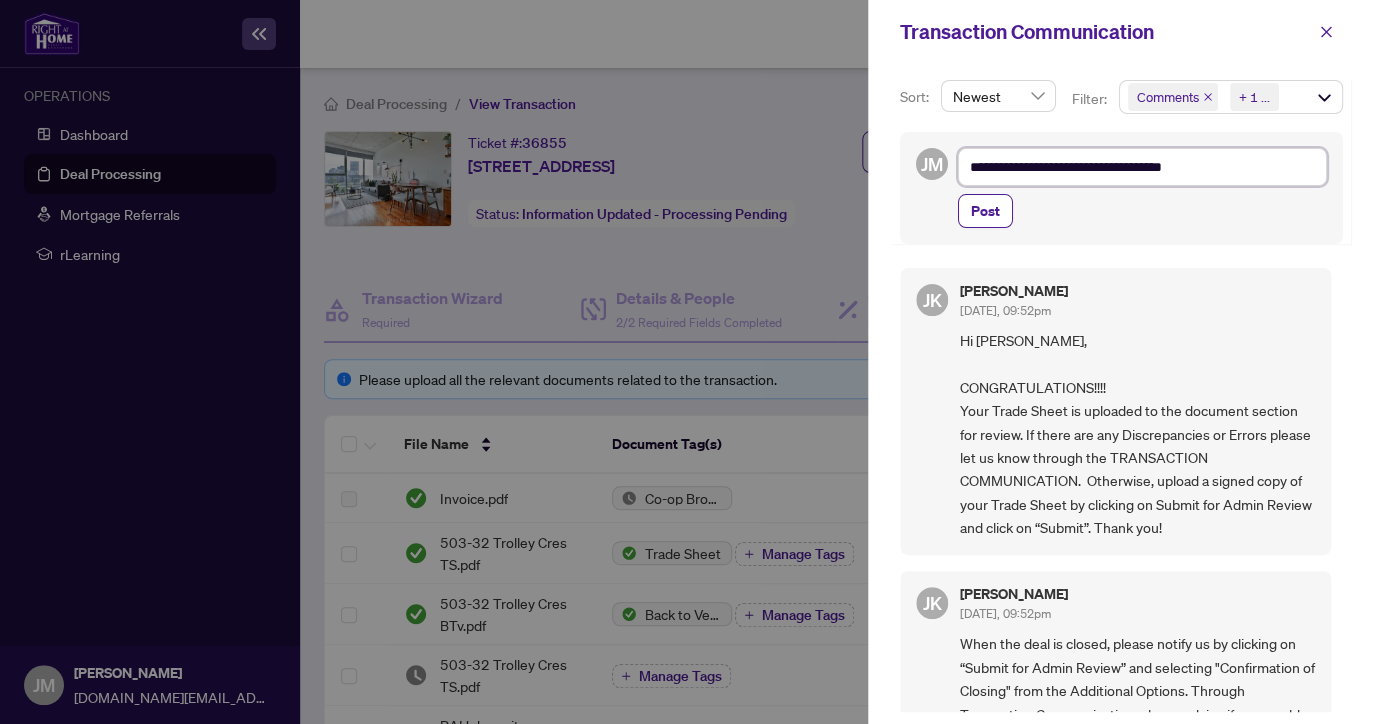 type on "**********" 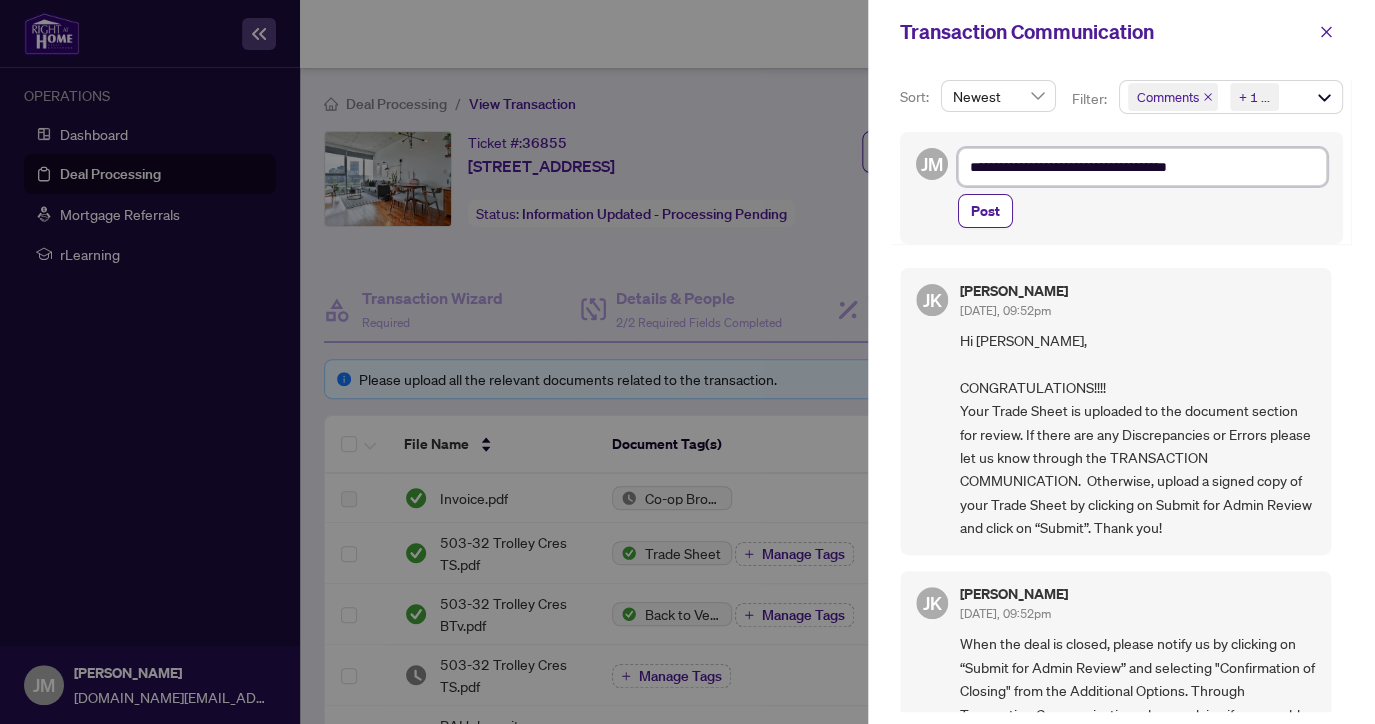 type on "**********" 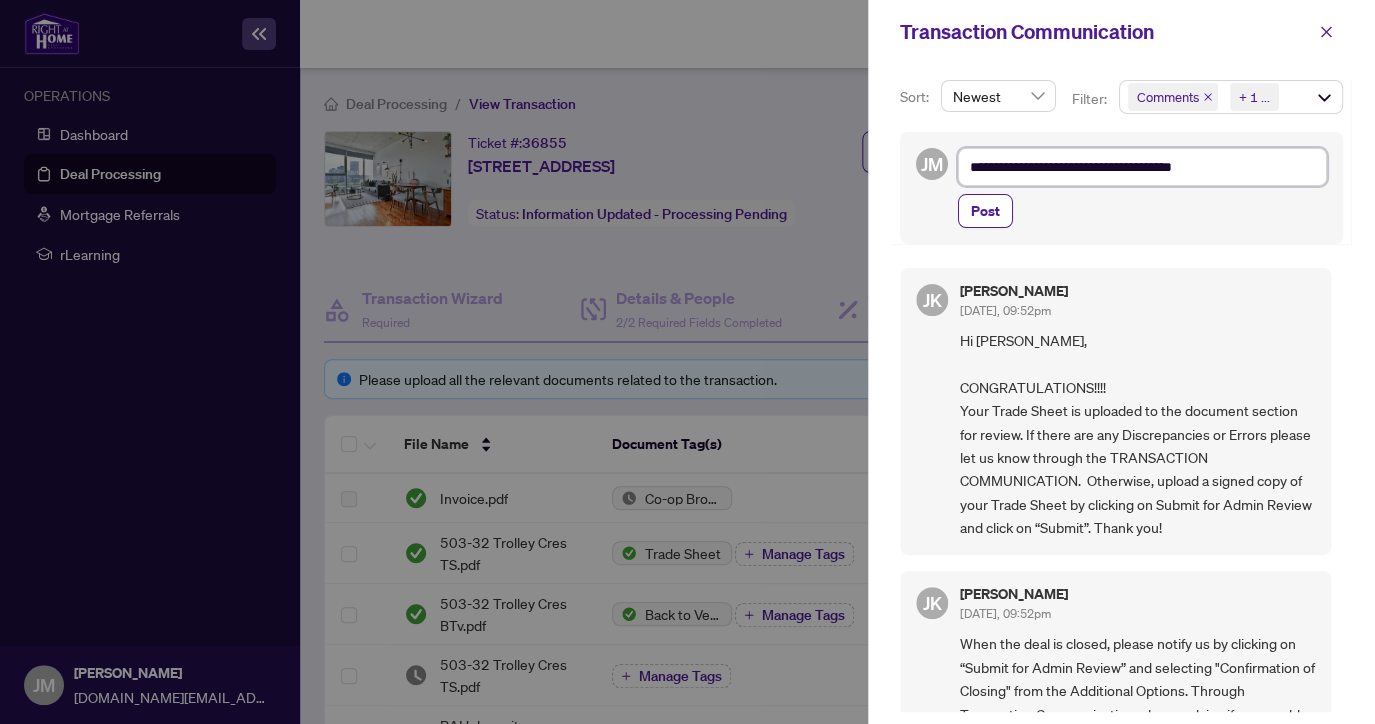 type 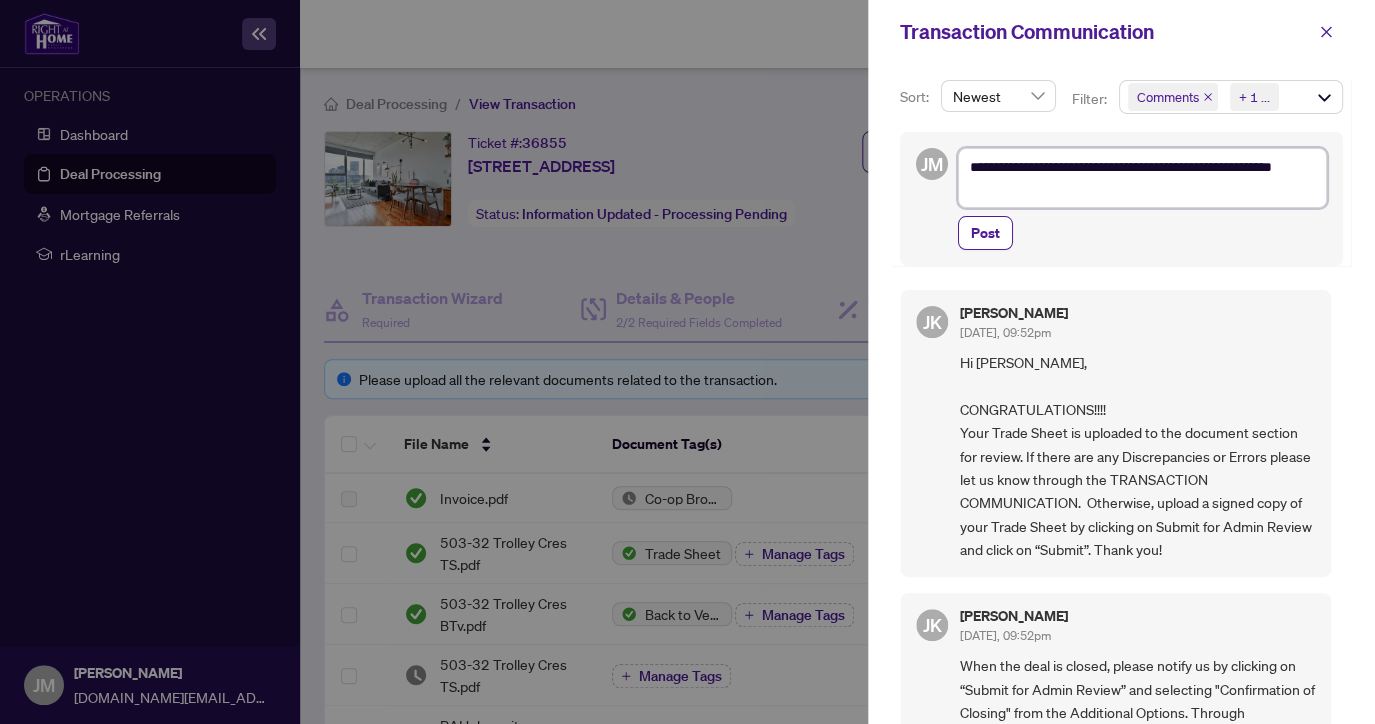 click on "**********" at bounding box center [1142, 178] 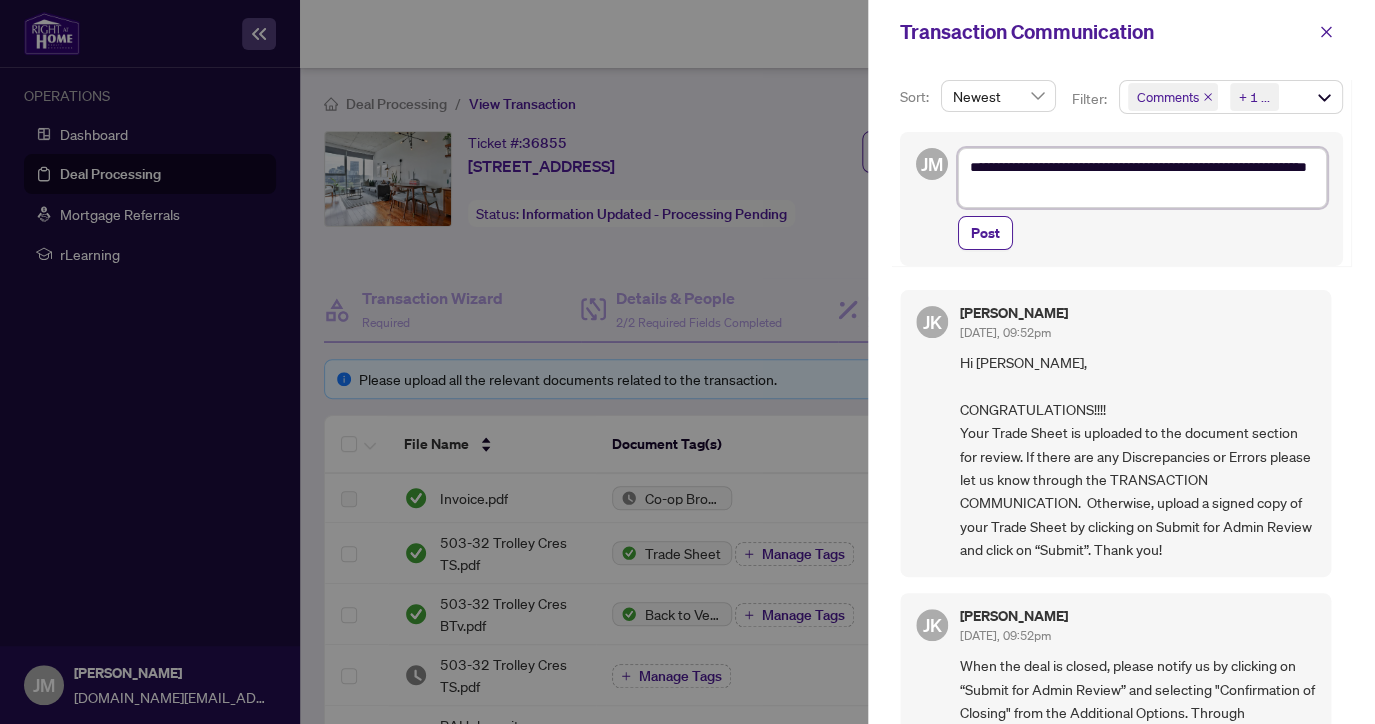 paste on "********" 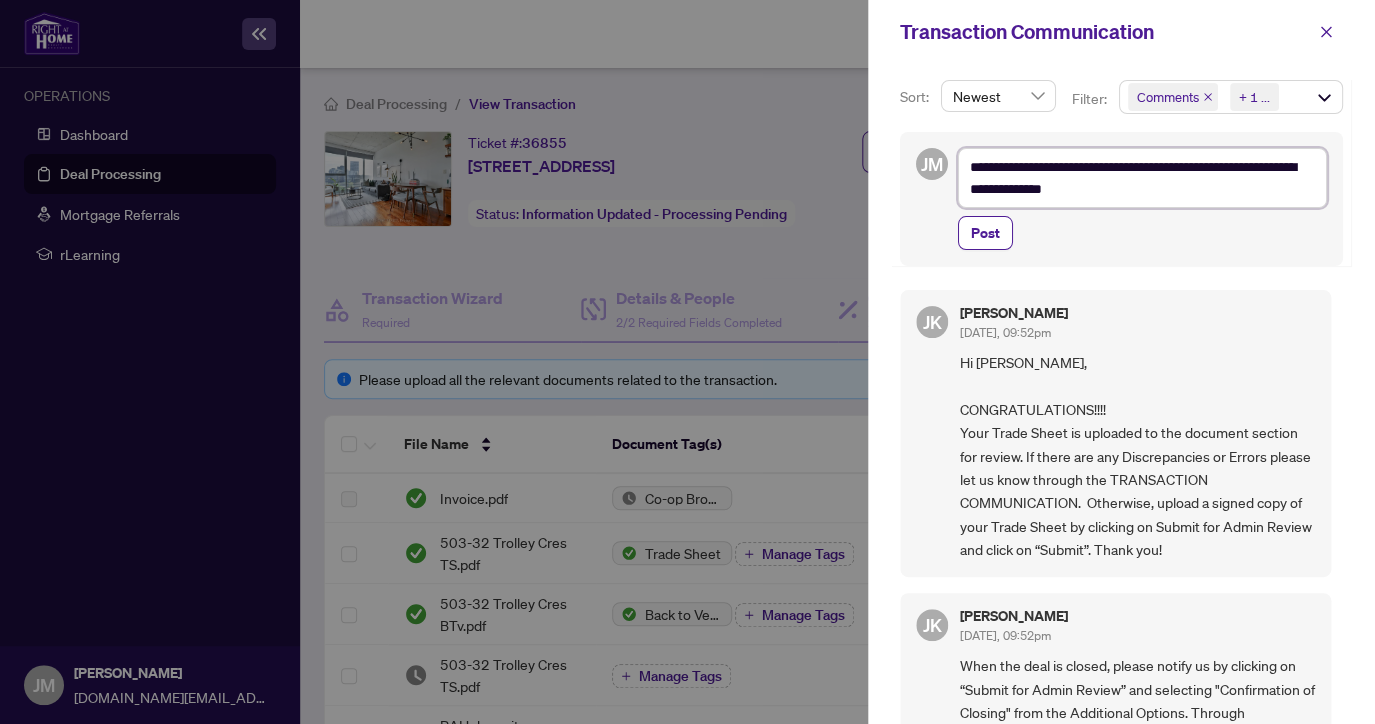 paste on "**********" 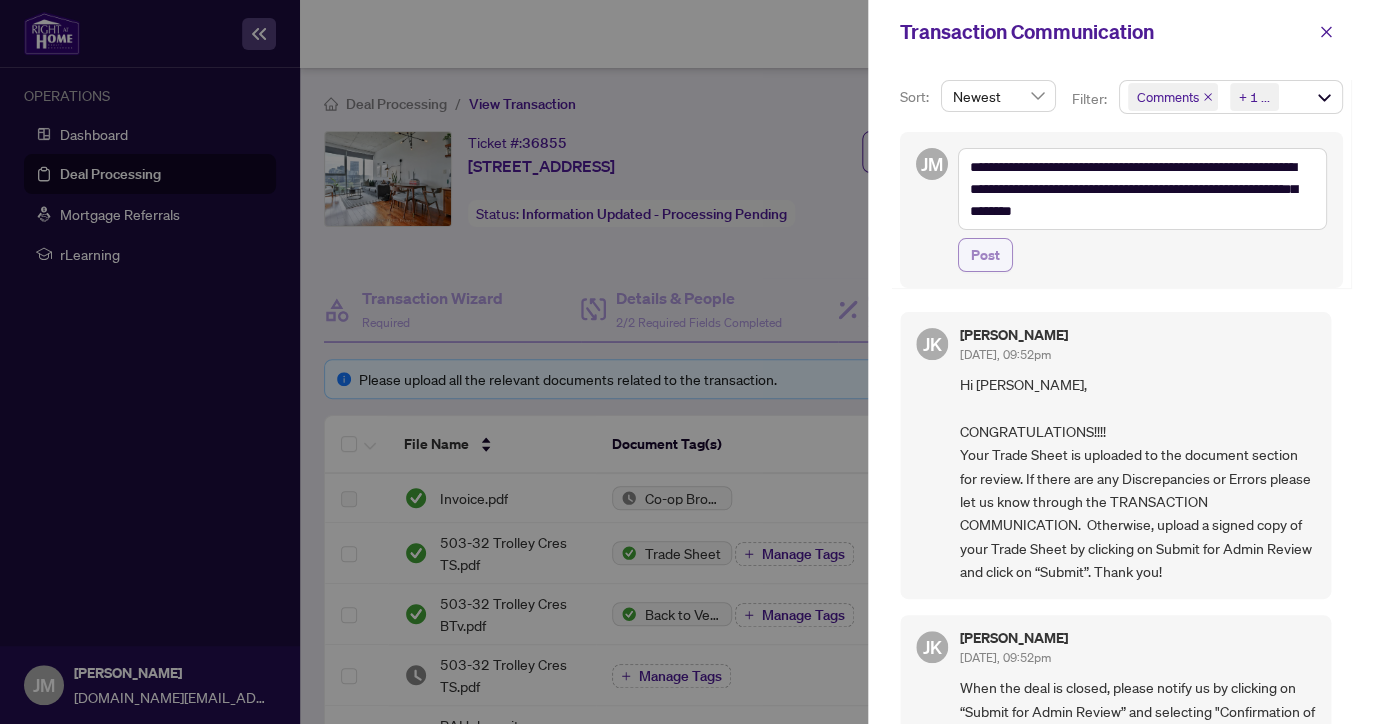 click on "Post" at bounding box center [985, 255] 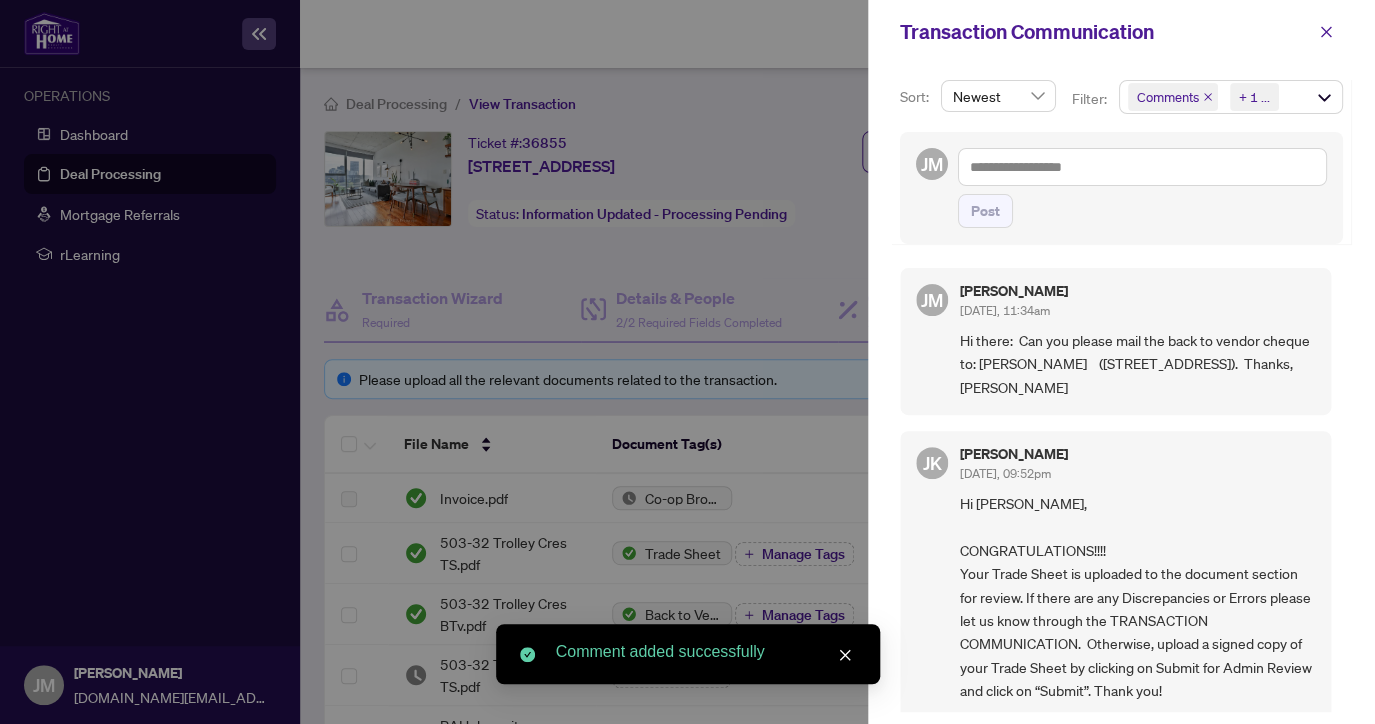 click at bounding box center [687, 362] 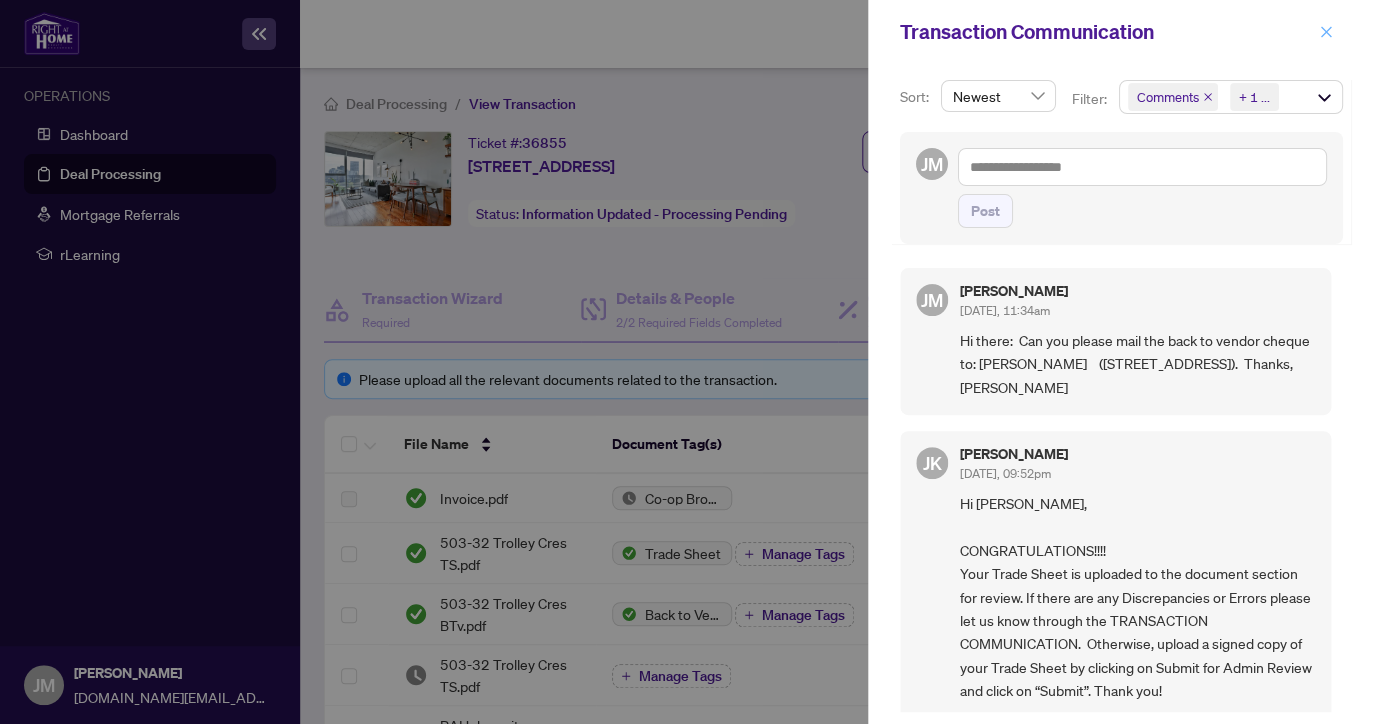 click 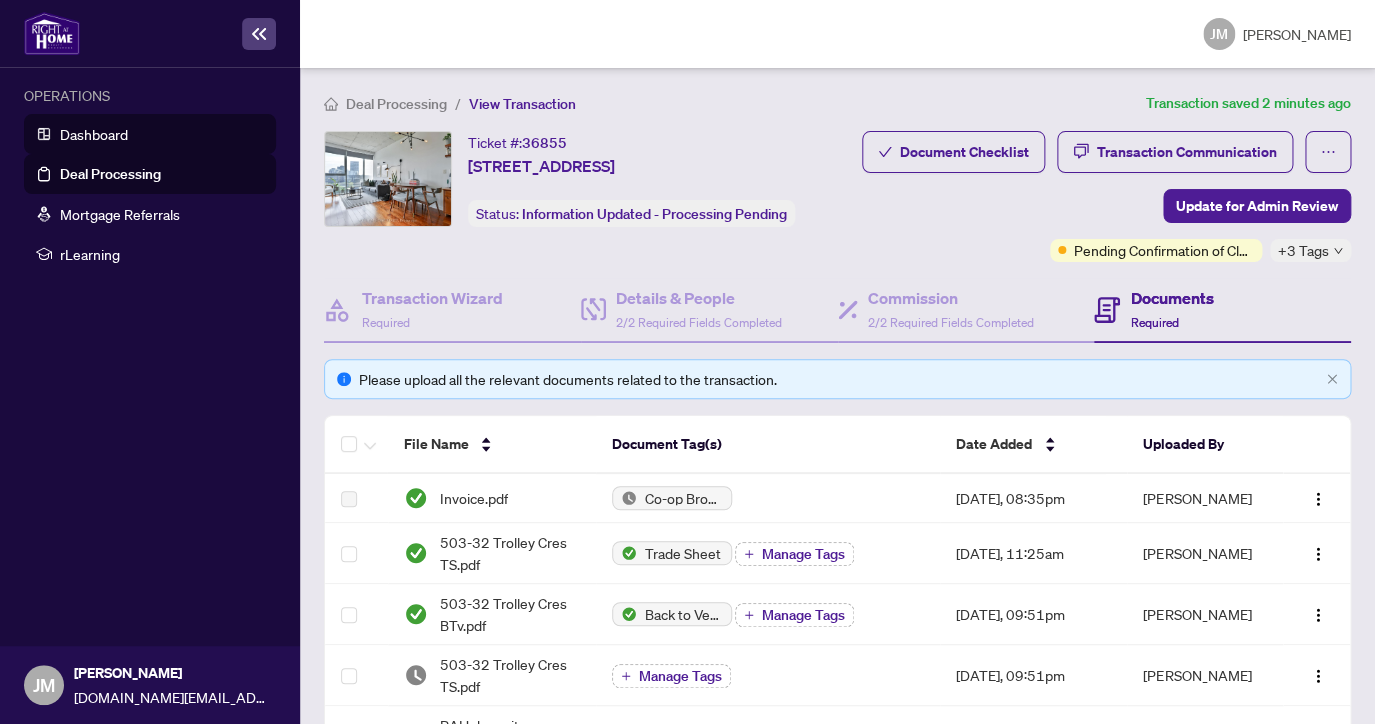 click on "Dashboard" at bounding box center (94, 134) 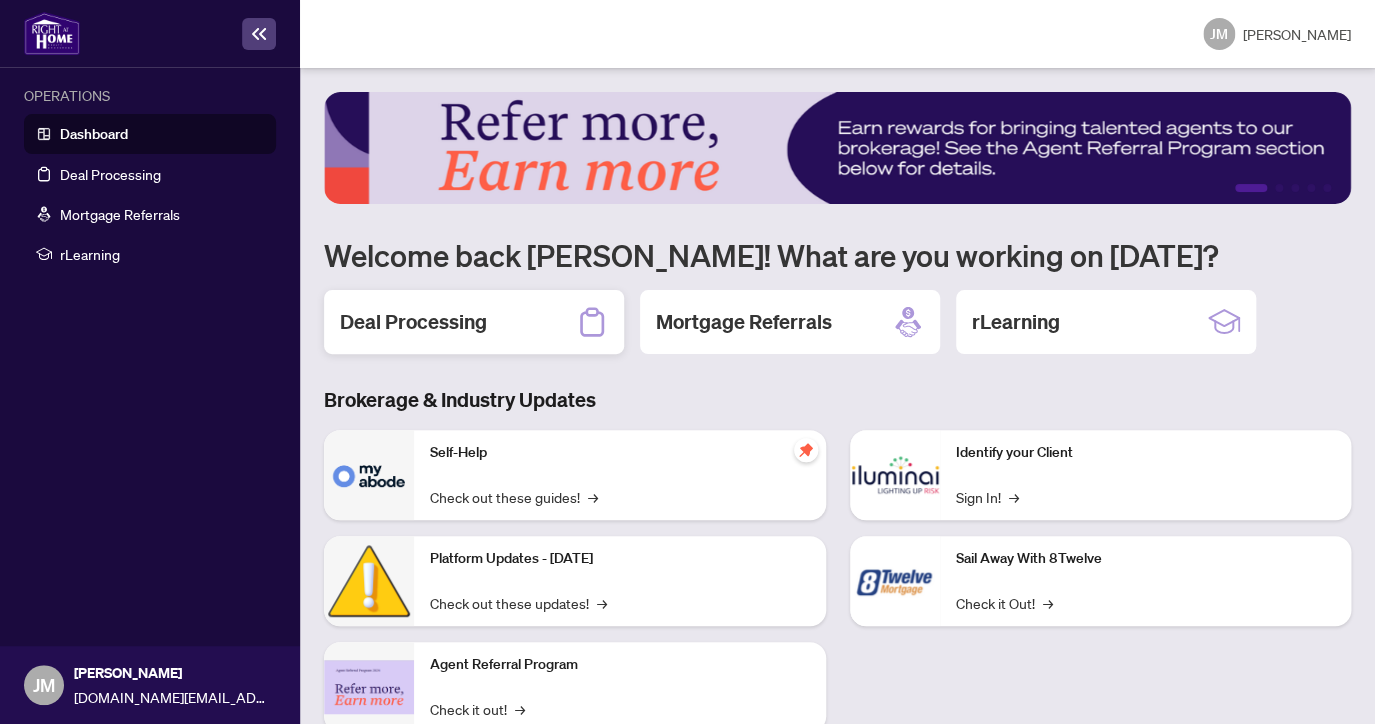 click on "Deal Processing" at bounding box center (413, 322) 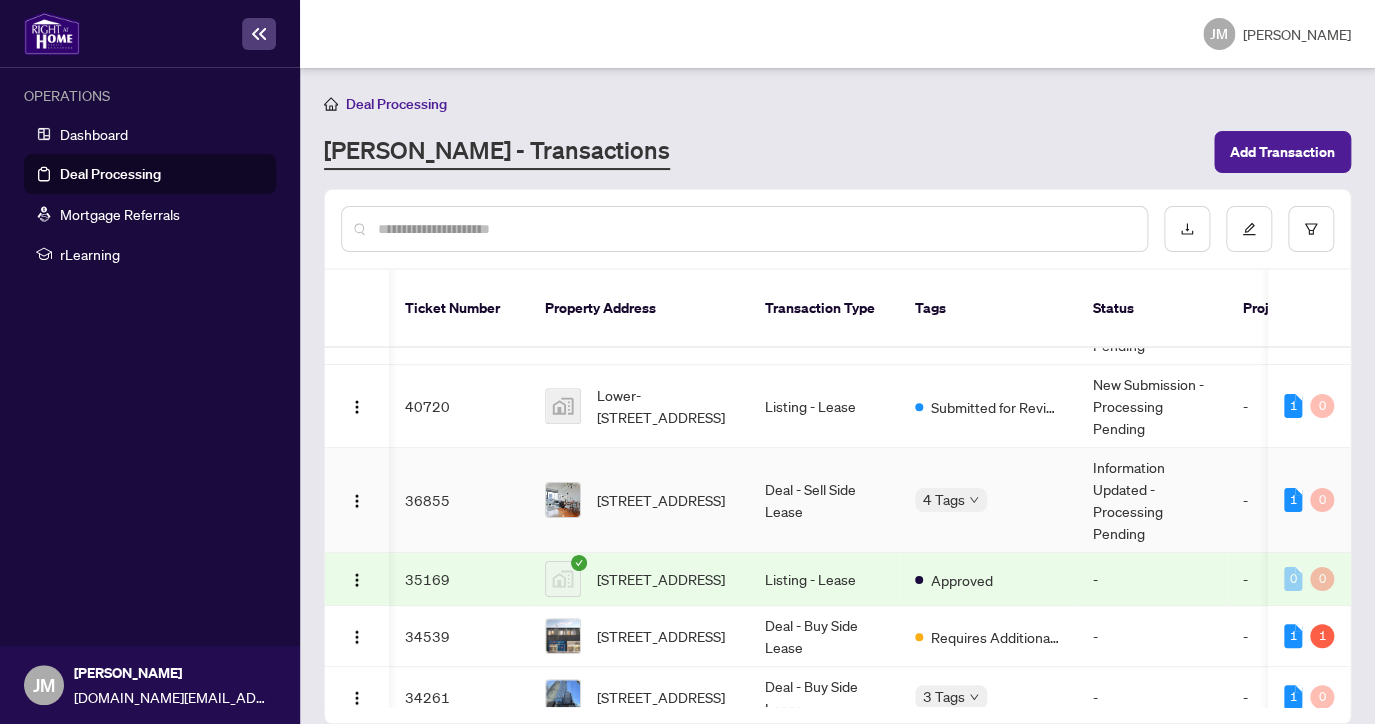 scroll, scrollTop: 90, scrollLeft: 2, axis: both 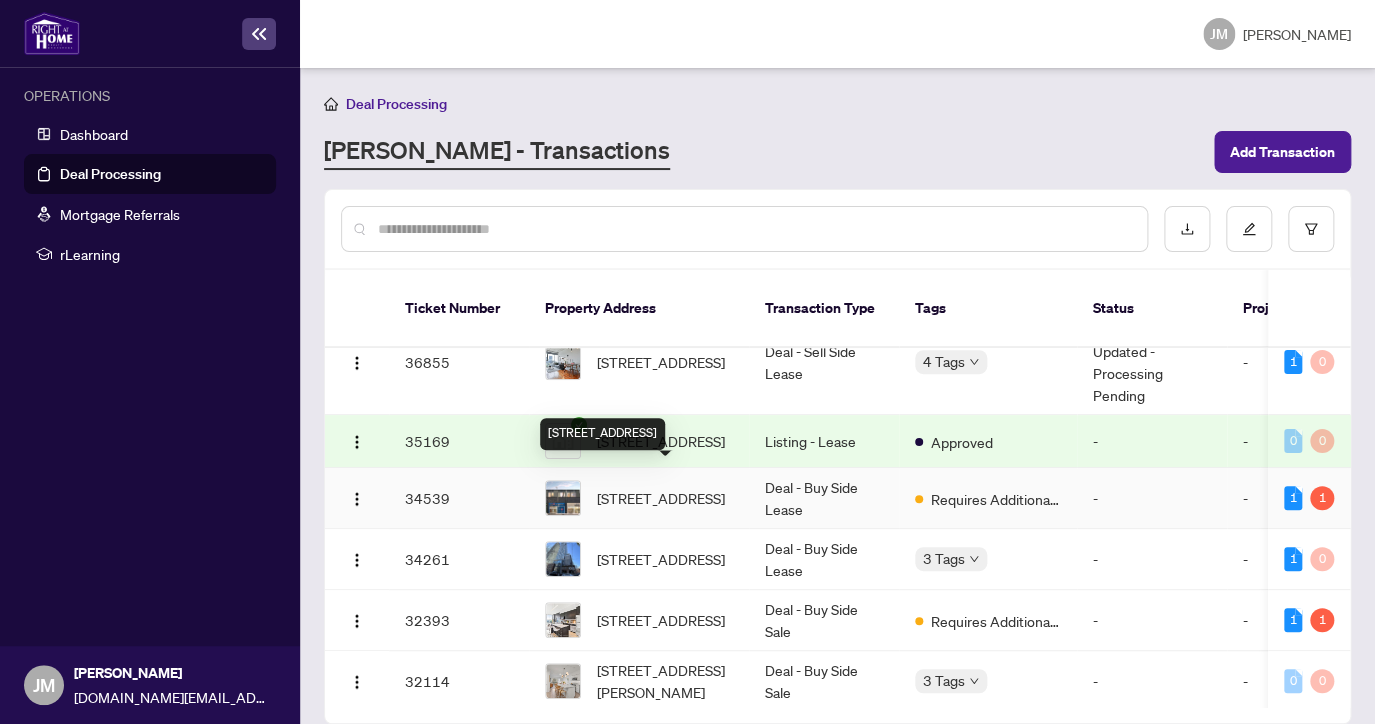 click on "[STREET_ADDRESS]" at bounding box center [661, 498] 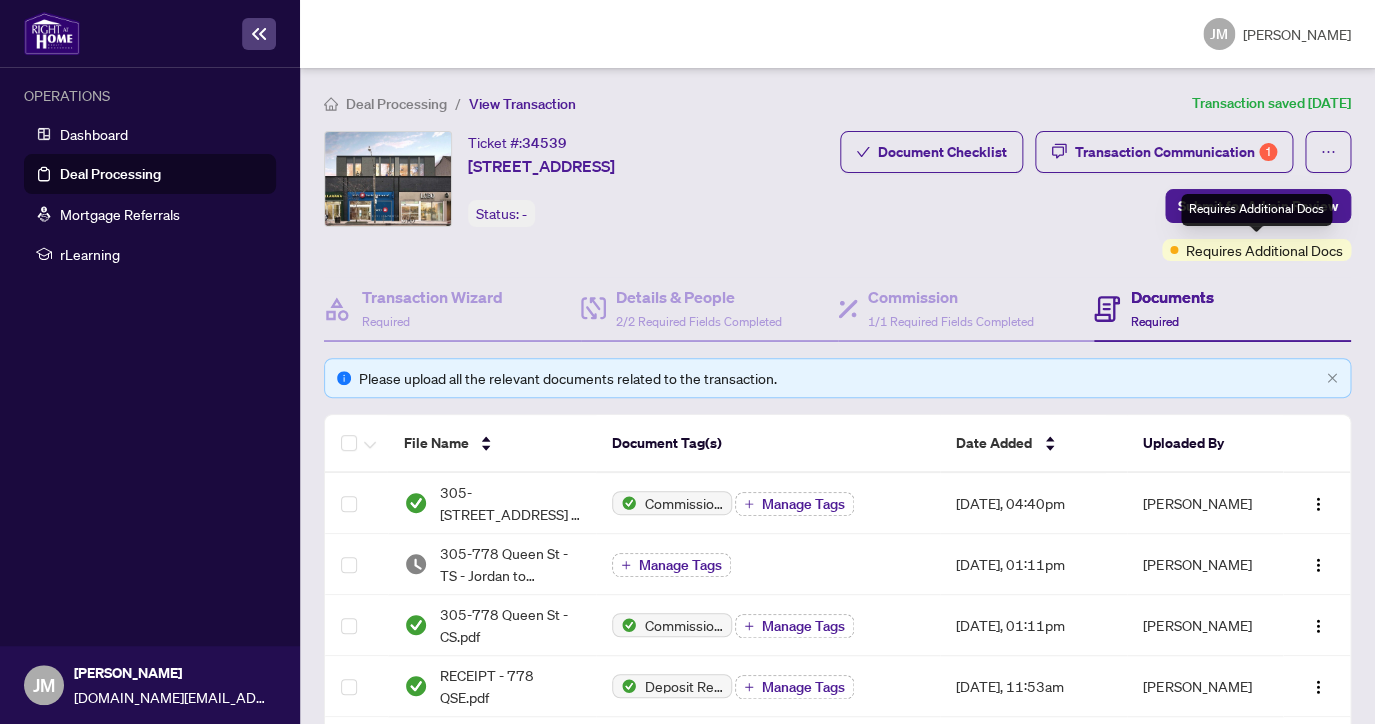 click on "Requires Additional Docs" at bounding box center (1264, 250) 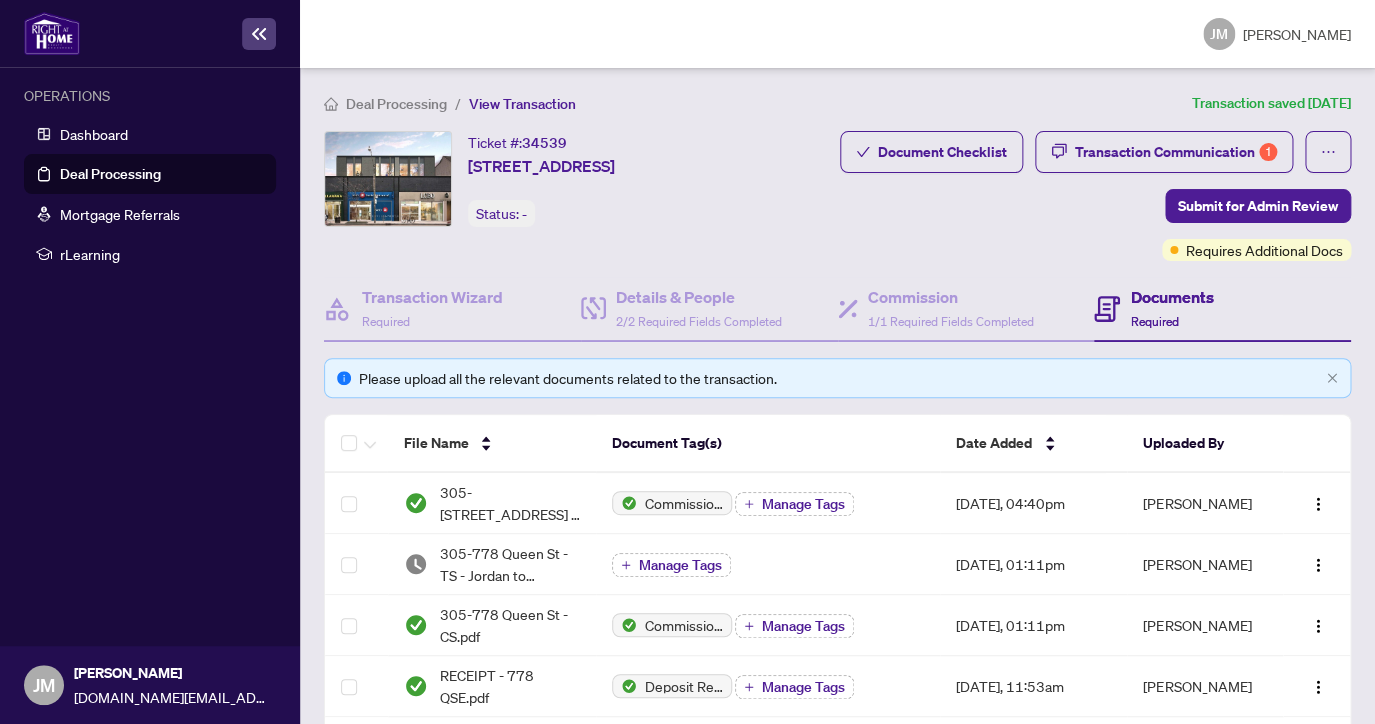 click on "Deal Processing / View Transaction Transaction saved   [DATE] Ticket #:  34539 [STREET_ADDRESS] Status:   - Submit for Admin Review Document Checklist Transaction Communication 1 Submit for Admin Review Requires Additional Docs Transaction Wizard Required Details & People 2/2 Required Fields Completed Commission 1/1 Required Fields Completed Documents Required Please upload all the relevant documents related to the transaction. File Name Document Tag(s) Date Added Uploaded By             305-778 Queen St - Revised CS.pdf Commission Statement Sent to Listing Brokerage Manage Tags [DATE], 04:40pm [PERSON_NAME] [STREET_ADDRESS] - TS - [GEOGRAPHIC_DATA] to Review.pdf Manage Tags [DATE], 01:11pm [PERSON_NAME] [STREET_ADDRESS] - CS.pdf Commission Statement Sent to Listing Brokerage Manage Tags [DATE], 01:11pm [PERSON_NAME] RECEIPT - 778 QSE.pdf Deposit Receipt Manage Tags [DATE], 11:53am [PERSON_NAME] MLS Leased.pdf MLS Leased Print Out Manage Tags [DATE], 11:38am 25" at bounding box center [837, 710] 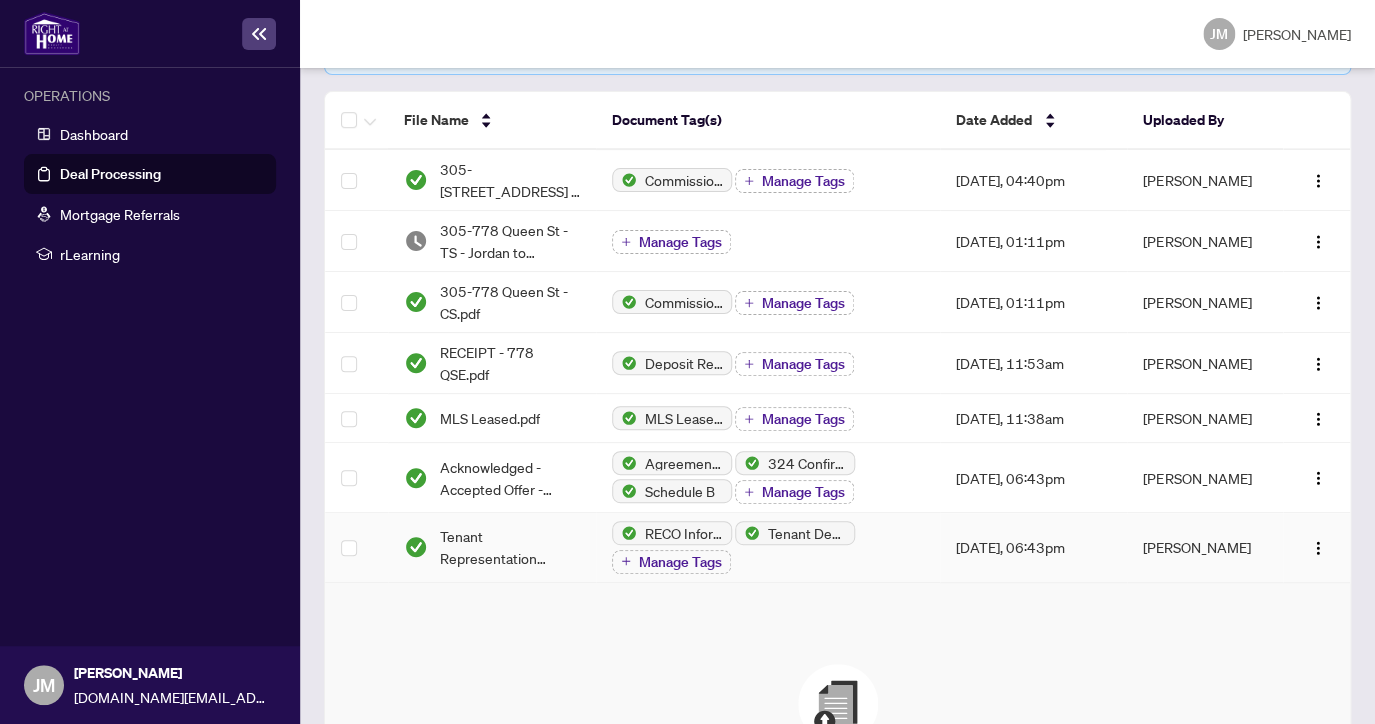 scroll, scrollTop: 0, scrollLeft: 0, axis: both 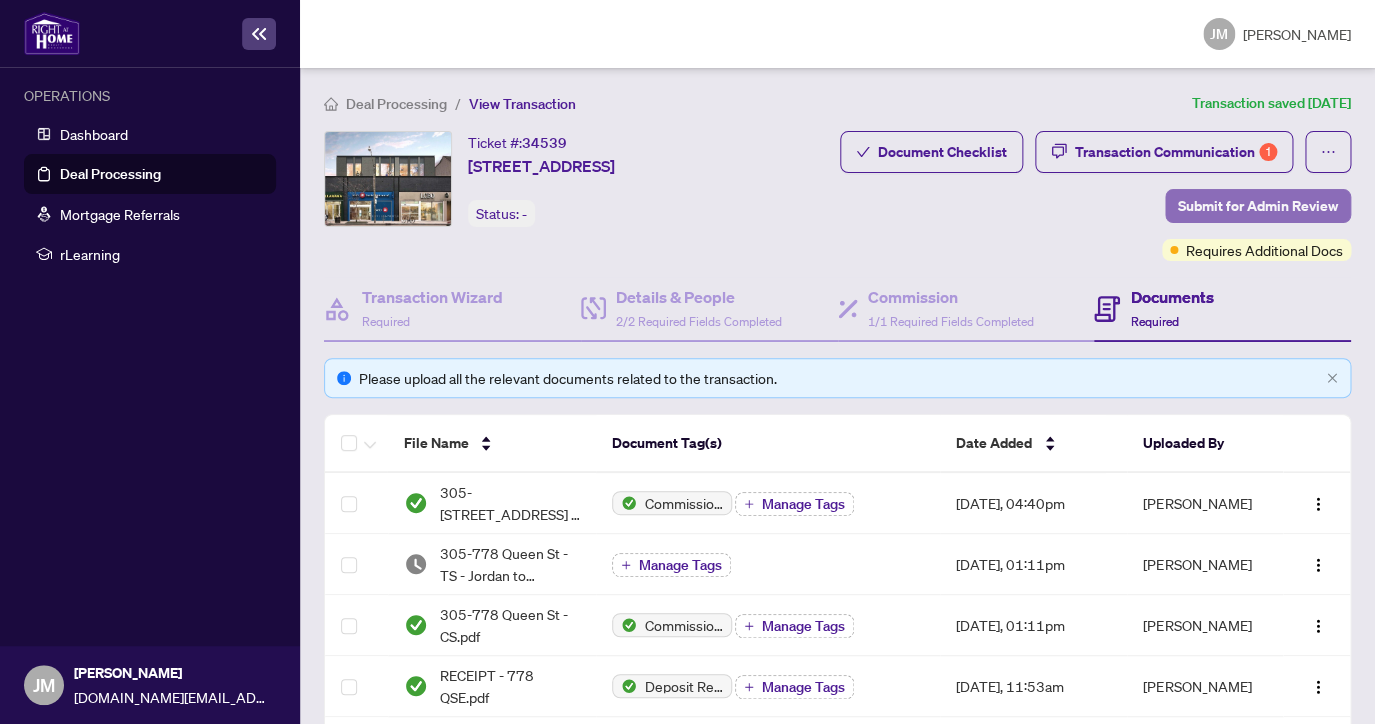 click on "Submit for Admin Review" at bounding box center [1258, 206] 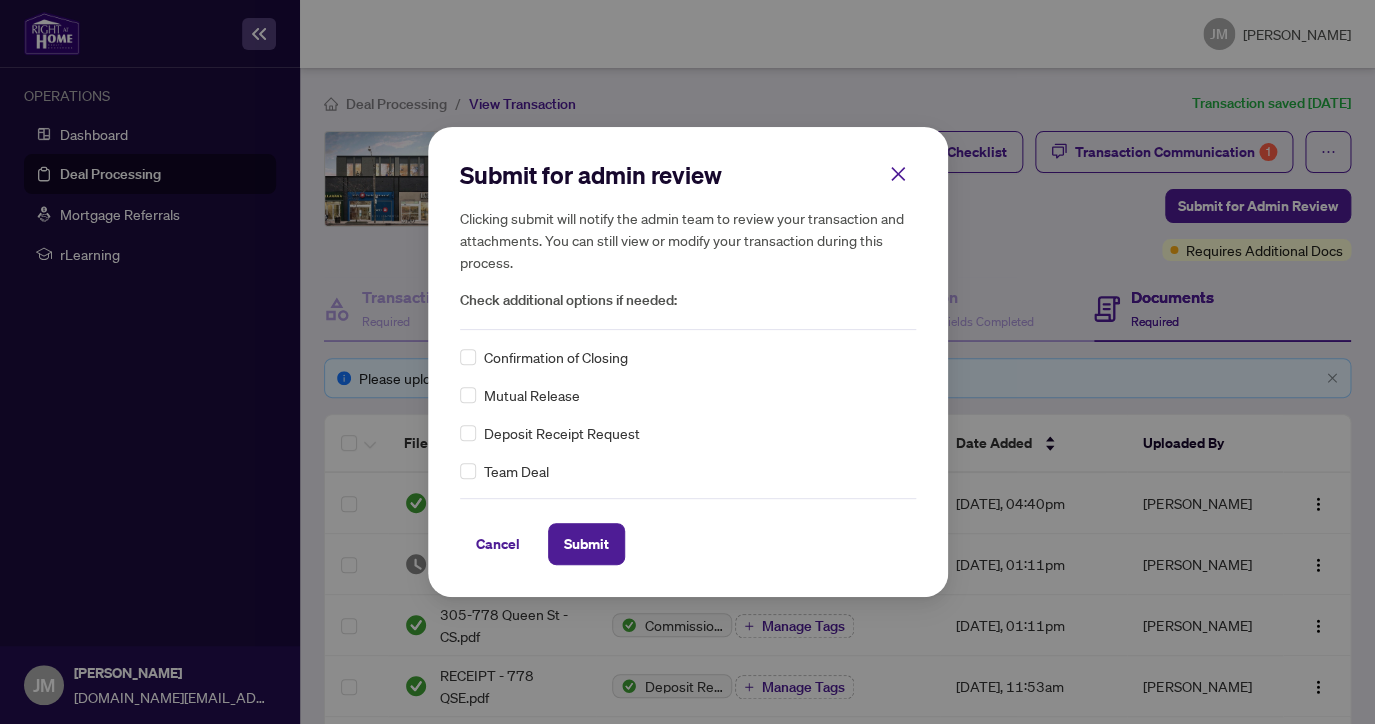 click on "Confirmation of Closing" at bounding box center [556, 357] 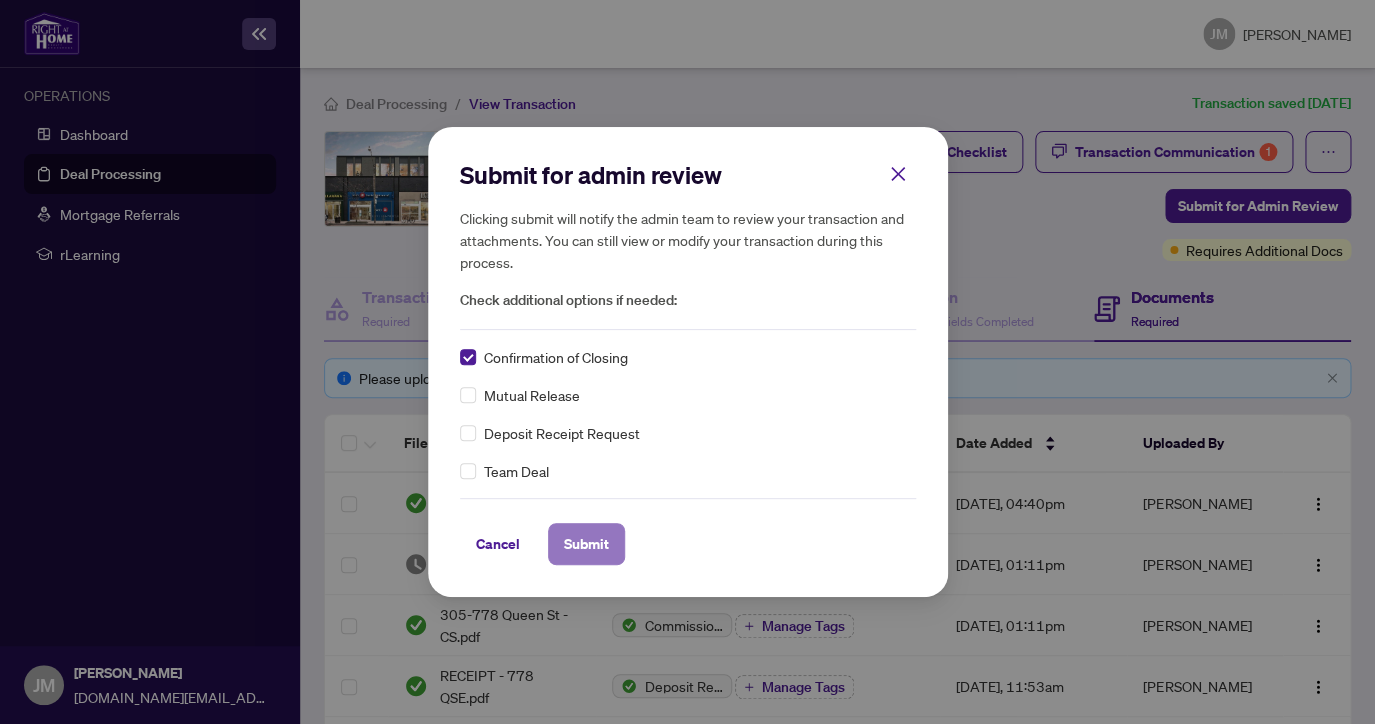 click on "Submit" at bounding box center (586, 544) 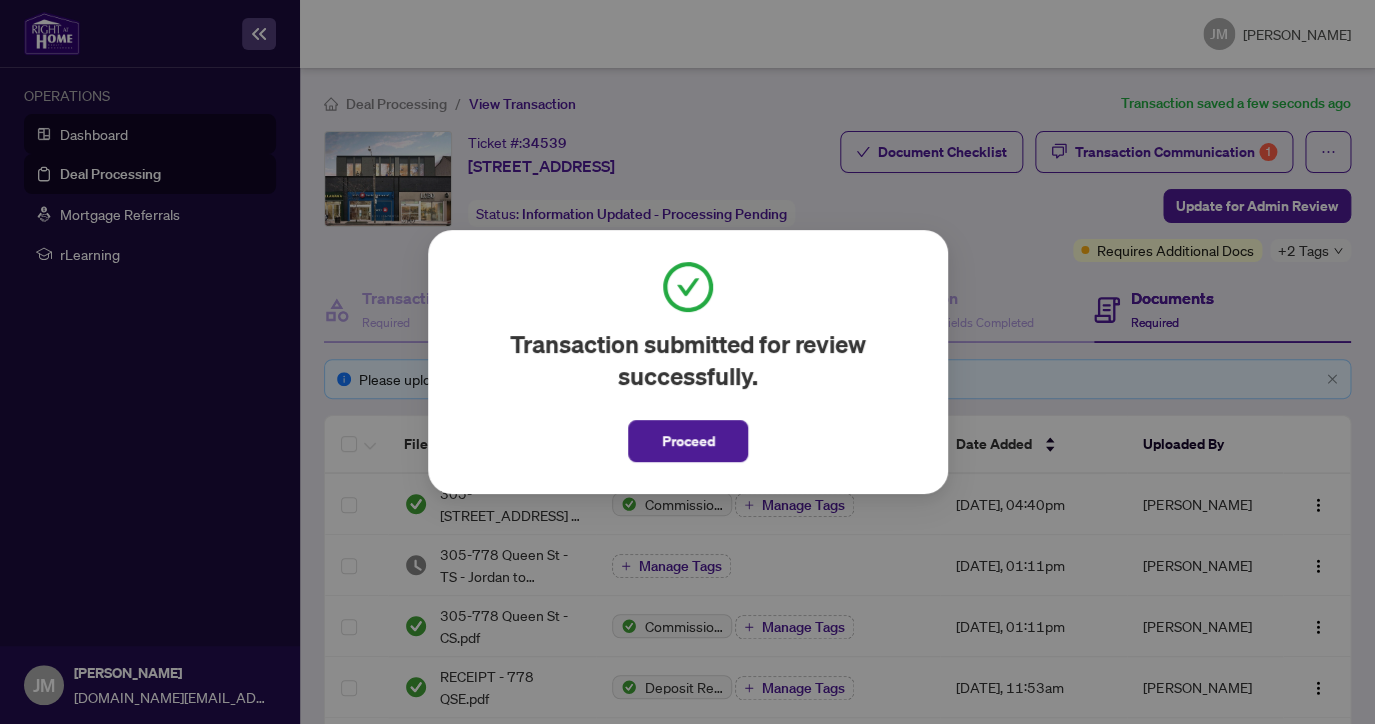 click on "Transaction submitted for review successfully. Proceed Cancel OK" at bounding box center (687, 362) 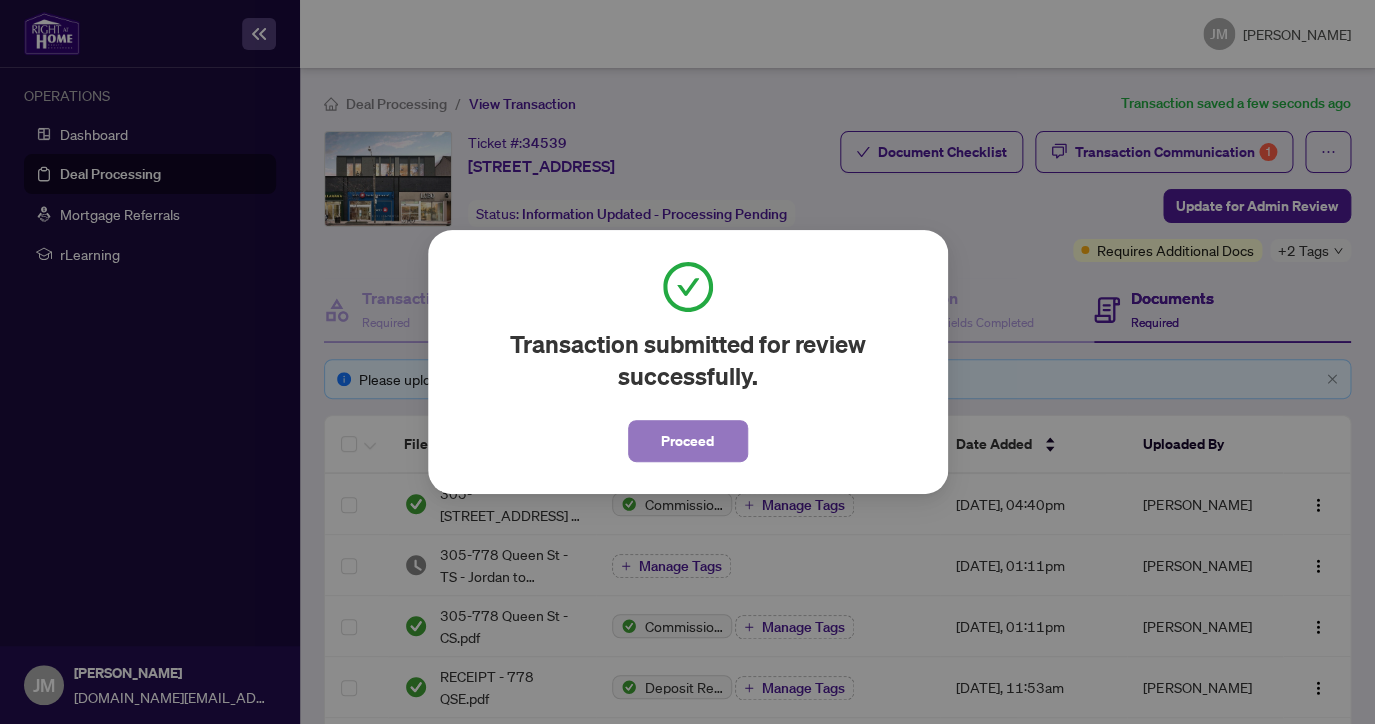 click on "Proceed" at bounding box center [687, 441] 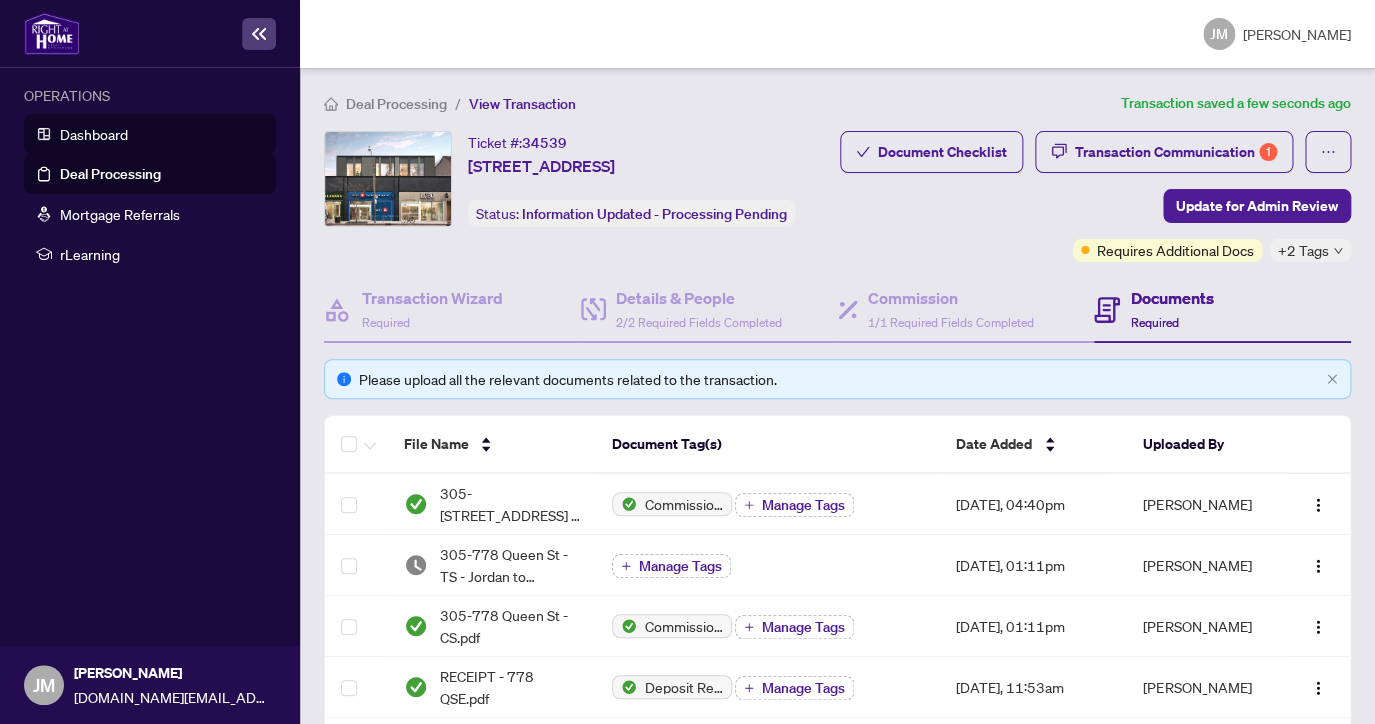 click on "Dashboard" at bounding box center (94, 134) 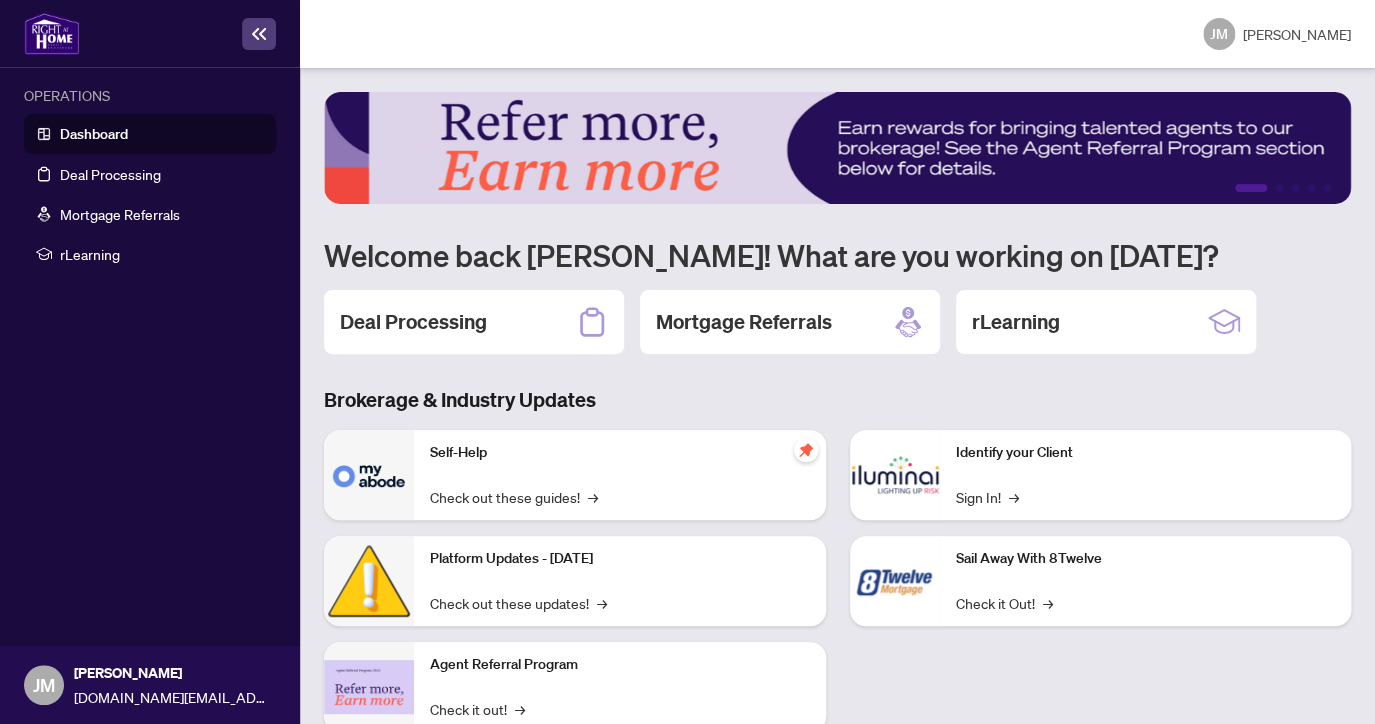 scroll, scrollTop: 162, scrollLeft: 0, axis: vertical 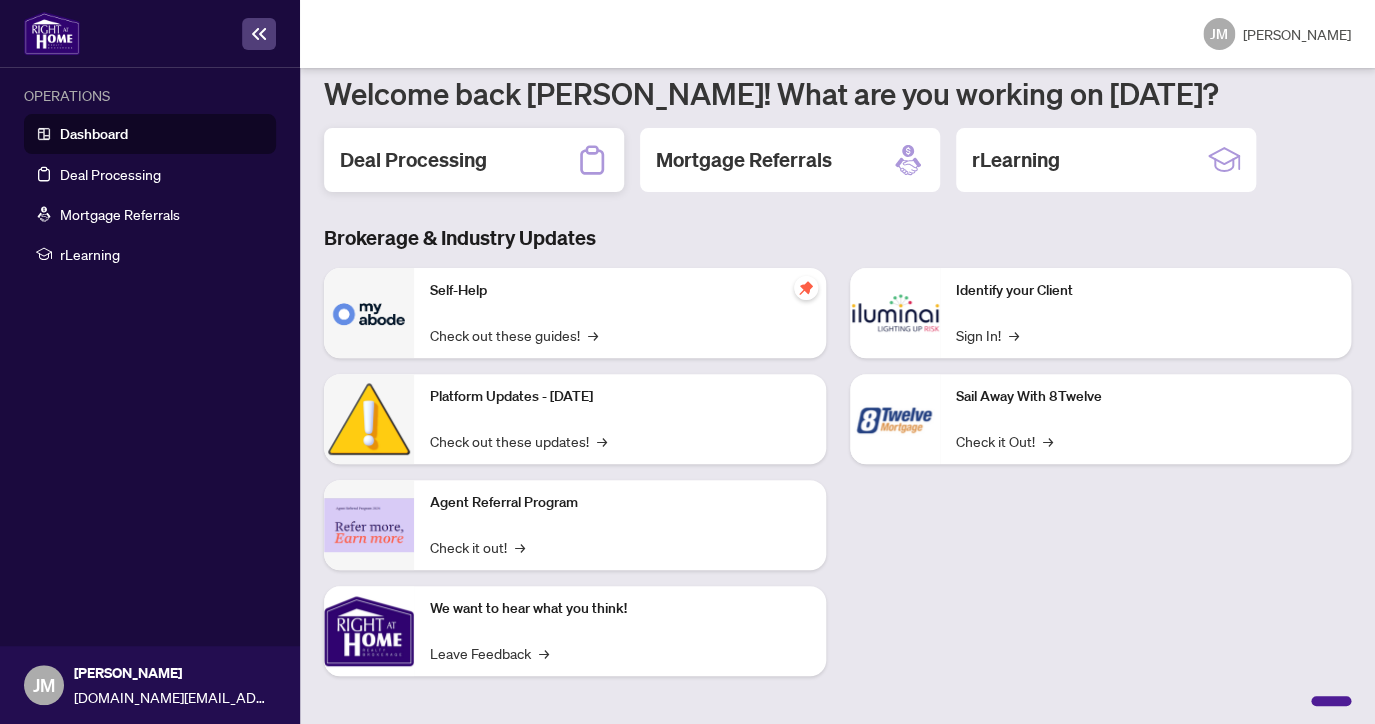 click on "Deal Processing" at bounding box center (474, 160) 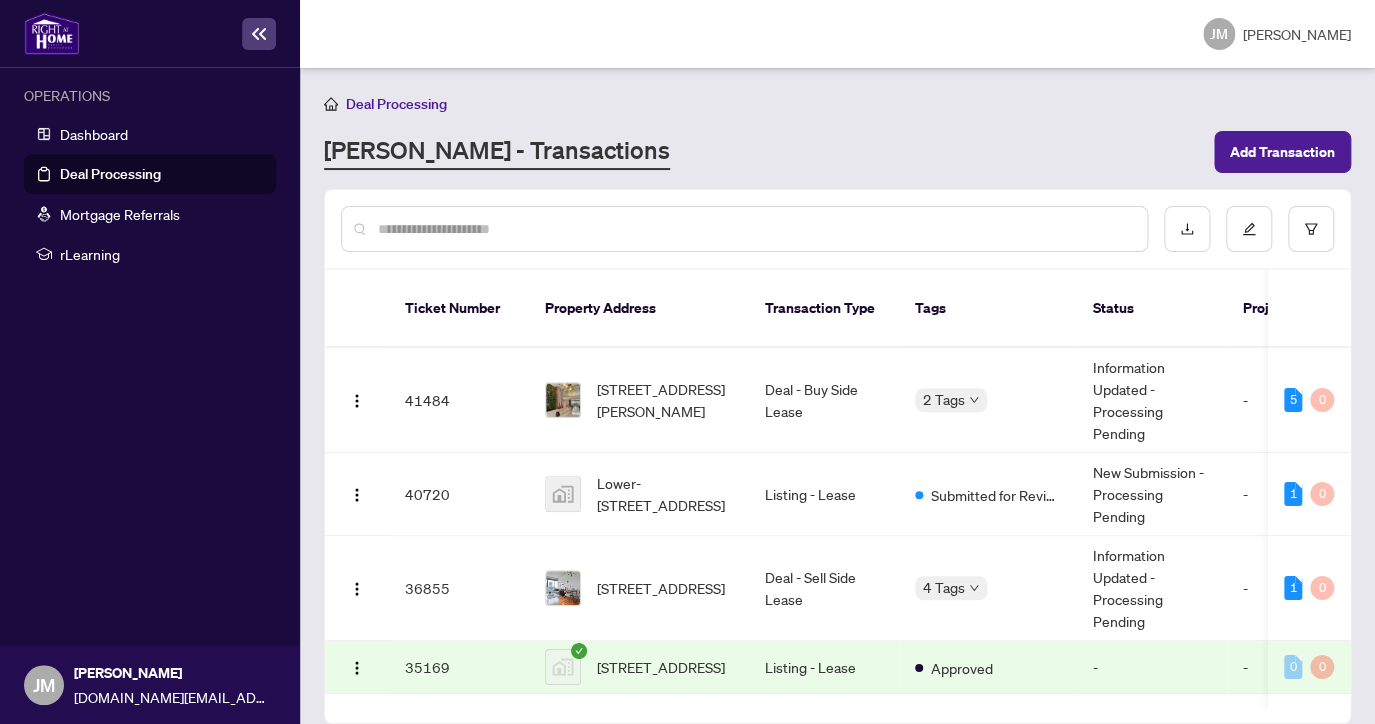 scroll, scrollTop: 1, scrollLeft: 0, axis: vertical 